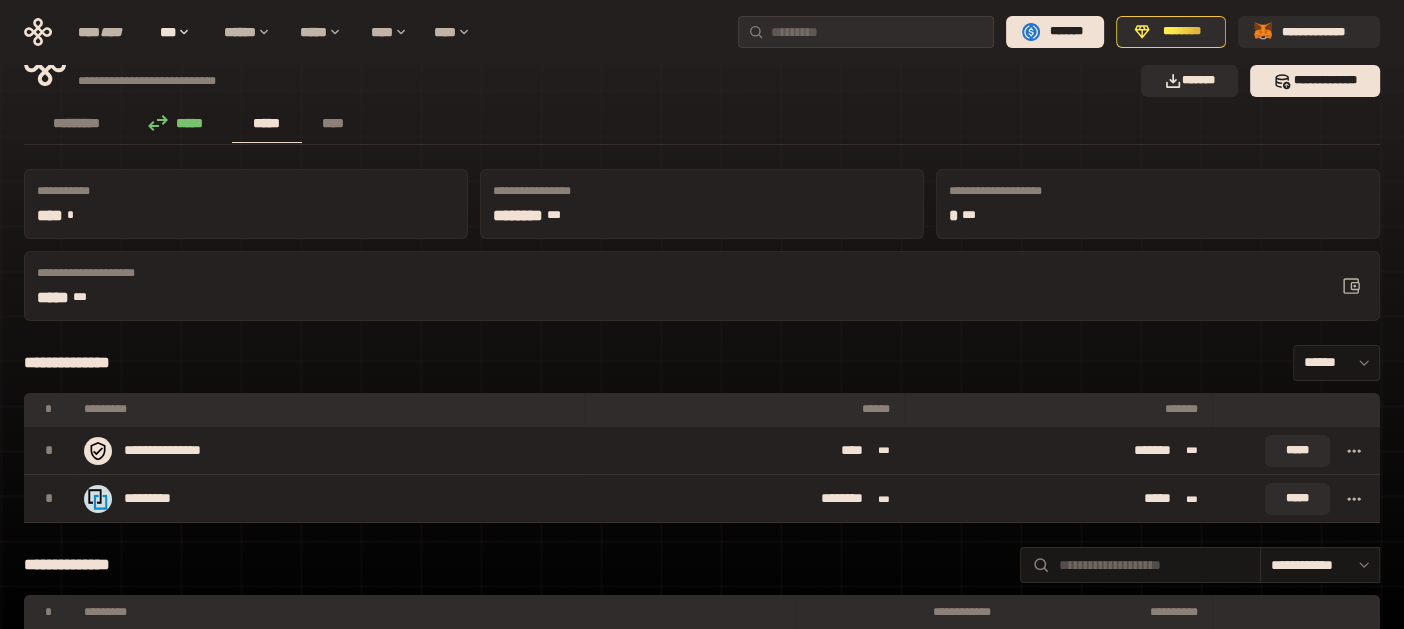 scroll, scrollTop: 0, scrollLeft: 0, axis: both 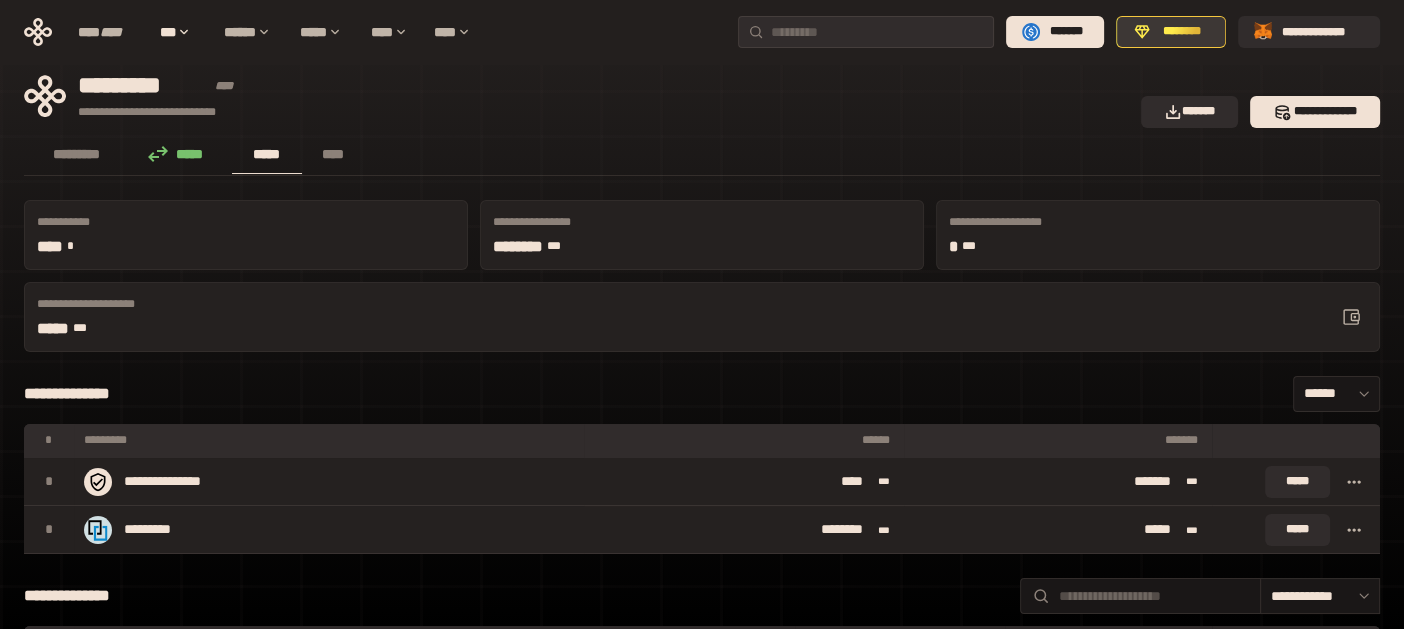 click on "********" at bounding box center (1182, 32) 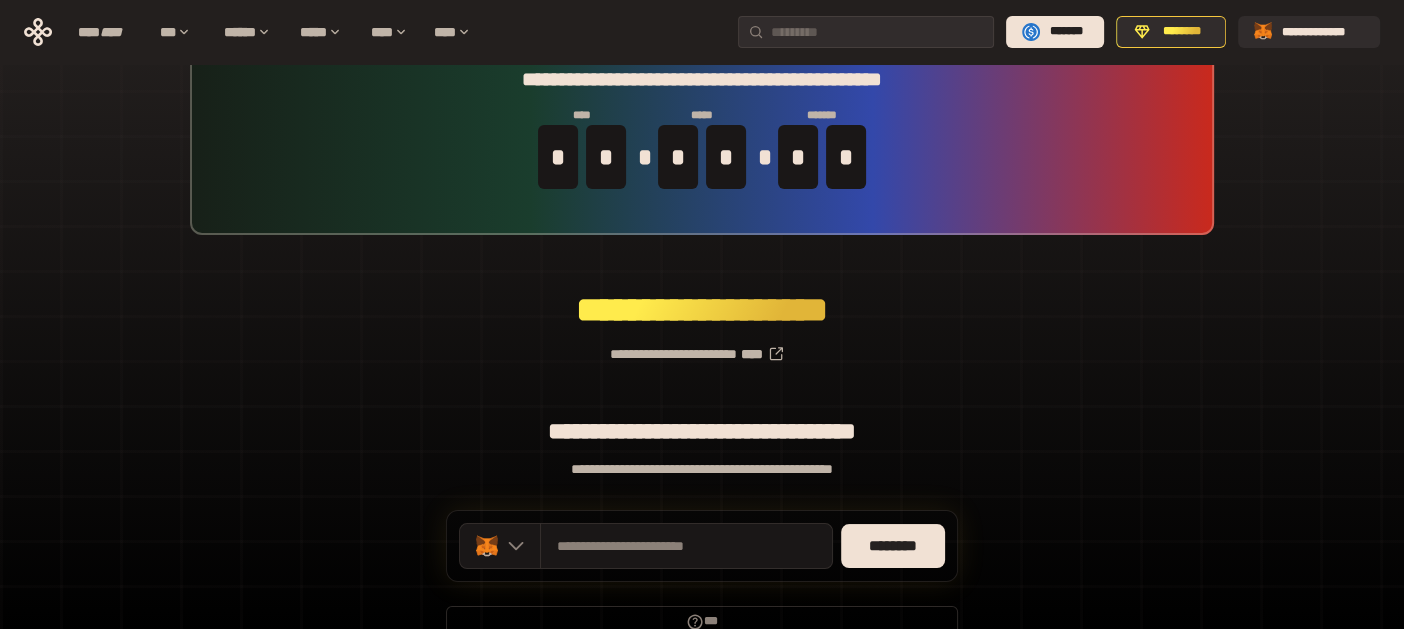 scroll, scrollTop: 99, scrollLeft: 0, axis: vertical 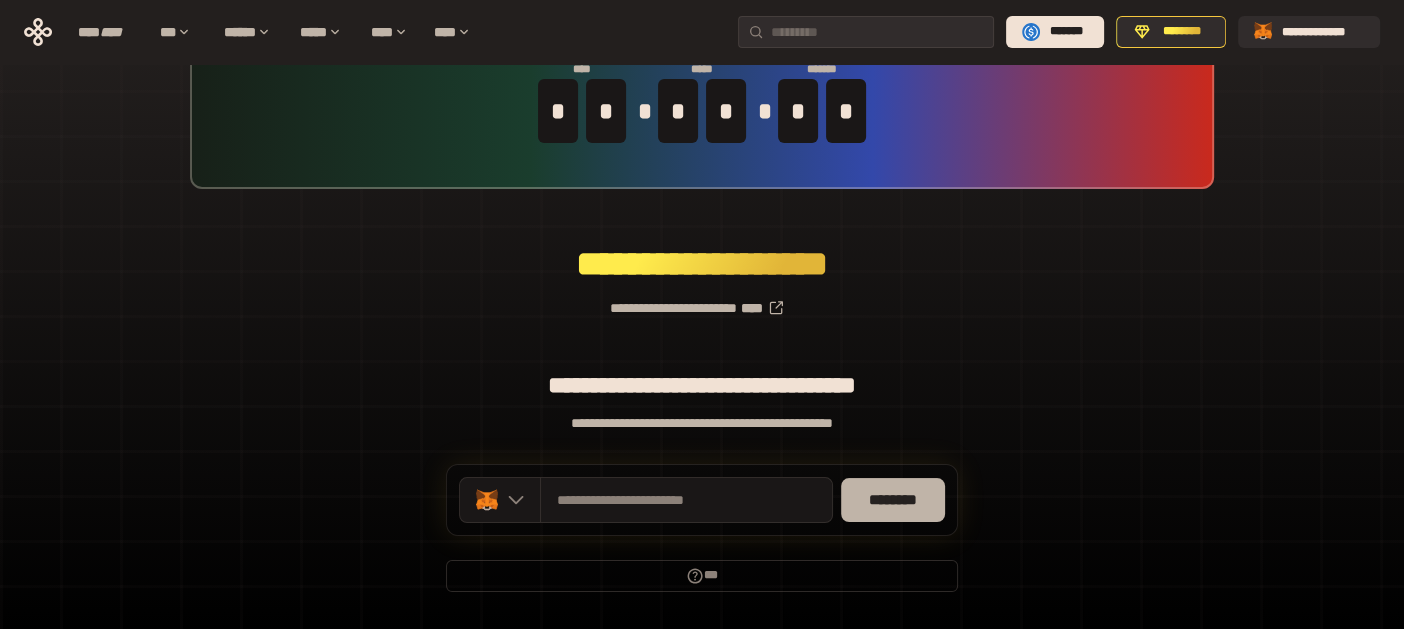click on "********" at bounding box center (893, 500) 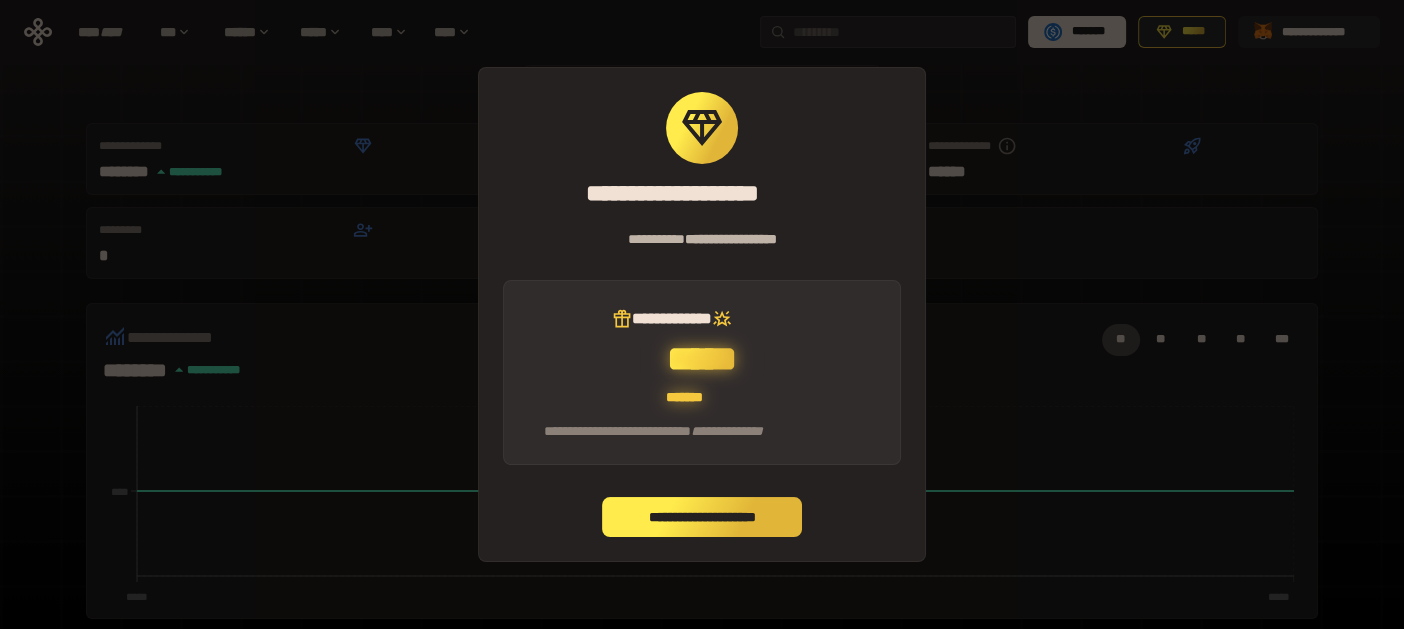 click on "**********" at bounding box center (702, 517) 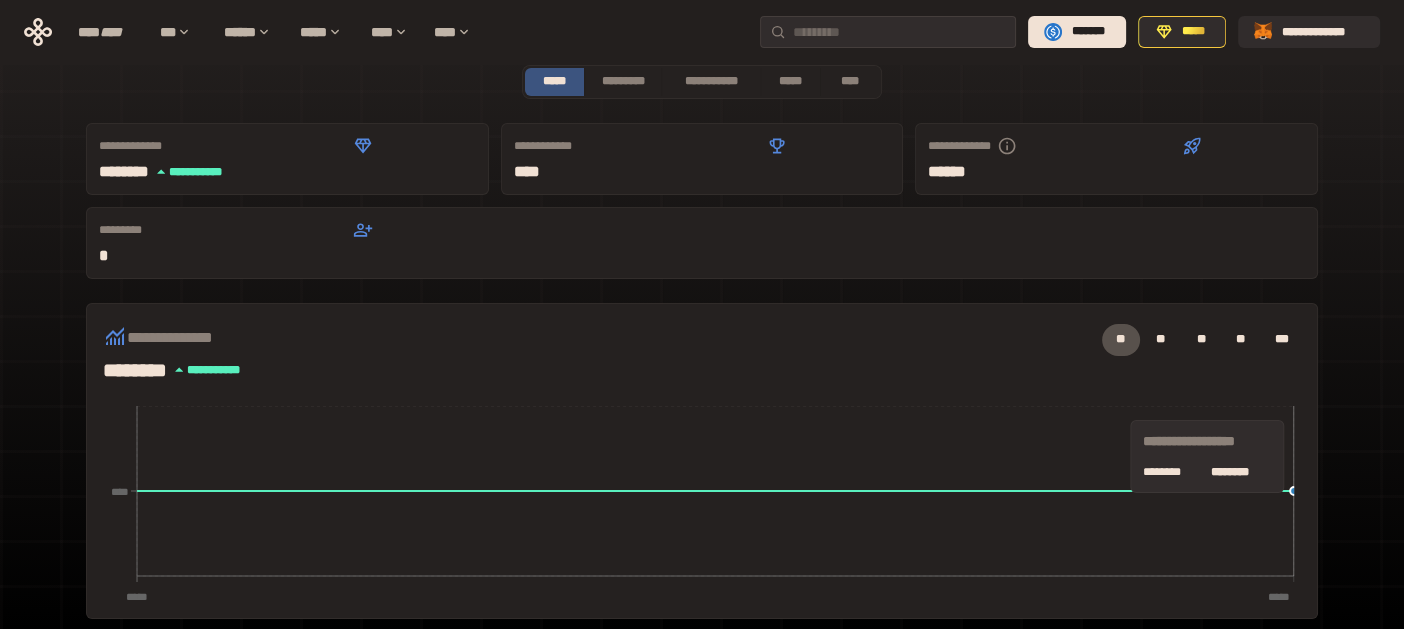 scroll, scrollTop: 0, scrollLeft: 0, axis: both 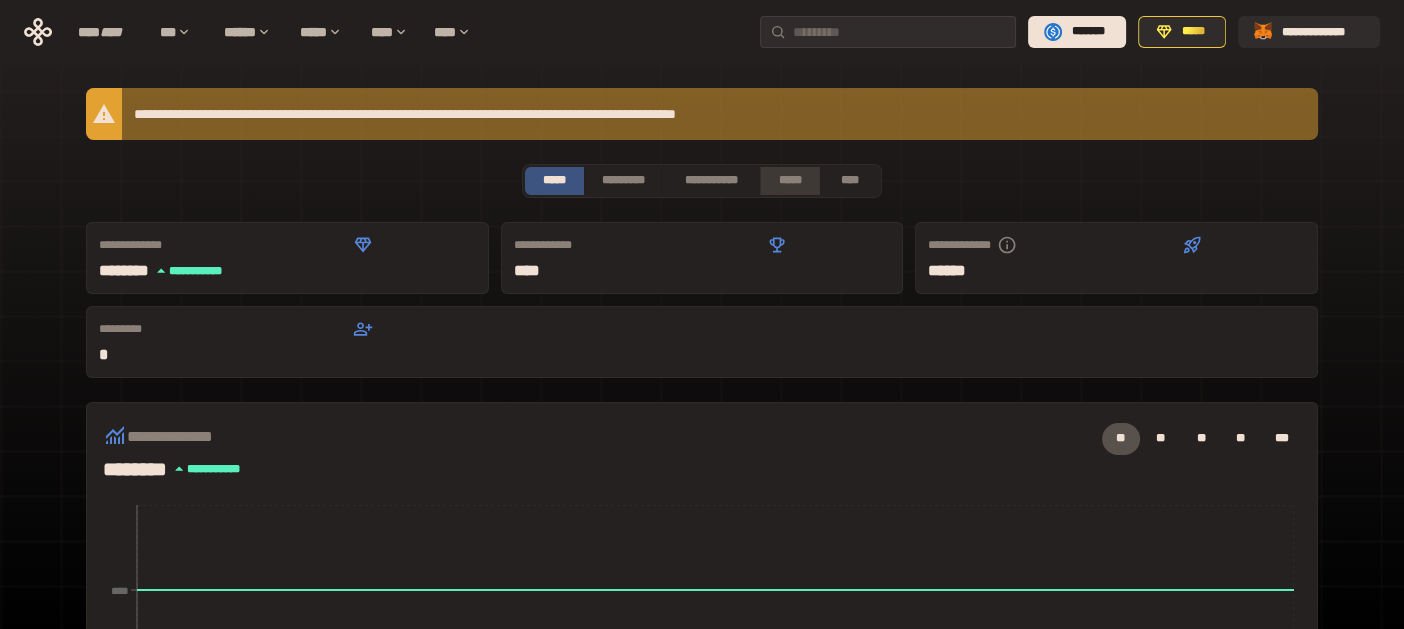 click on "*****" at bounding box center [790, 181] 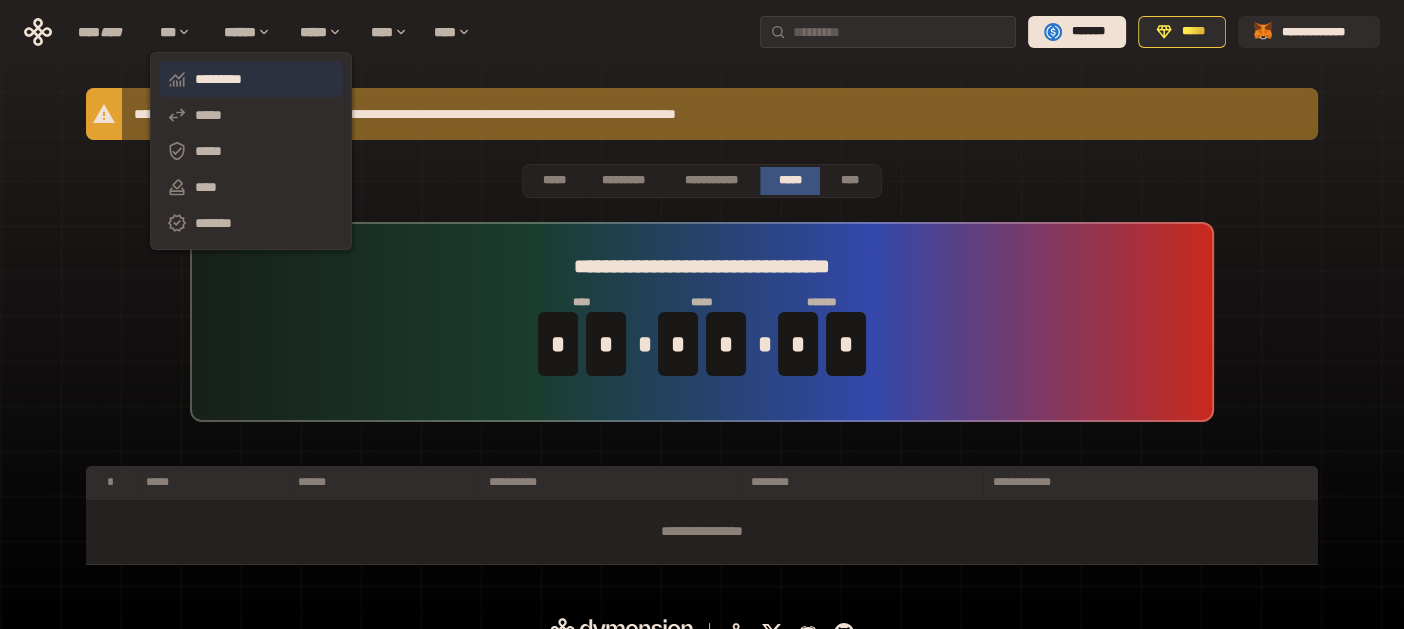 click on "*********" at bounding box center (251, 79) 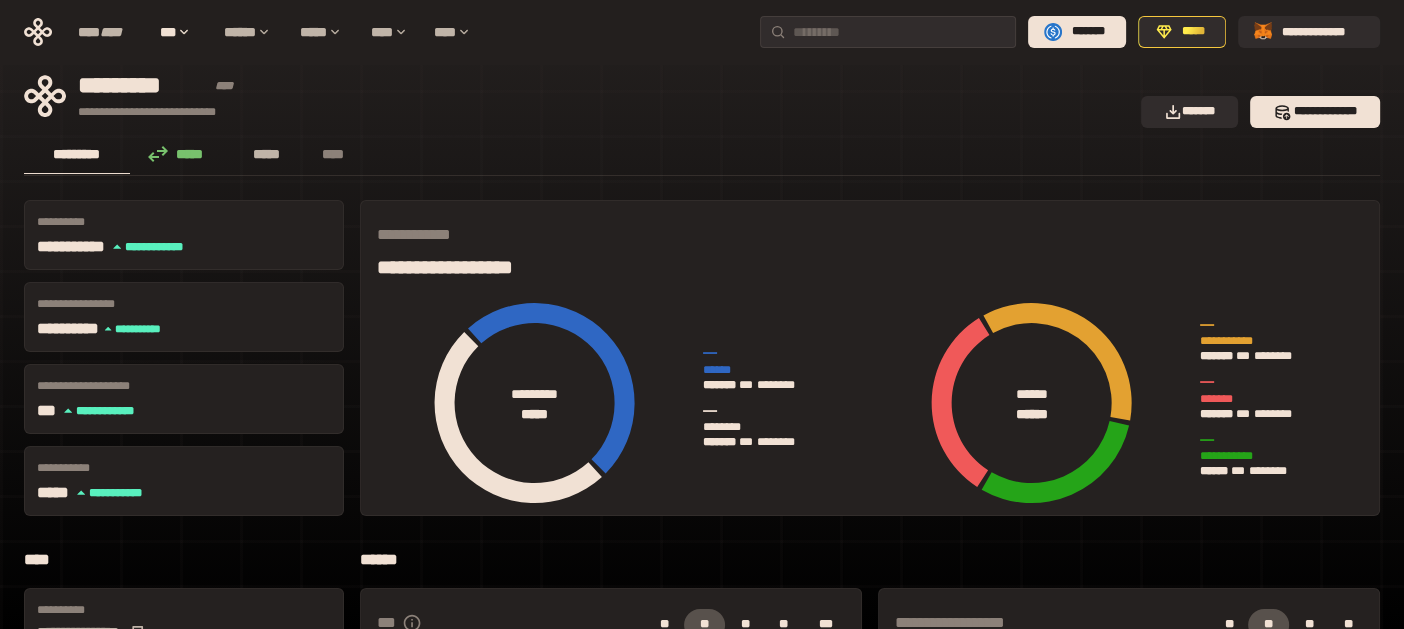 click on "*****" at bounding box center (267, 155) 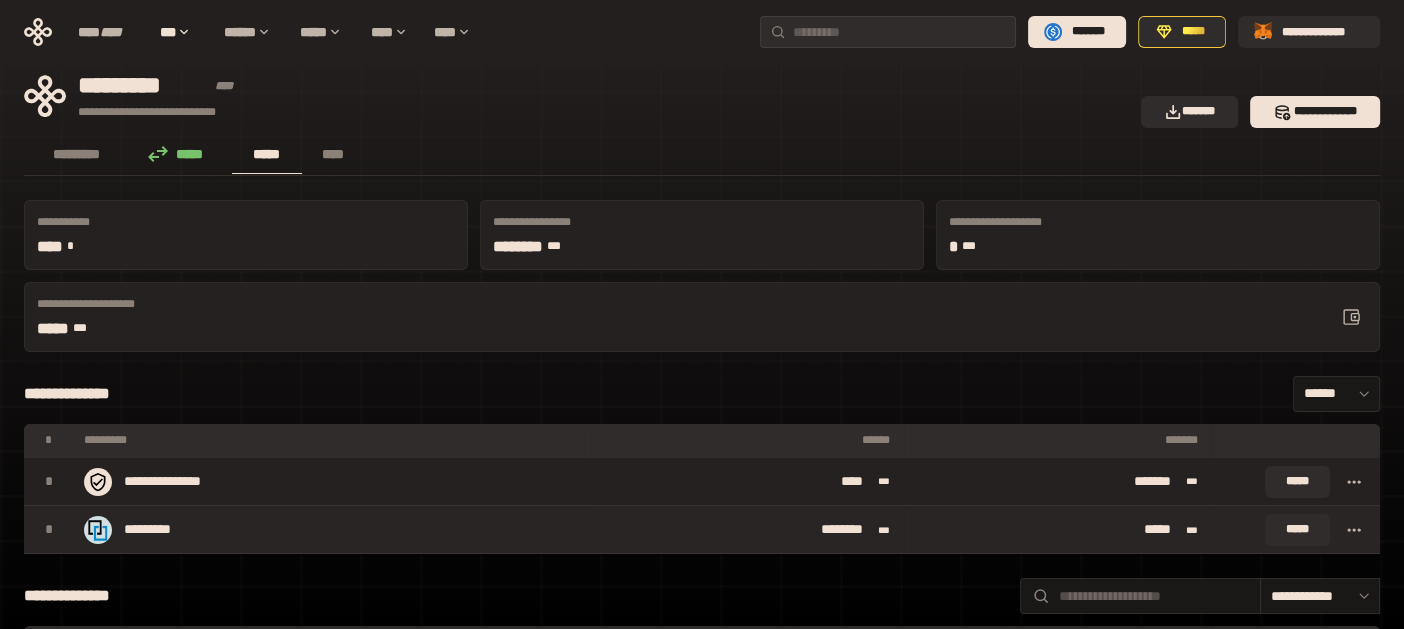 click 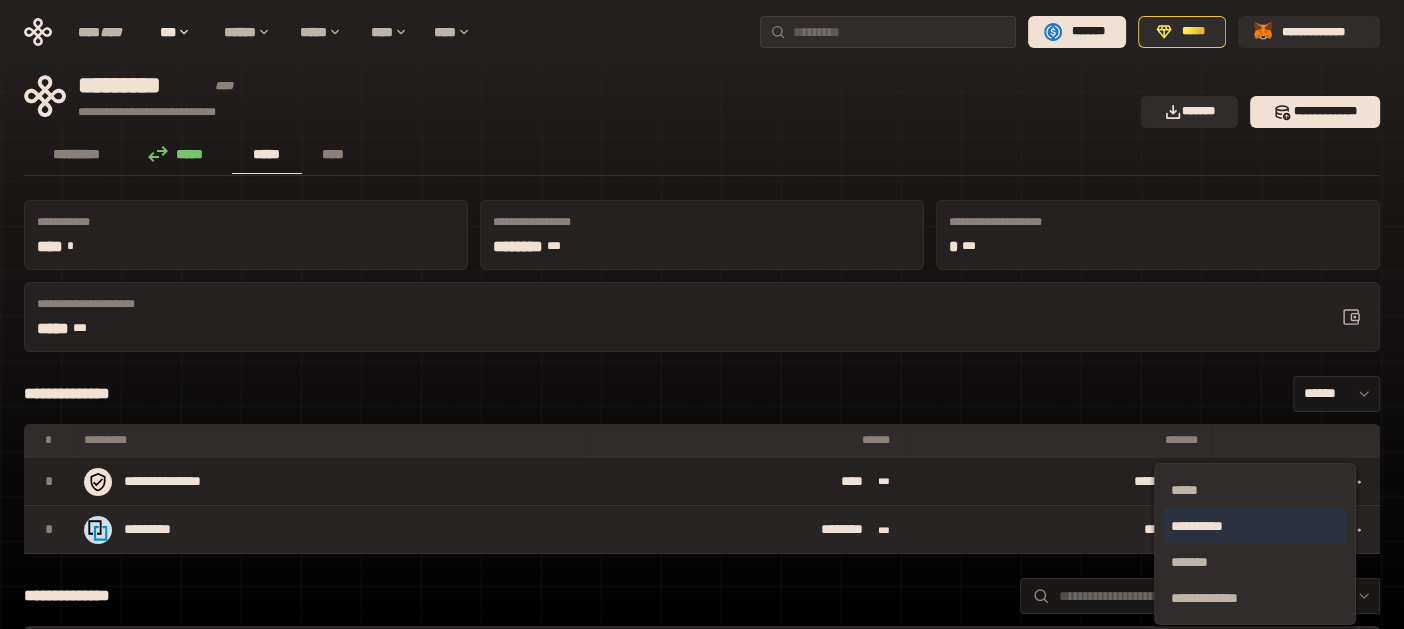click on "**********" at bounding box center (1255, 526) 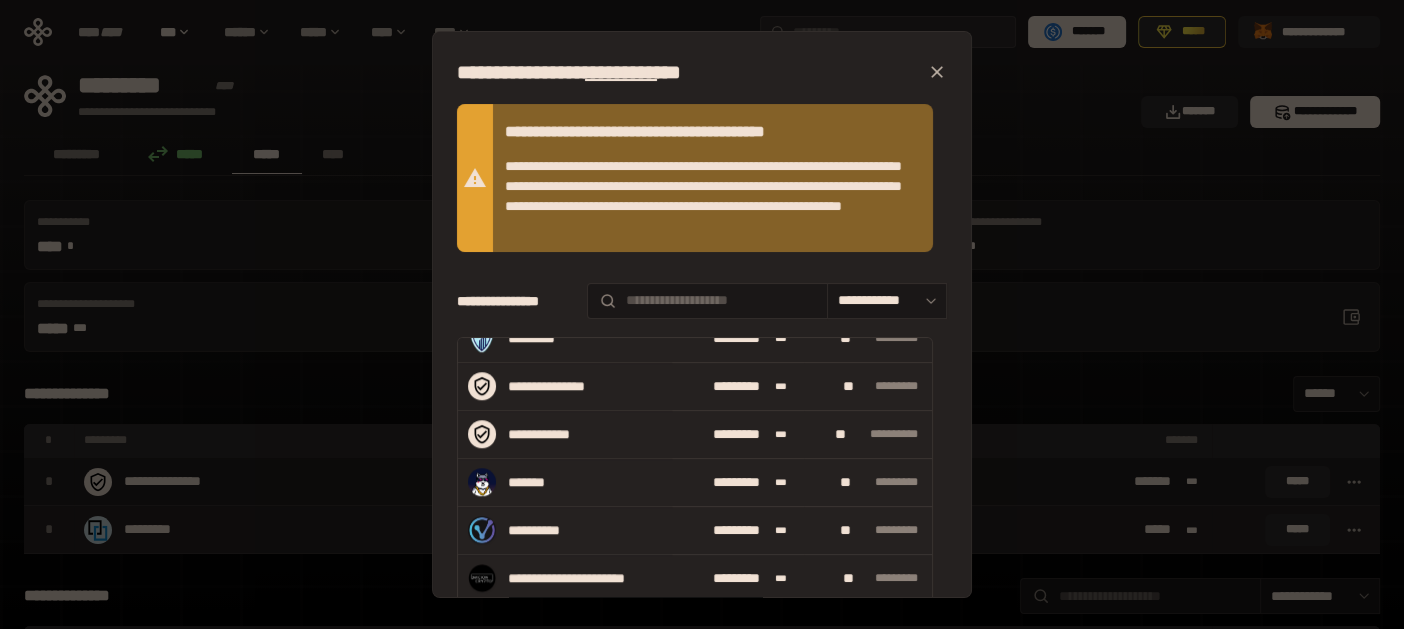 scroll, scrollTop: 1499, scrollLeft: 0, axis: vertical 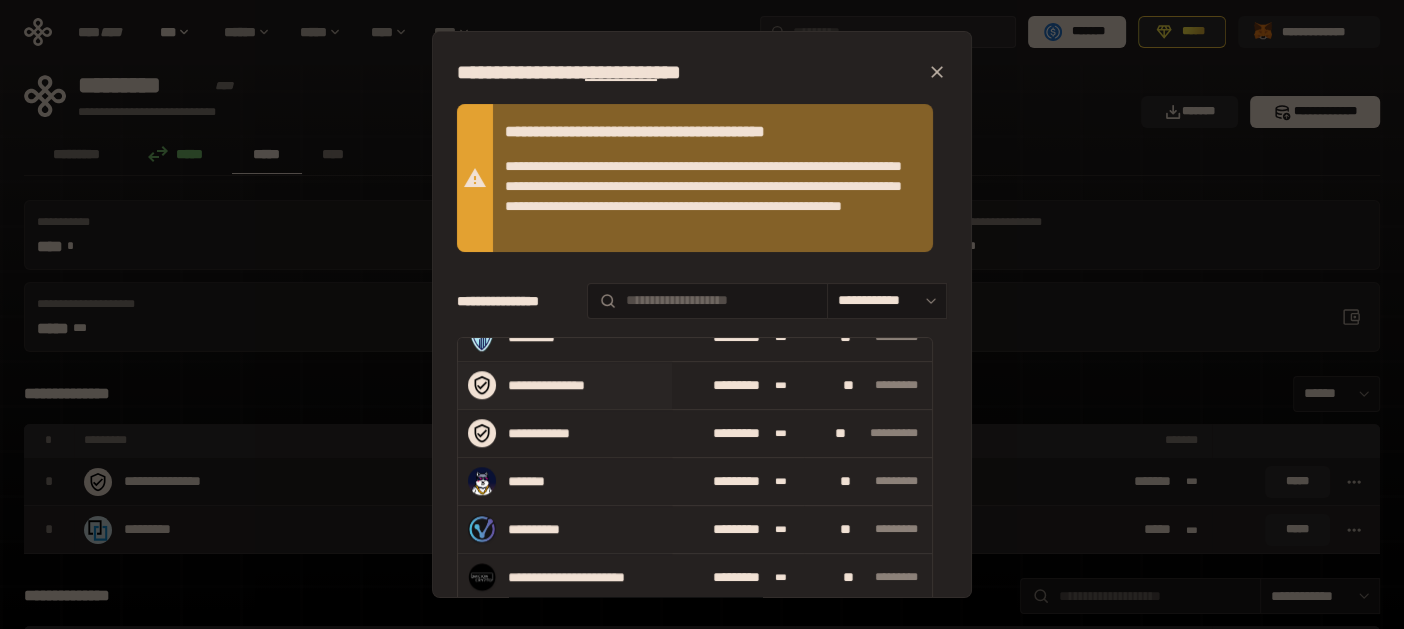 click on "**********" at bounding box center [561, 385] 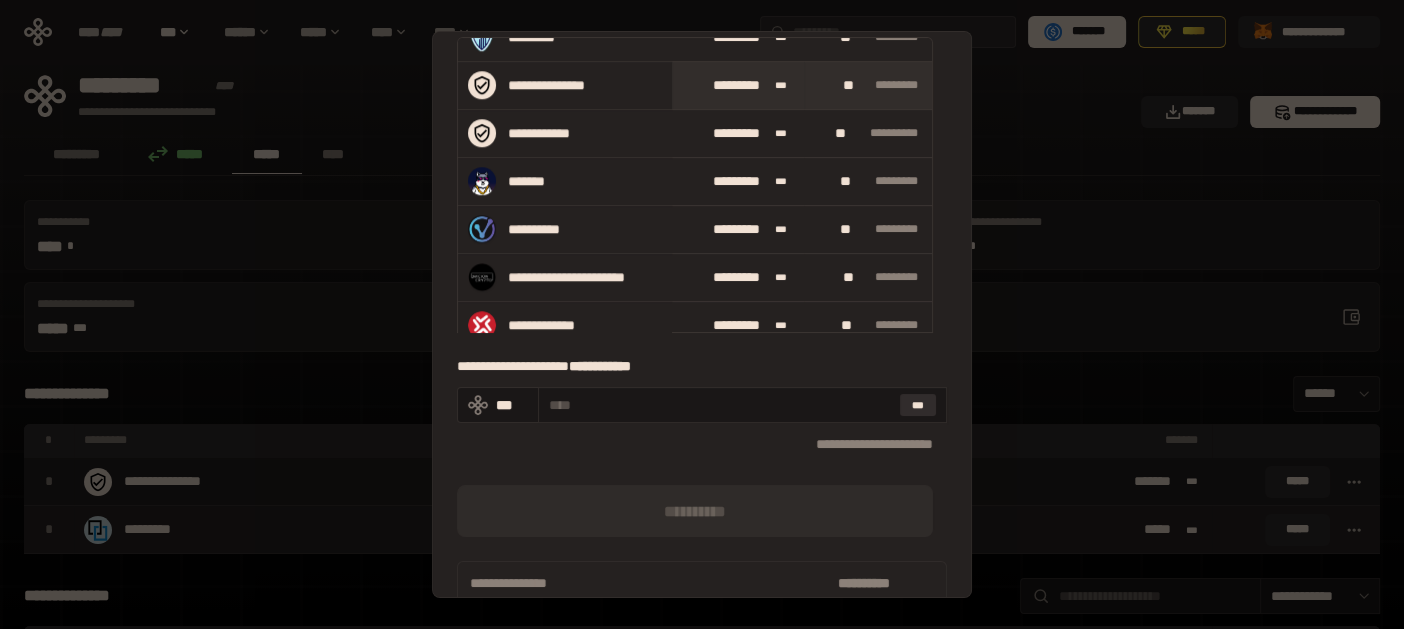 scroll, scrollTop: 319, scrollLeft: 0, axis: vertical 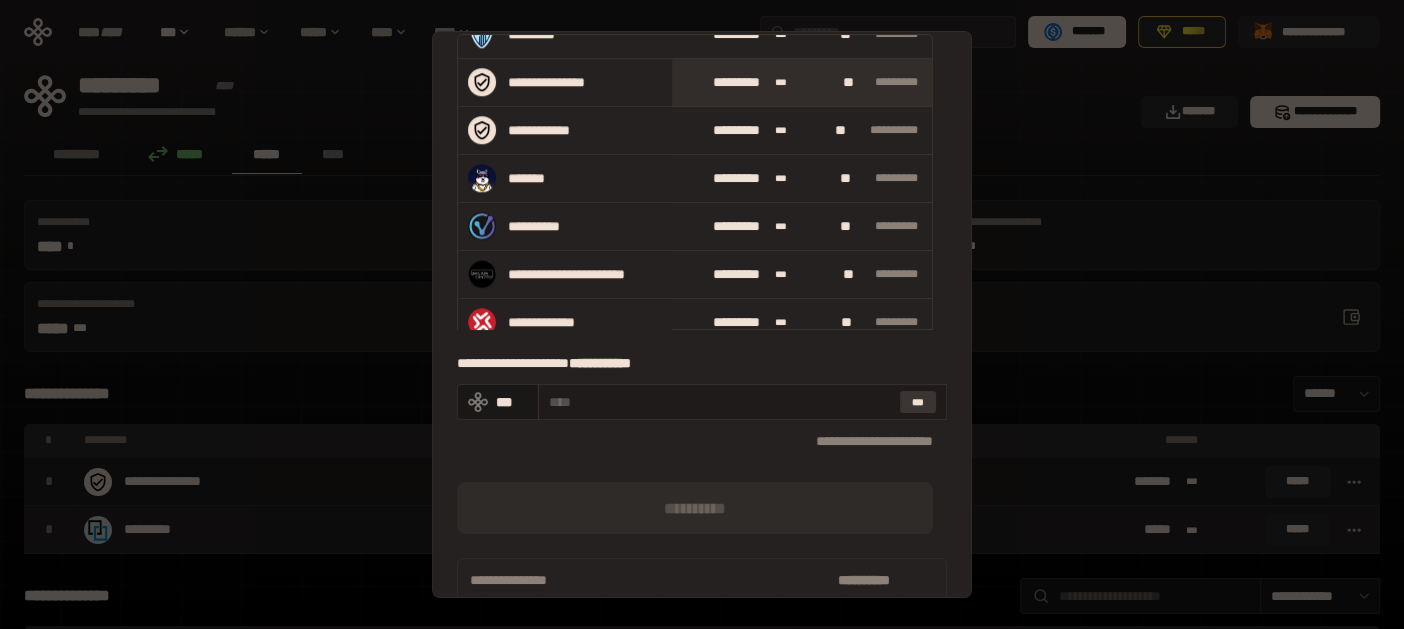 click on "***" at bounding box center (918, 402) 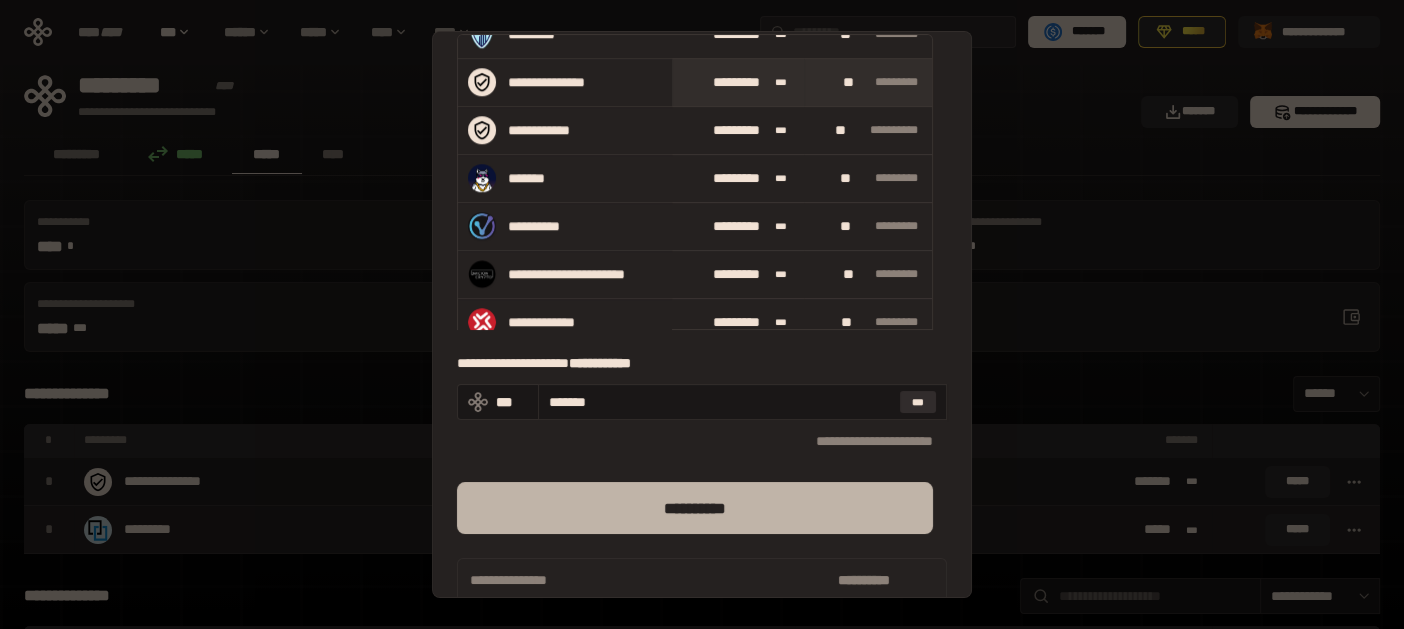click on "**********" at bounding box center (695, 508) 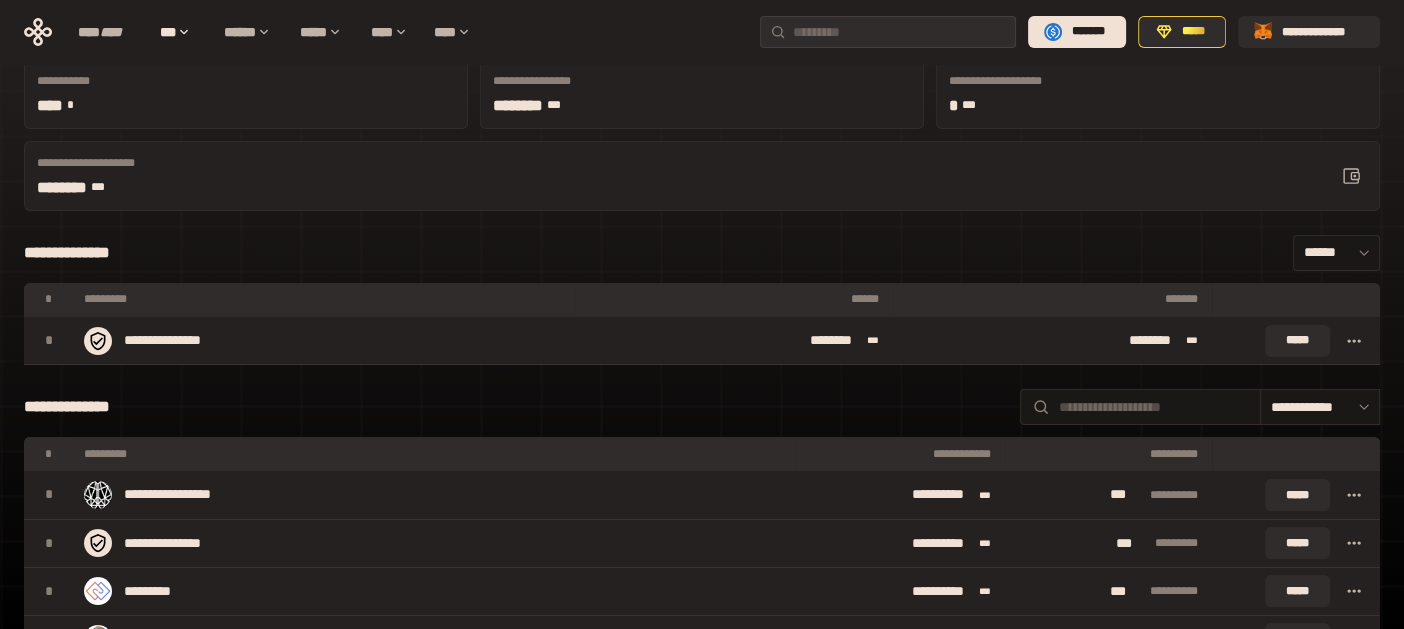 scroll, scrollTop: 0, scrollLeft: 0, axis: both 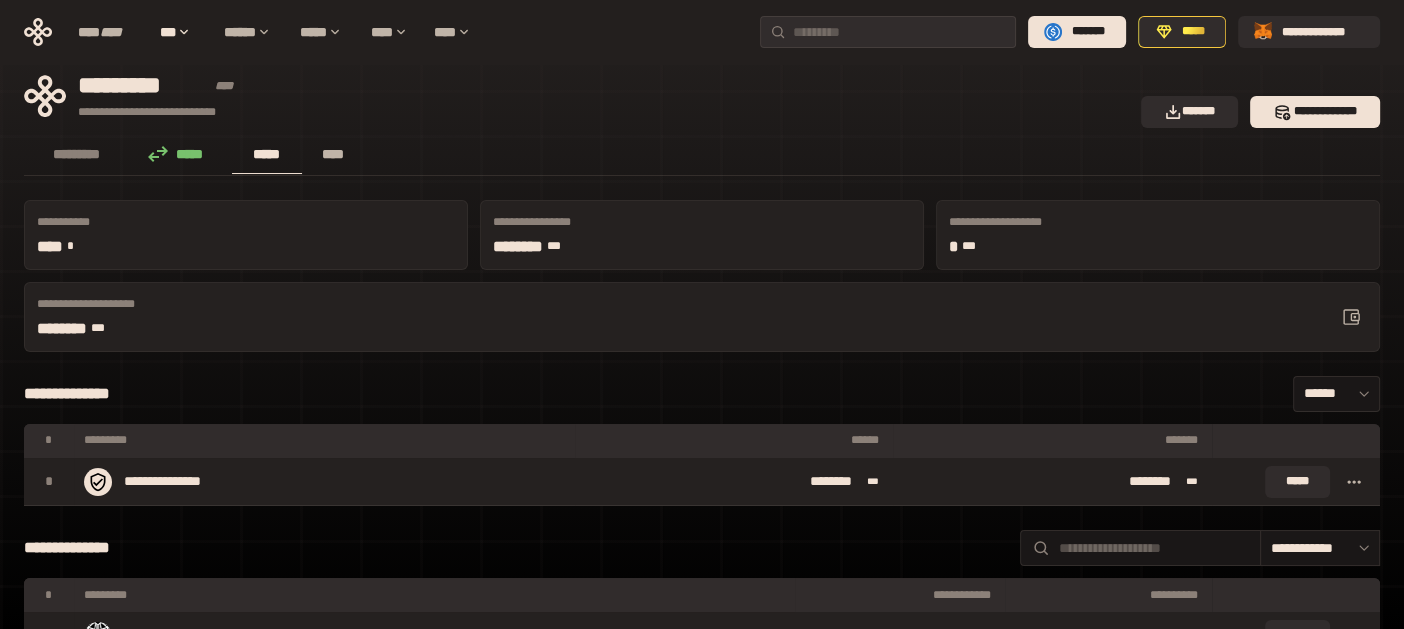 click on "****" at bounding box center [333, 155] 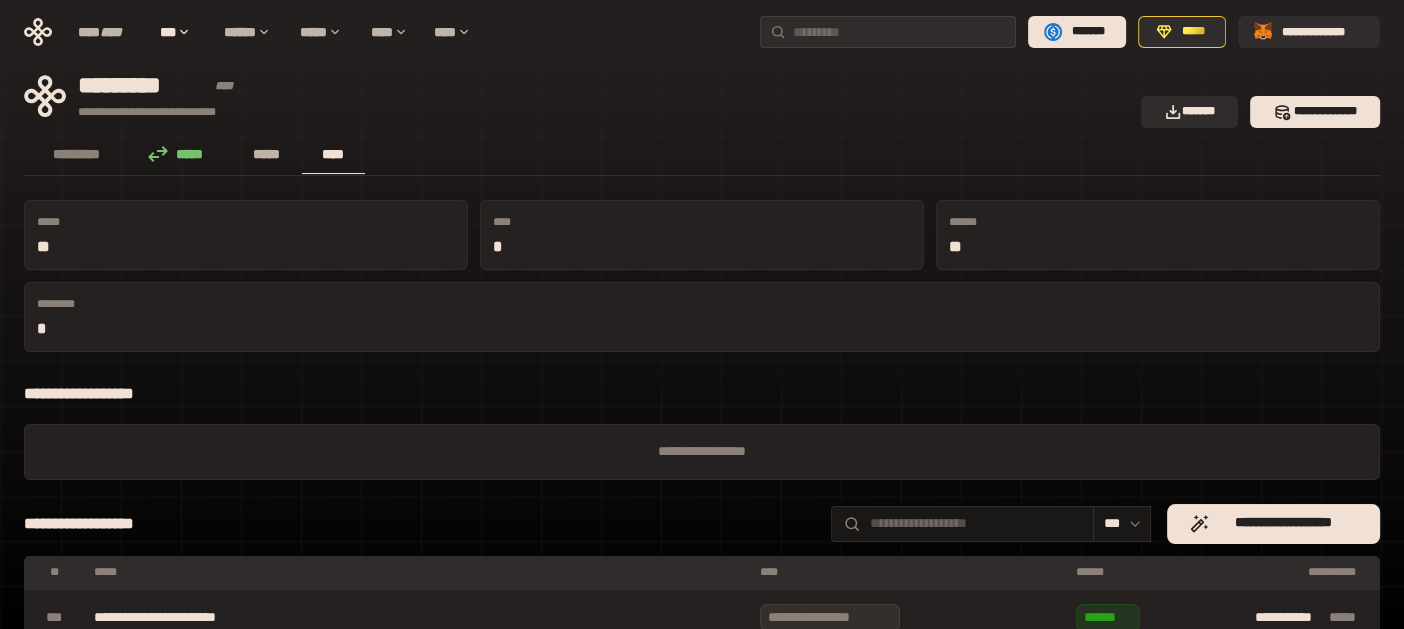 click on "*****" at bounding box center [267, 154] 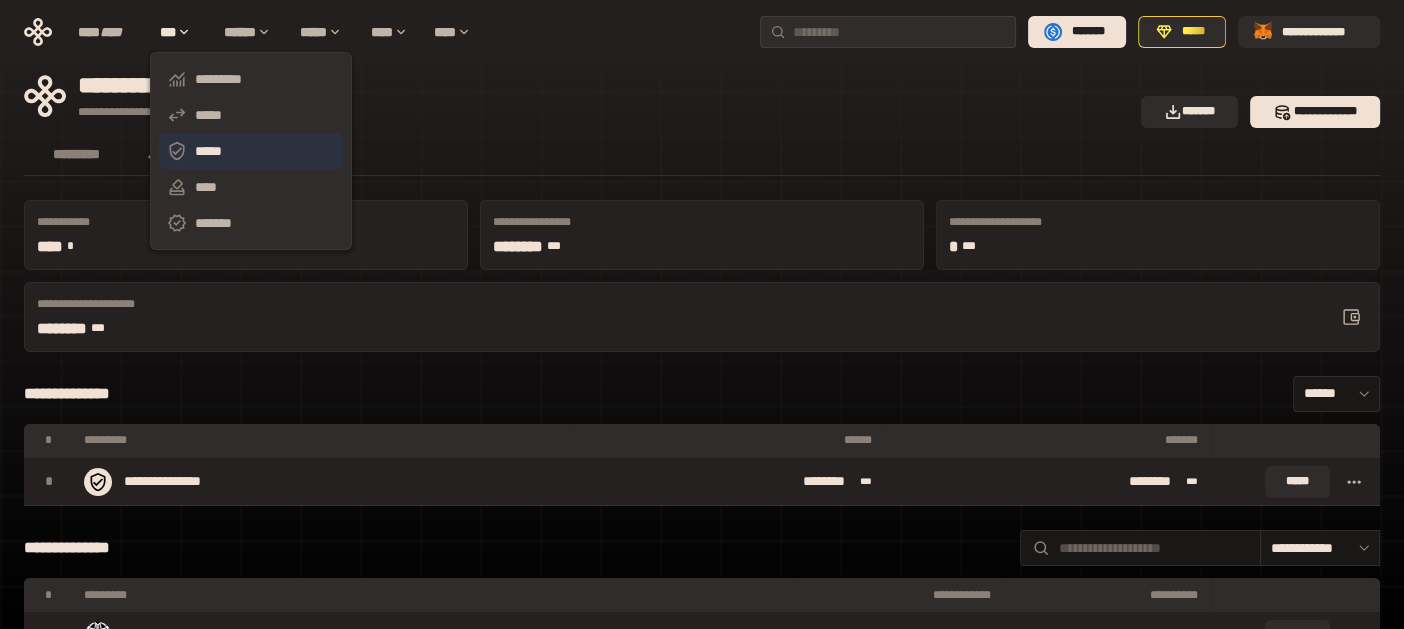 click on "*****" at bounding box center [251, 151] 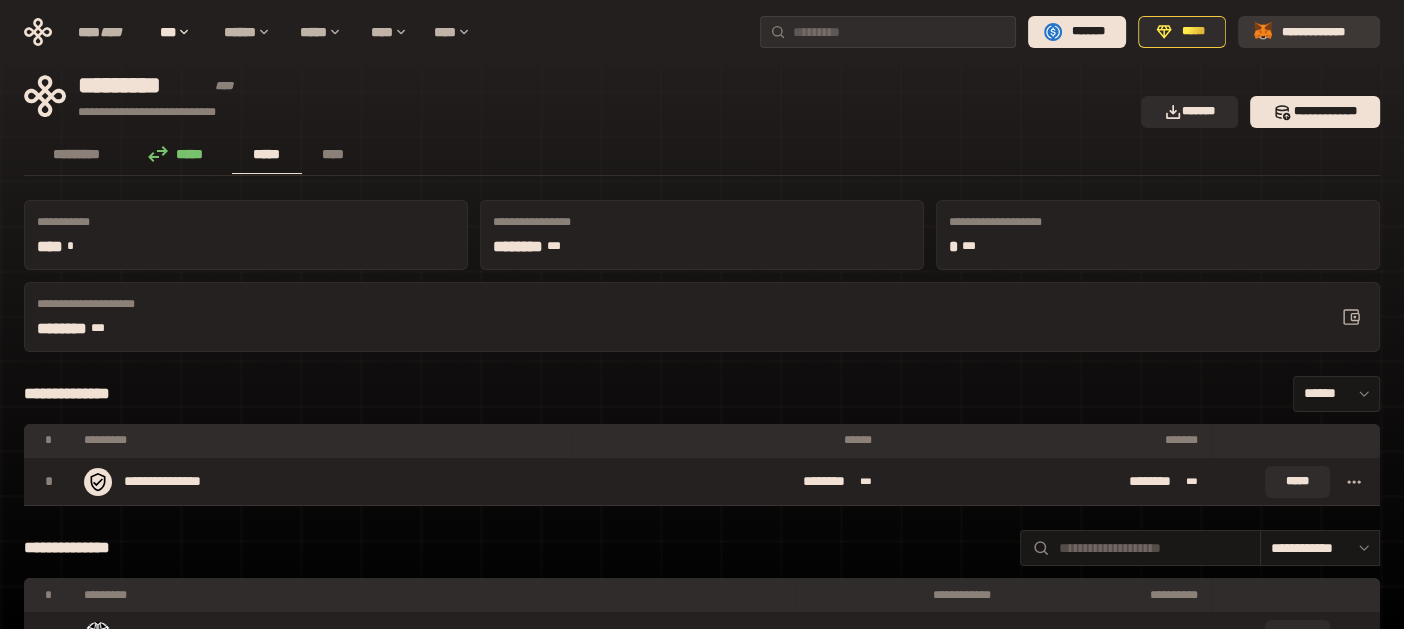 click on "**********" at bounding box center [1323, 32] 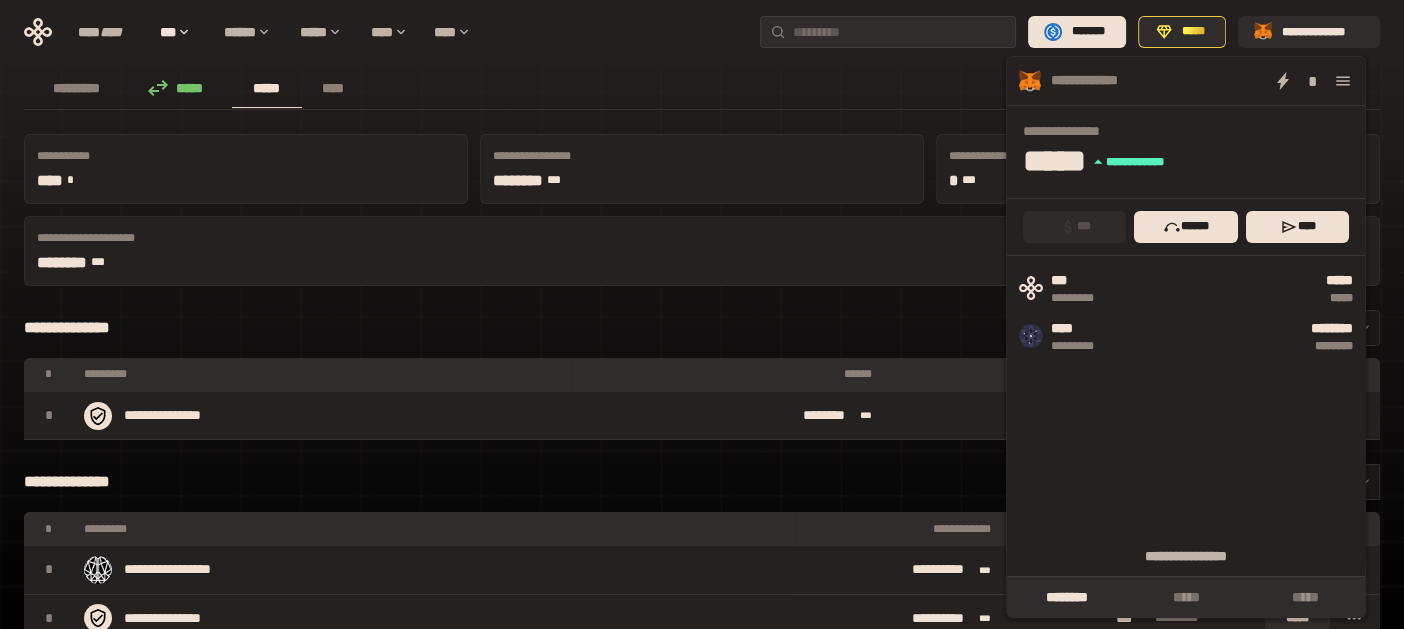 scroll, scrollTop: 99, scrollLeft: 0, axis: vertical 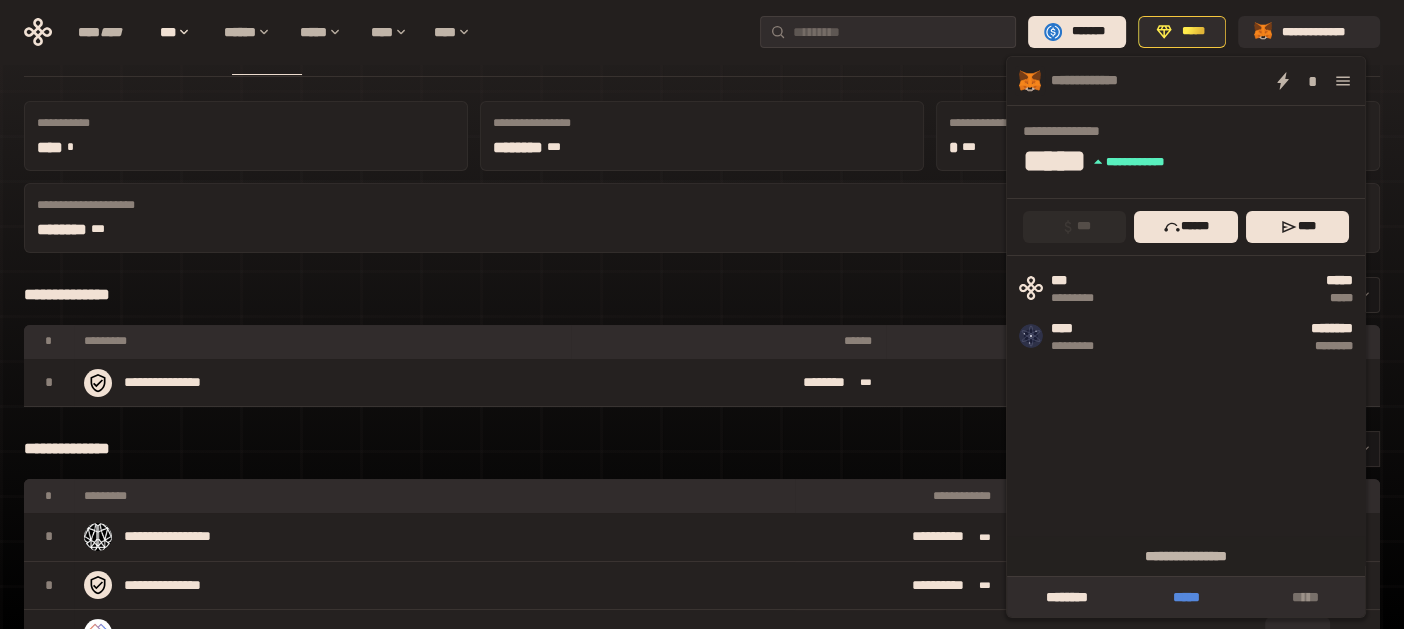click on "*****" at bounding box center (1186, 597) 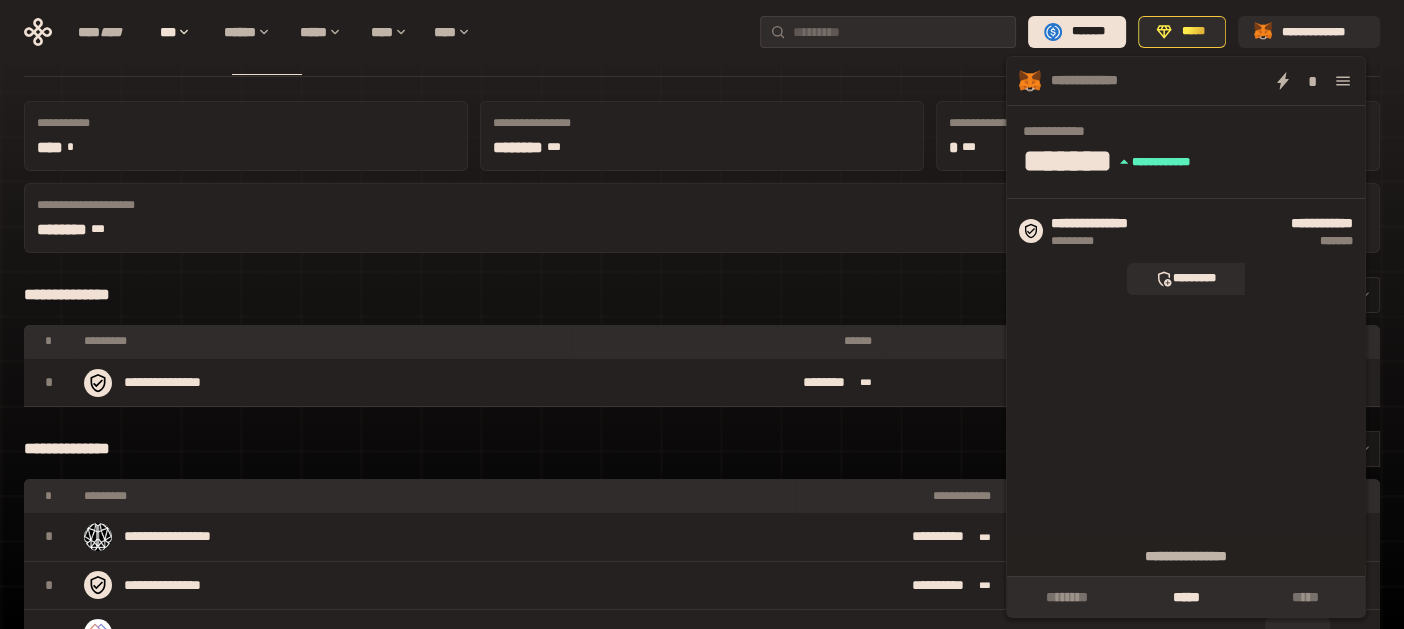 click 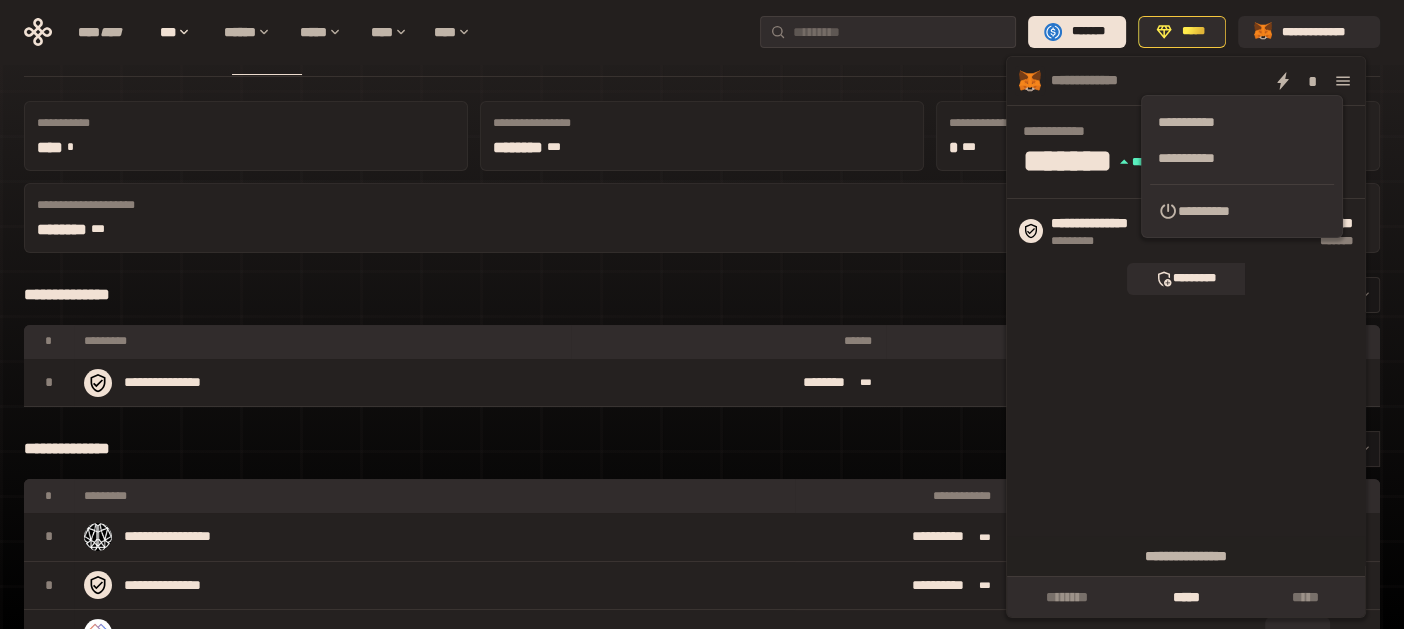 click on "**********" at bounding box center [1158, 136] 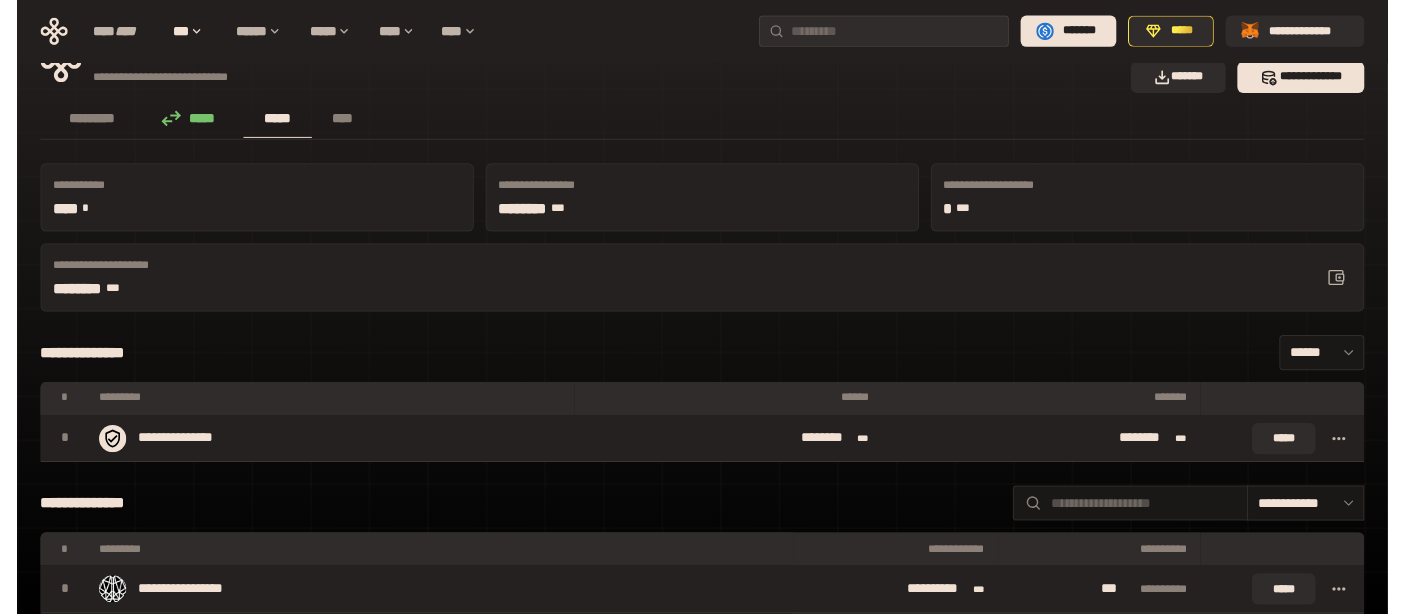 scroll, scrollTop: 0, scrollLeft: 0, axis: both 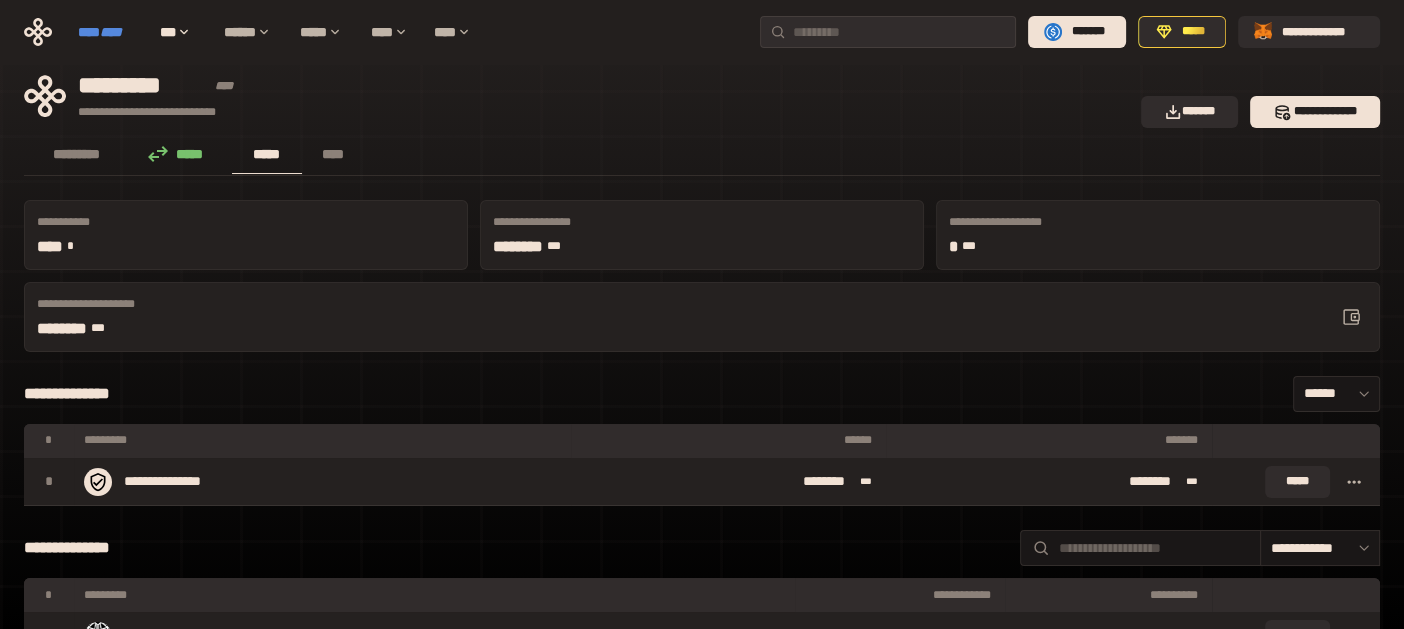 click on "****" at bounding box center [111, 32] 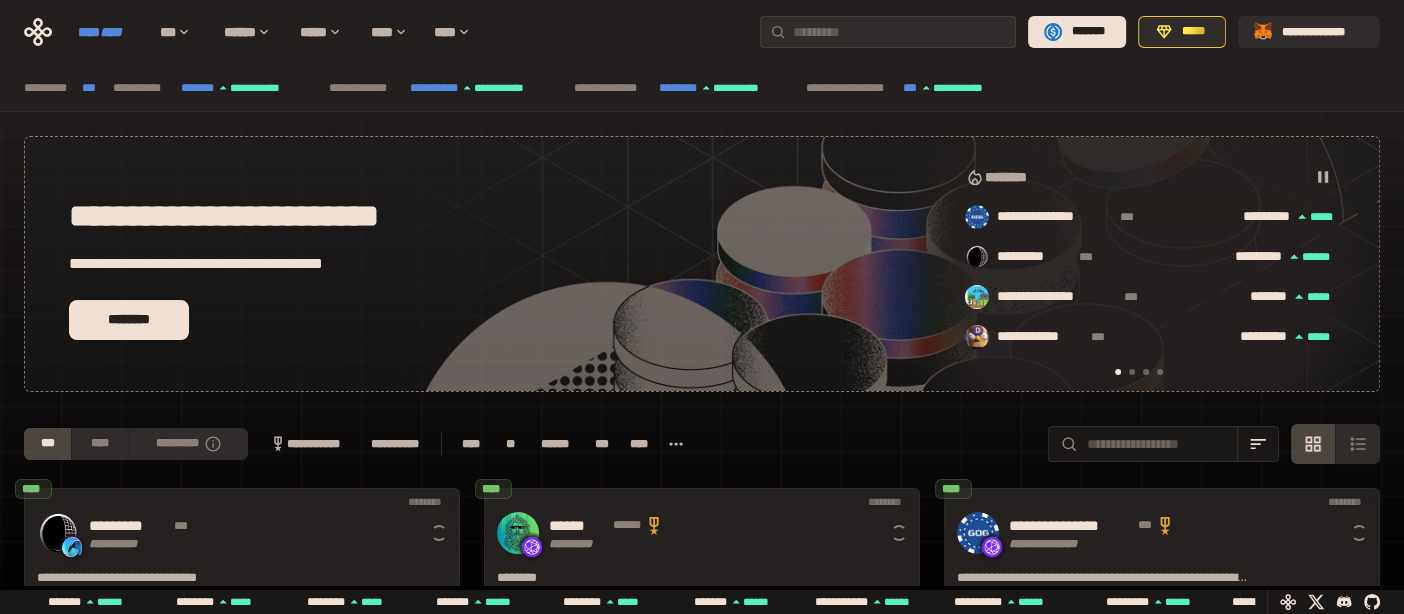 scroll, scrollTop: 0, scrollLeft: 16, axis: horizontal 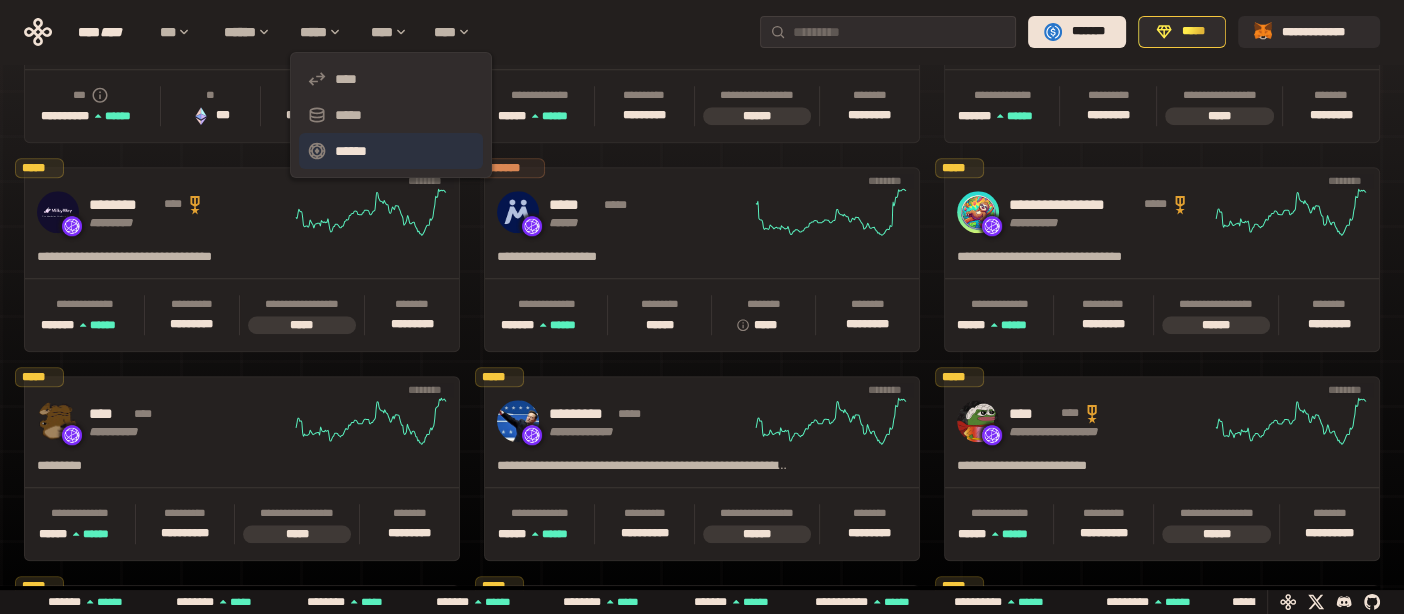 click on "******" at bounding box center [391, 151] 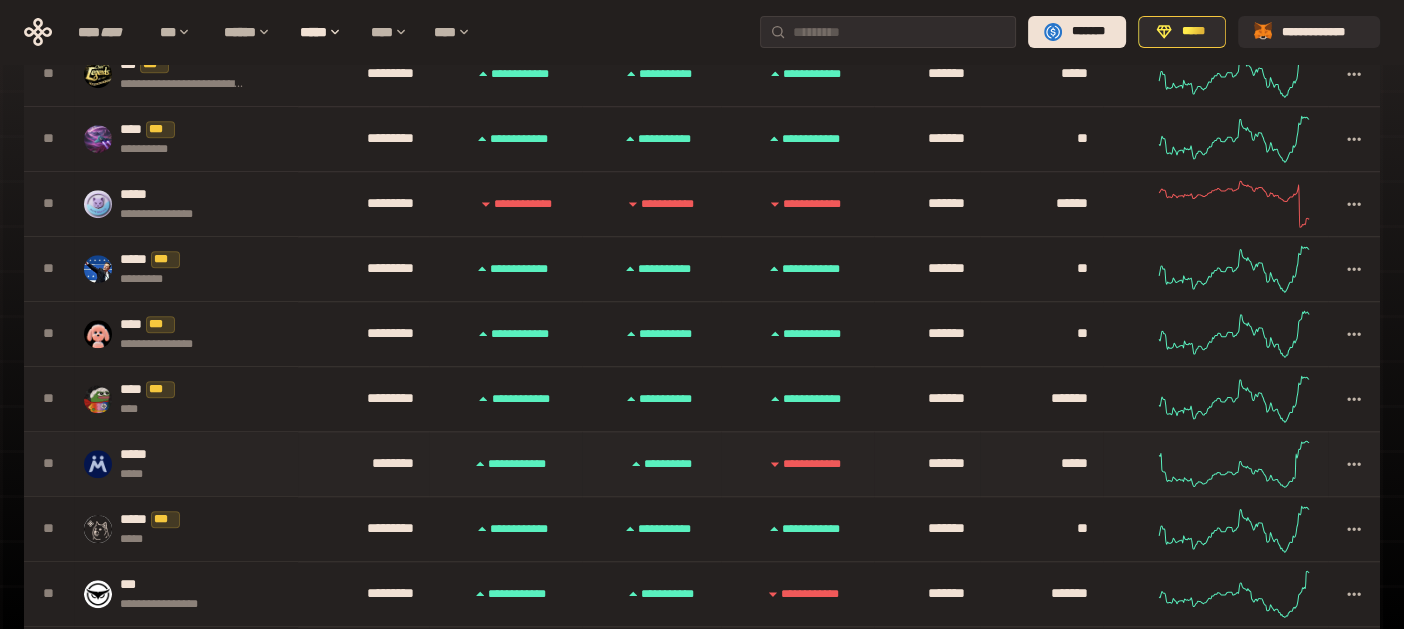 click on "***** *****" at bounding box center [186, 464] 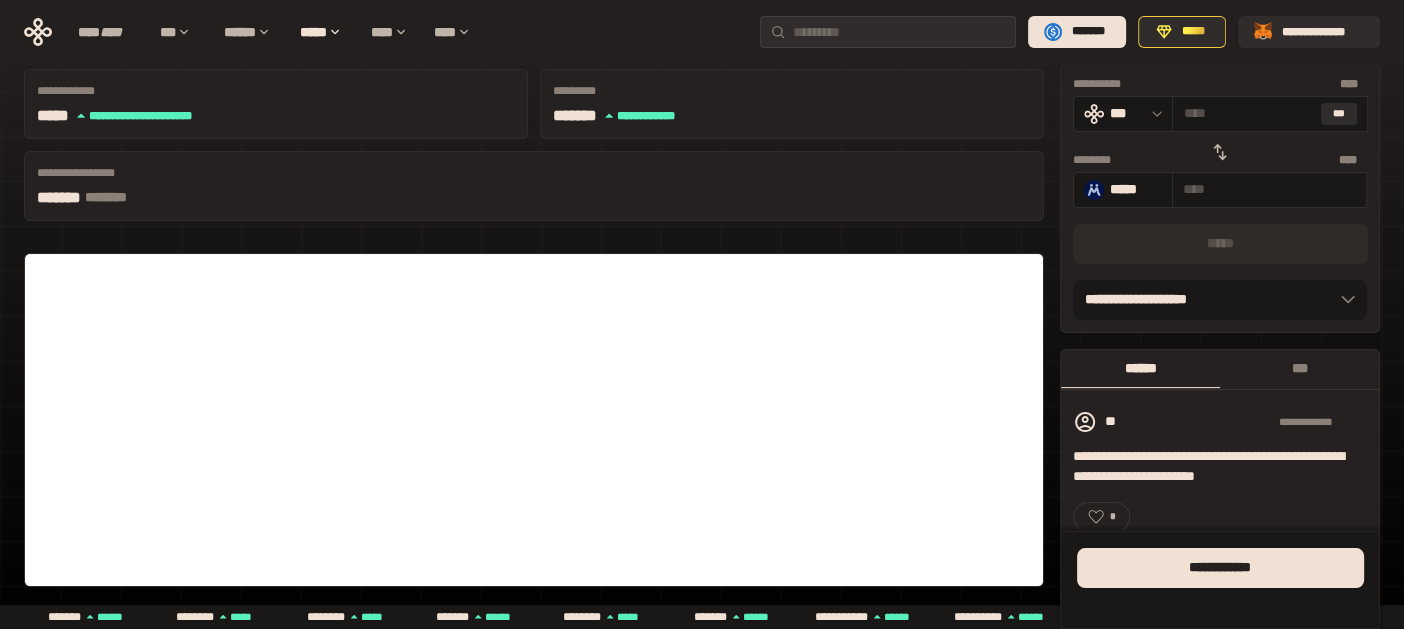 scroll, scrollTop: 0, scrollLeft: 0, axis: both 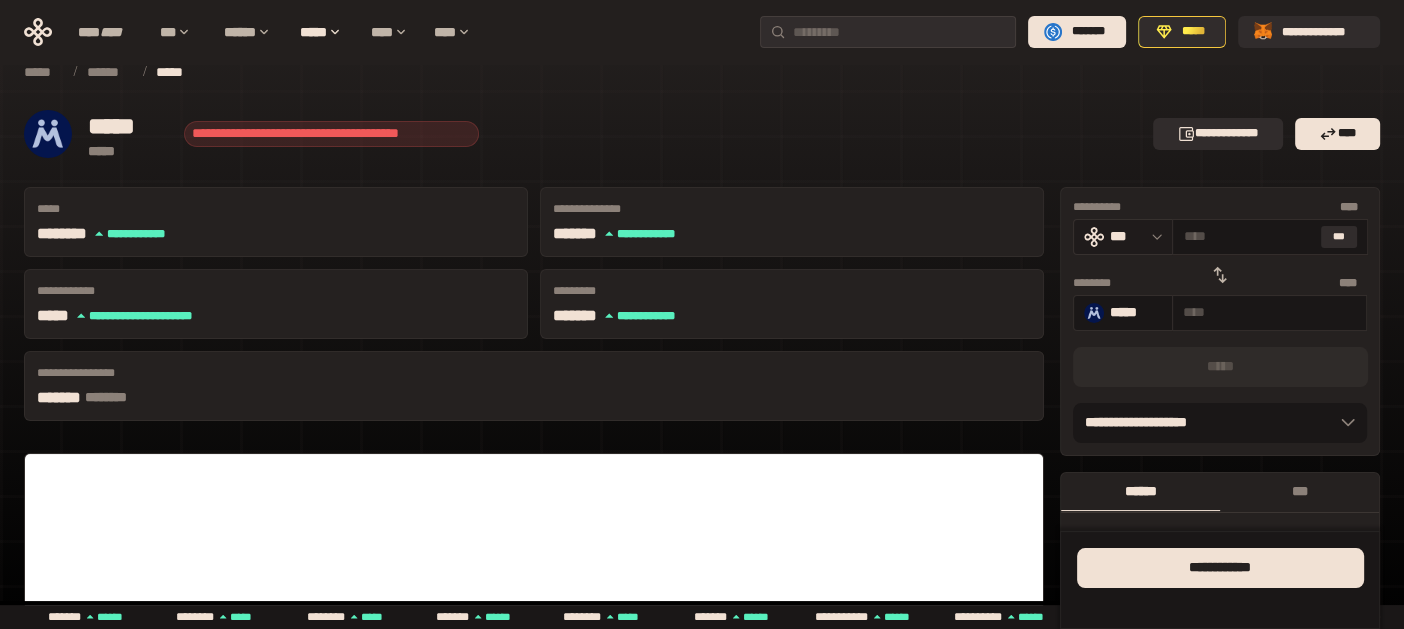 click 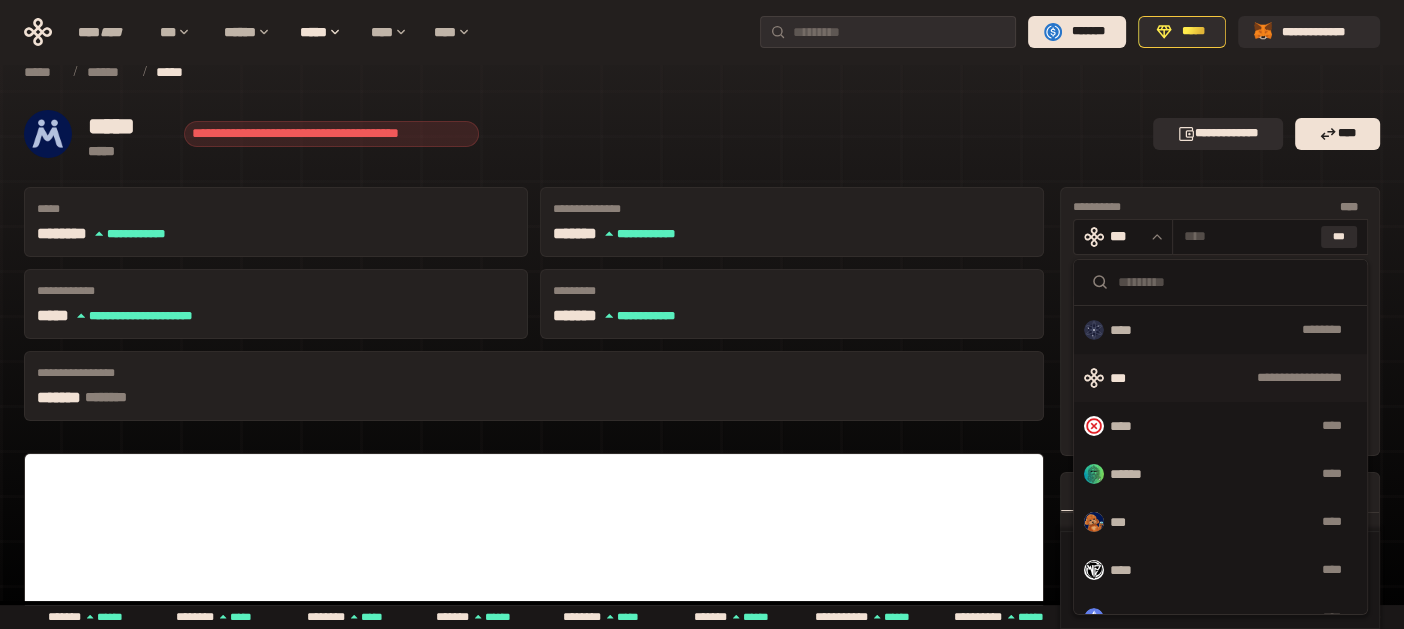 click on "**********" at bounding box center [702, 134] 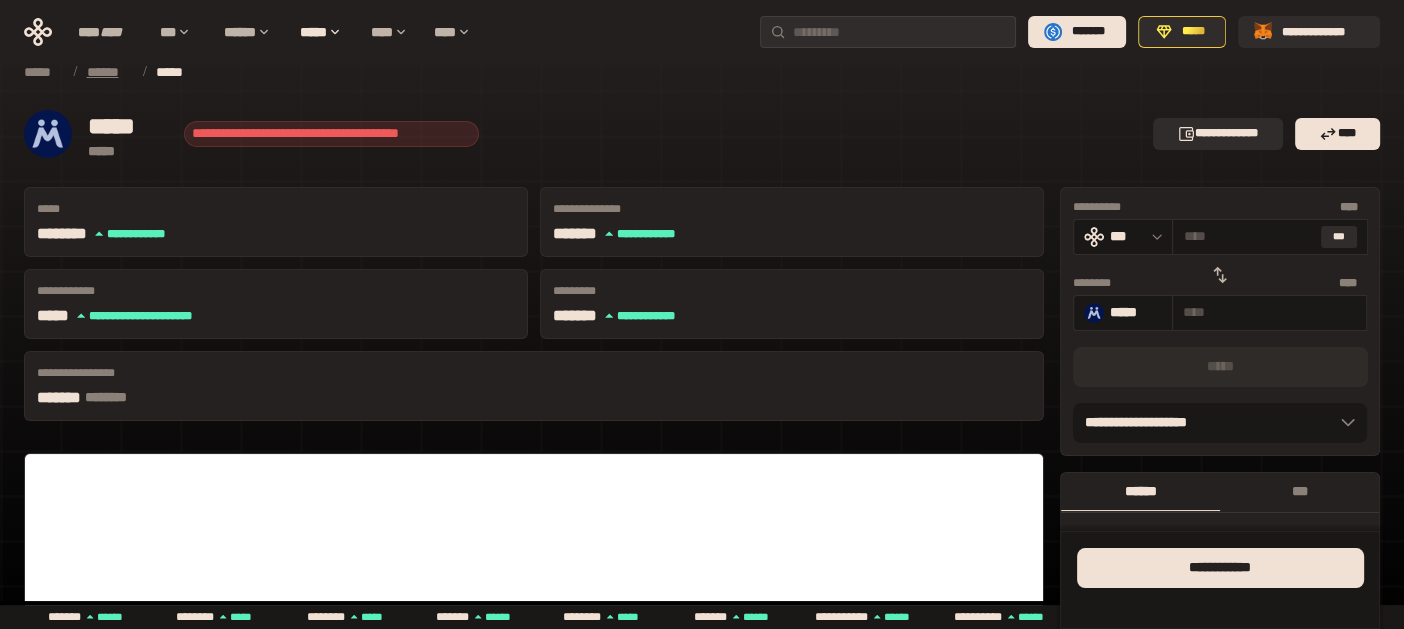 click on "******" at bounding box center (109, 72) 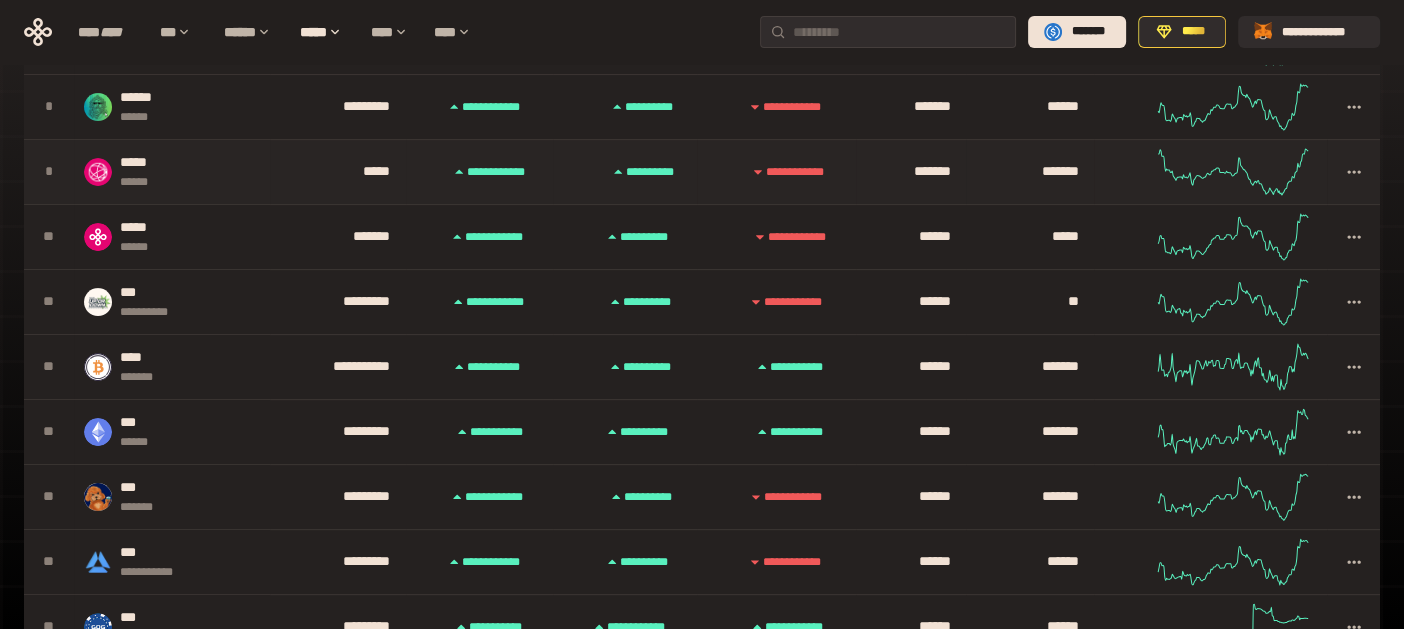 scroll, scrollTop: 599, scrollLeft: 0, axis: vertical 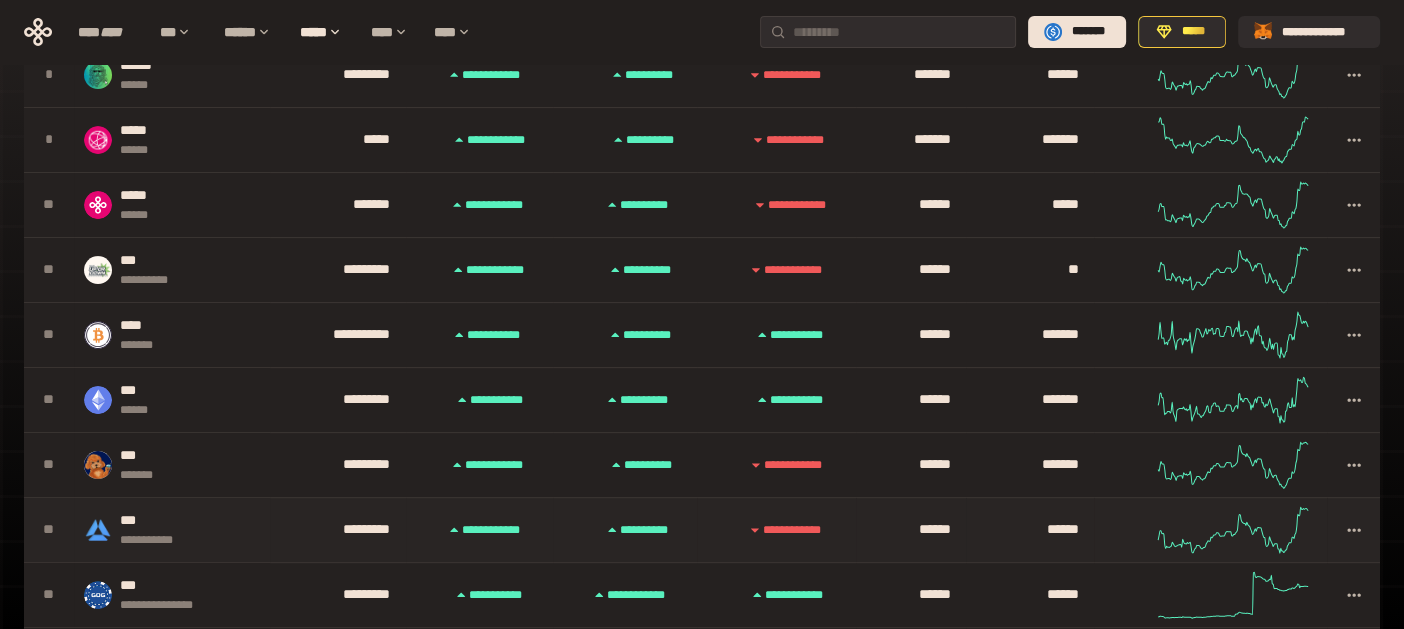click on "**********" at bounding box center [172, 530] 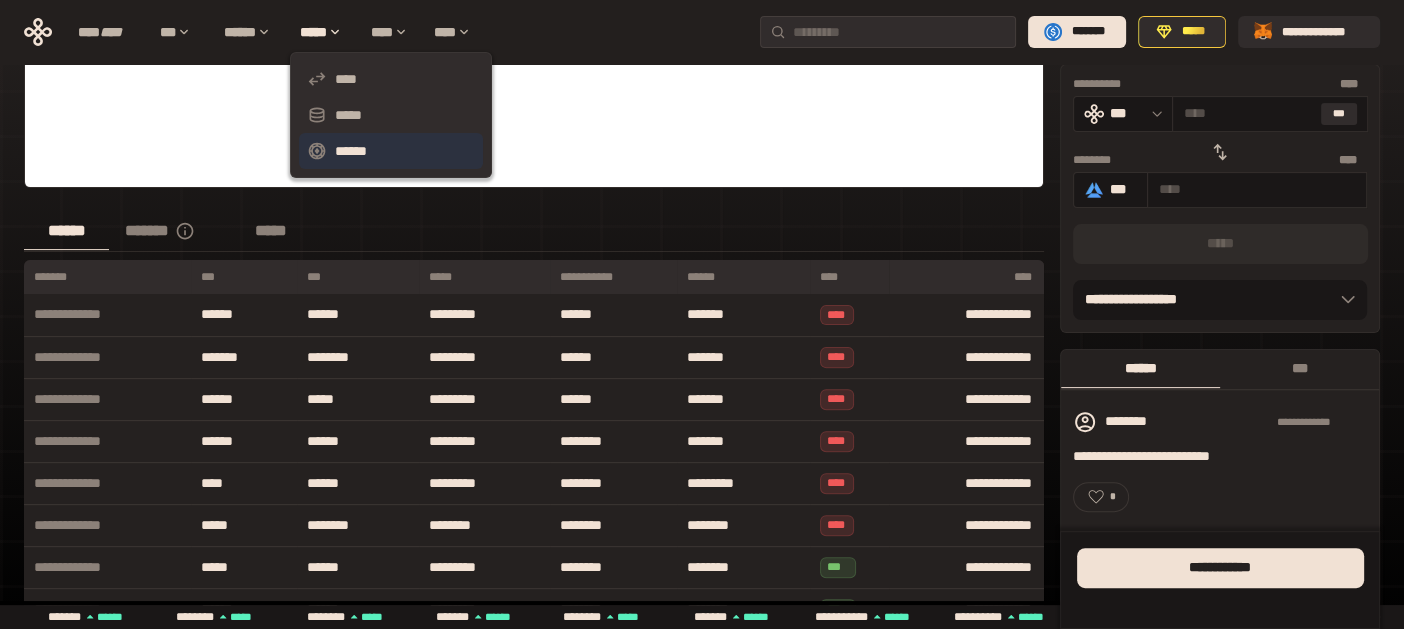 click on "******" at bounding box center (391, 151) 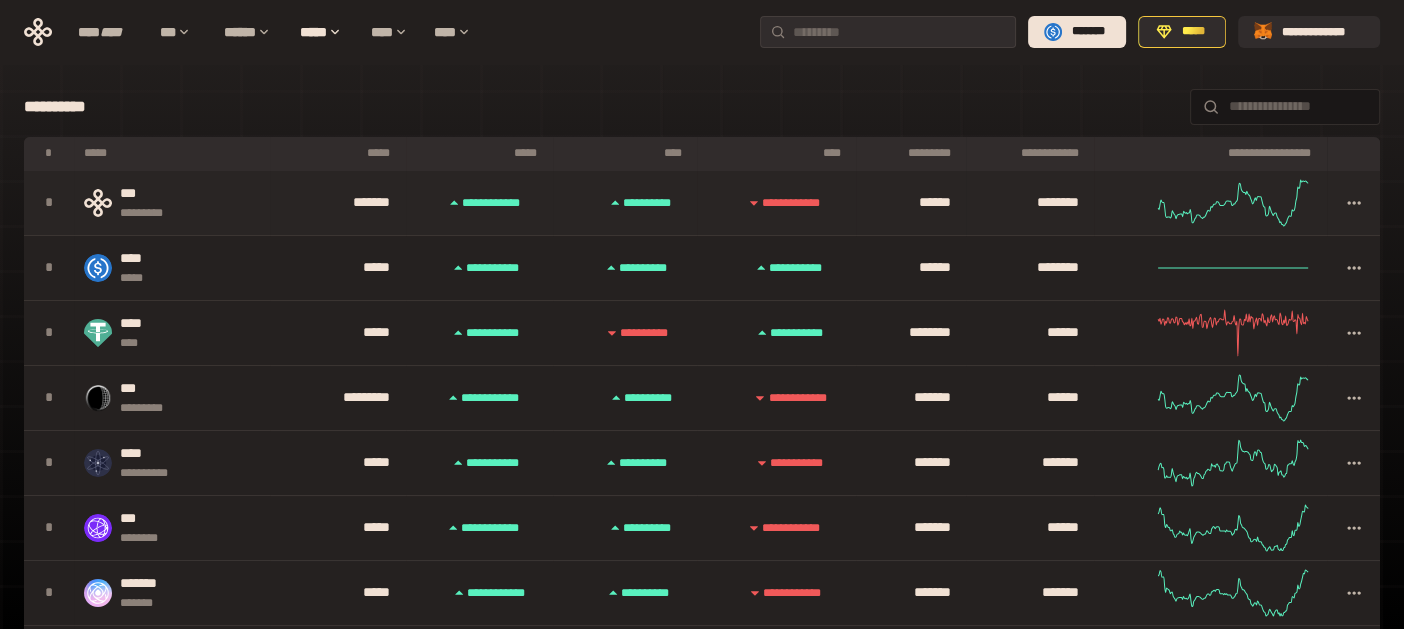 scroll, scrollTop: 0, scrollLeft: 0, axis: both 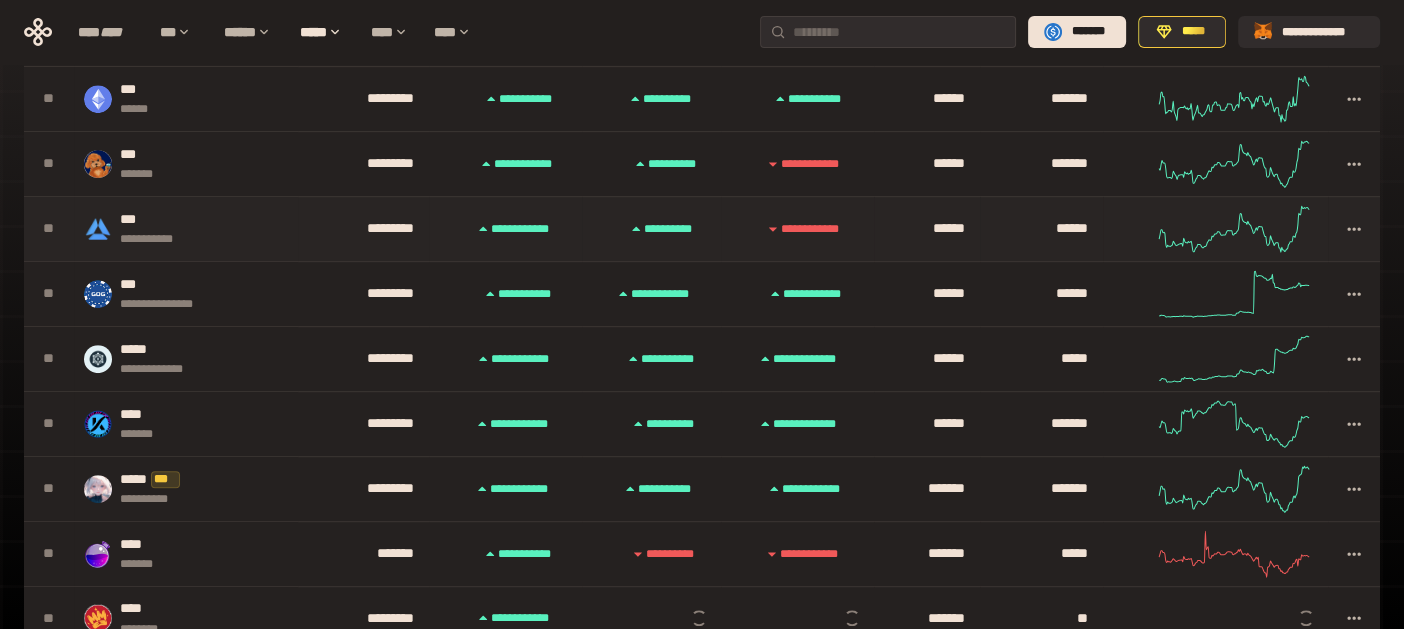 click on "**********" at bounding box center (157, 239) 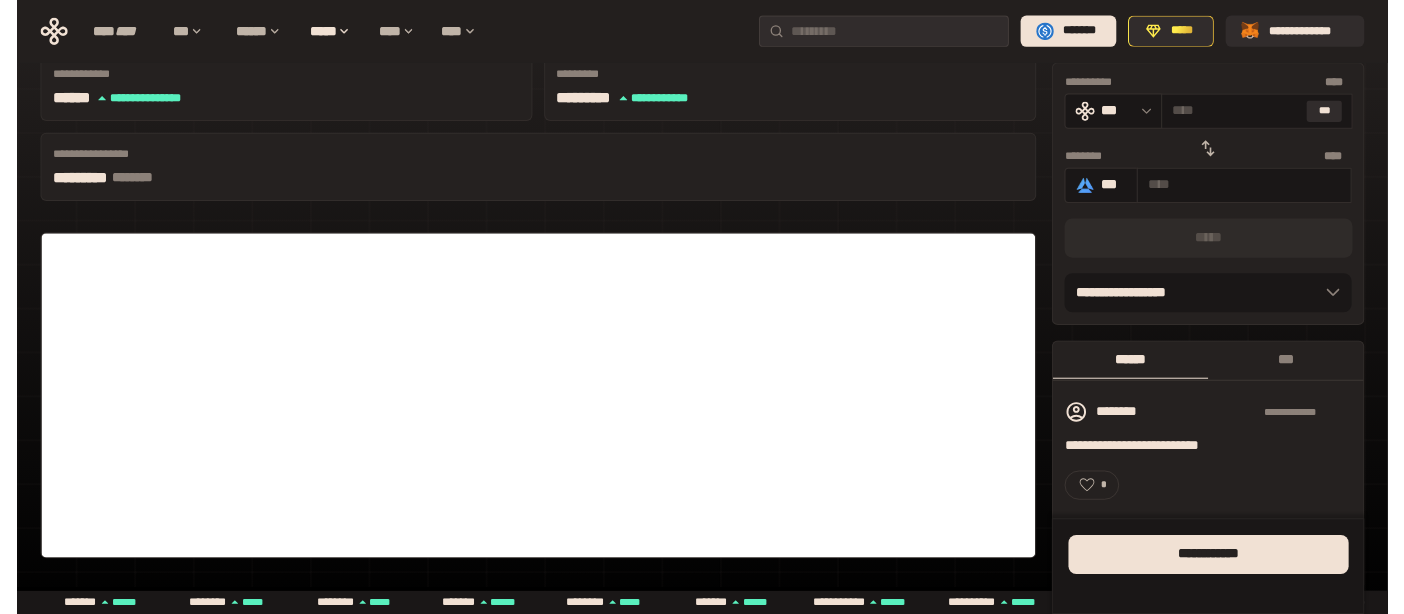 scroll, scrollTop: 200, scrollLeft: 0, axis: vertical 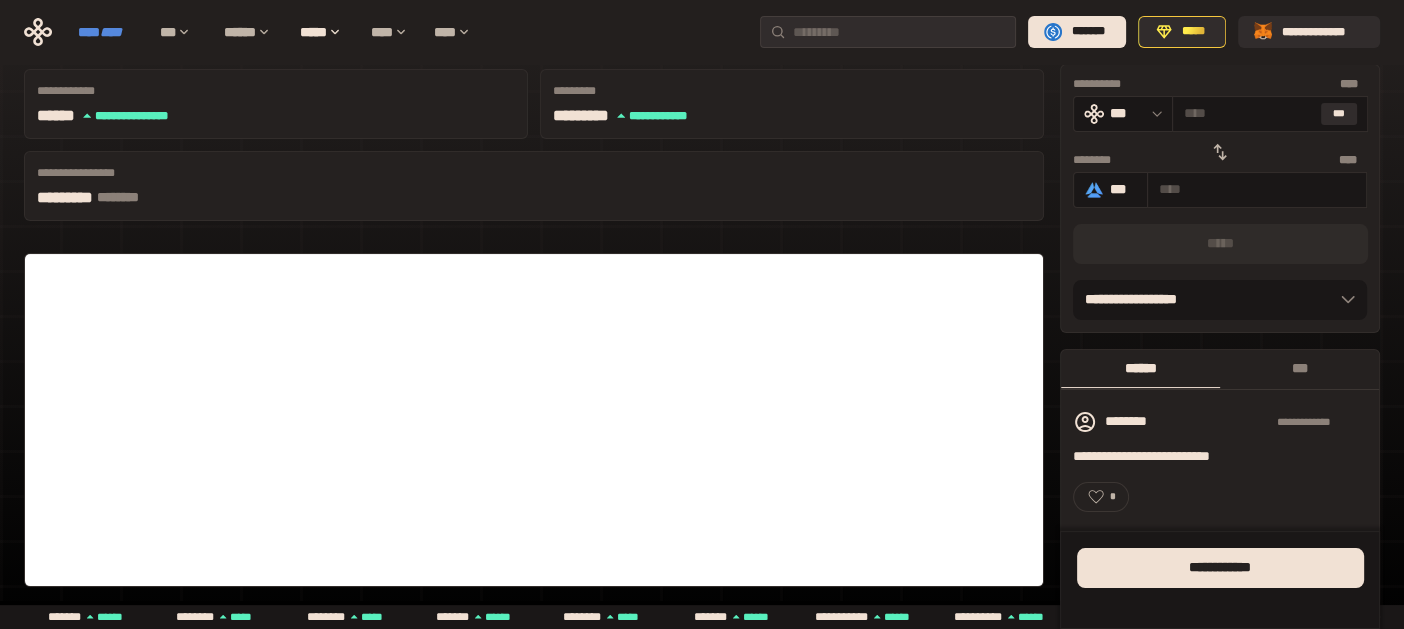click on "****" at bounding box center (111, 32) 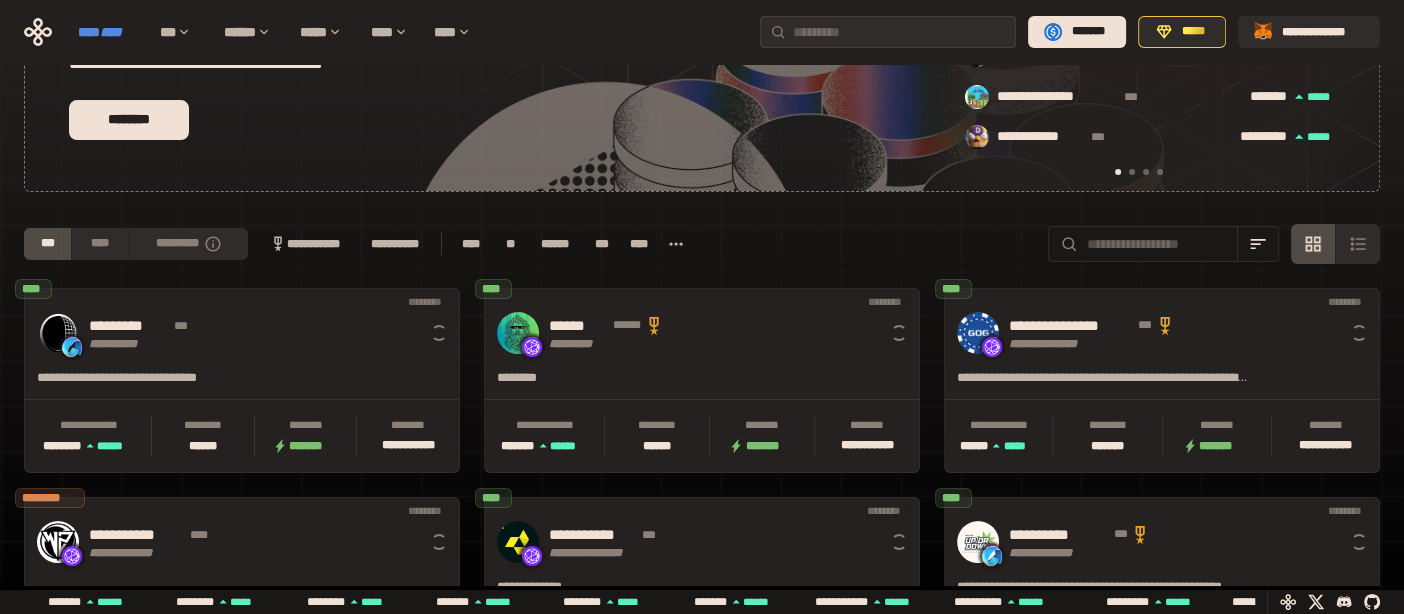 scroll, scrollTop: 0, scrollLeft: 16, axis: horizontal 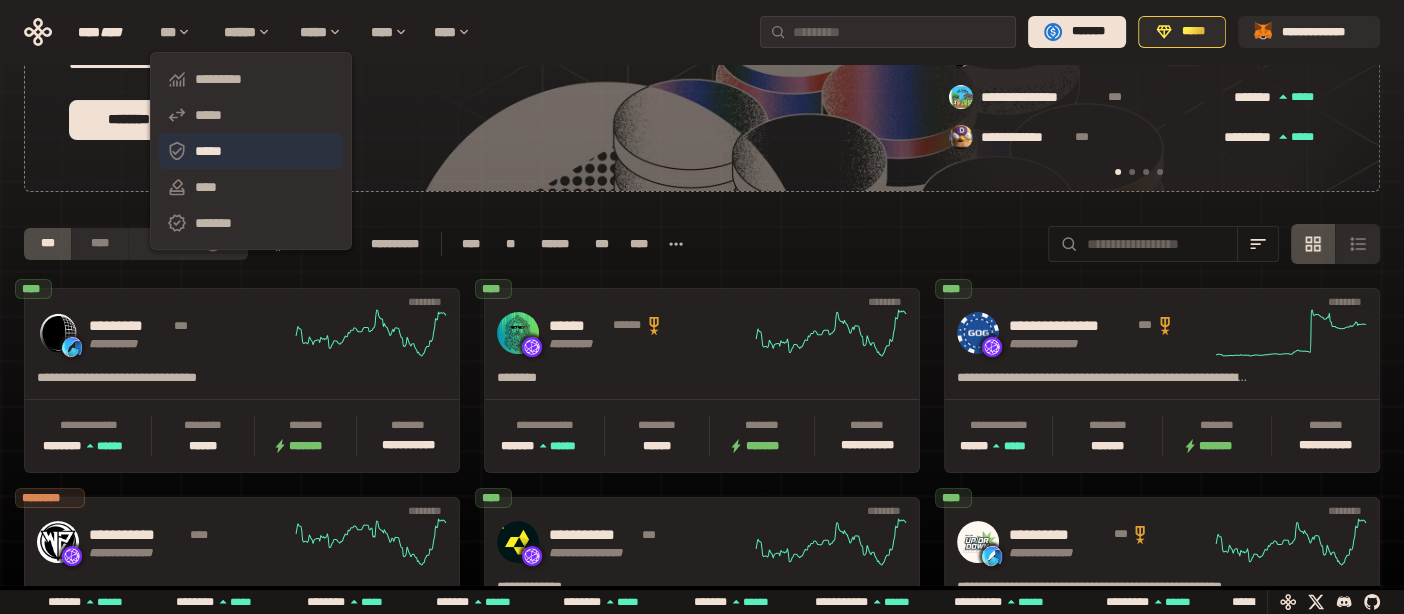 click on "*****" at bounding box center [251, 151] 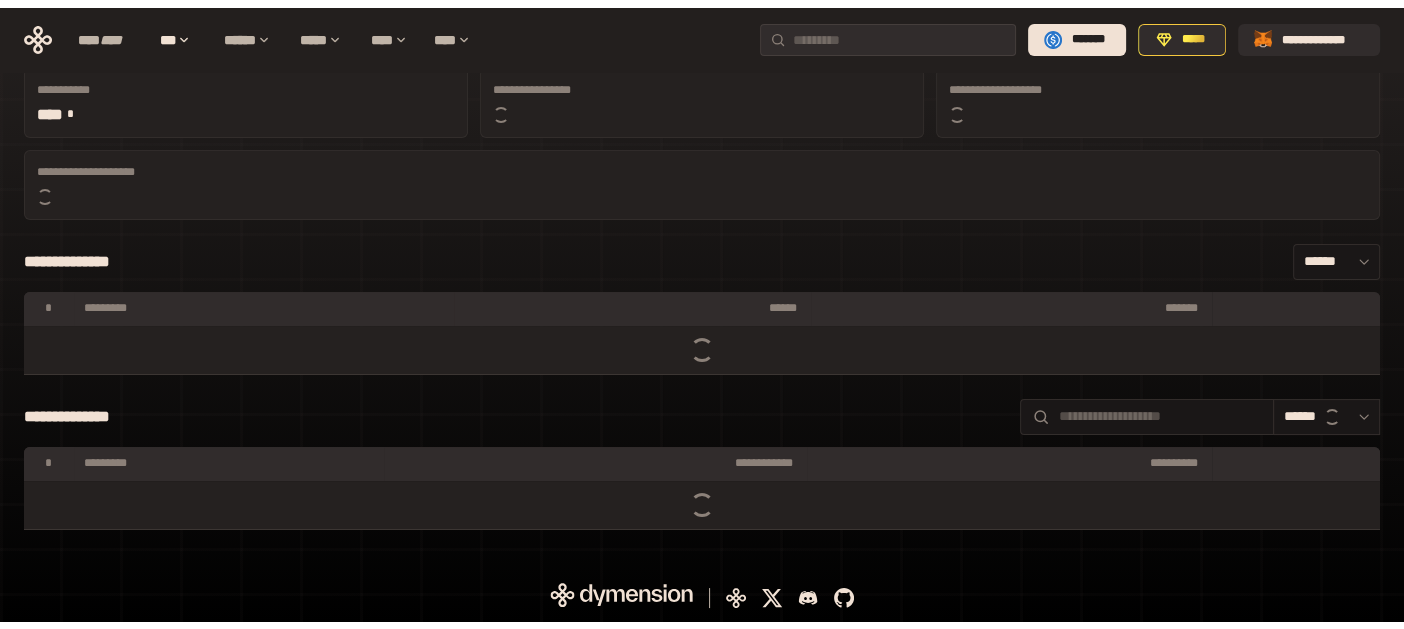 scroll, scrollTop: 0, scrollLeft: 0, axis: both 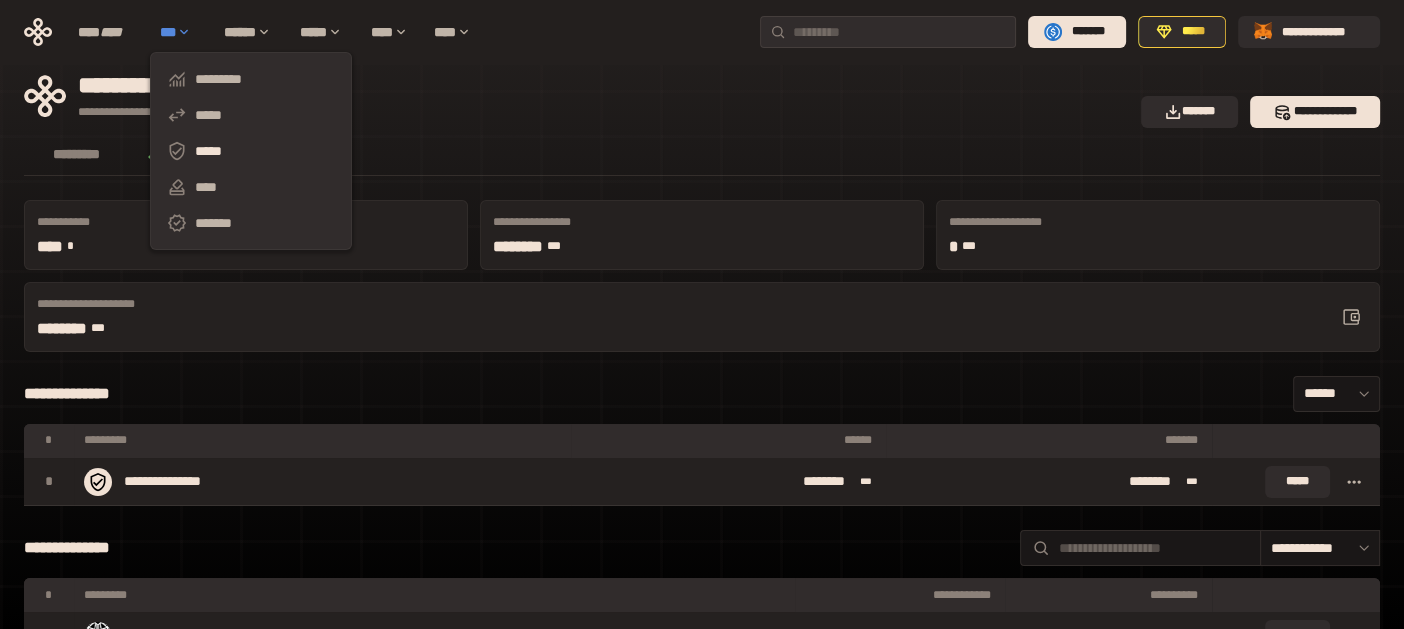click 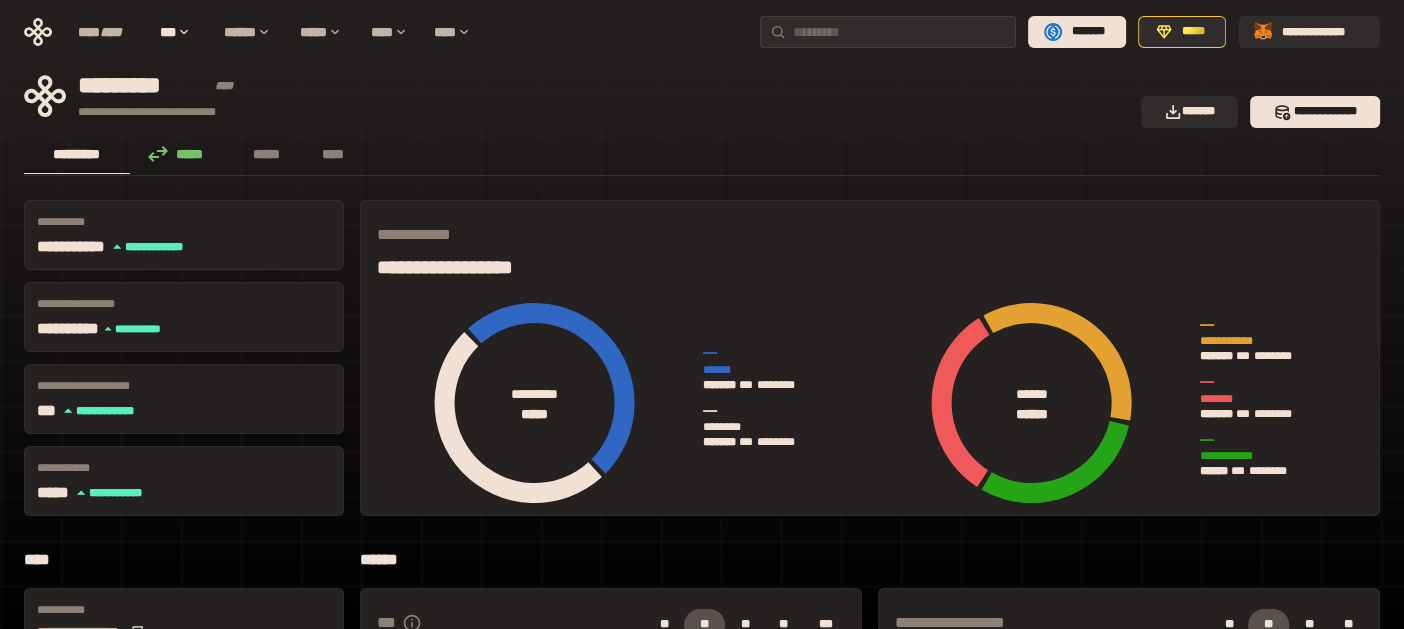 click 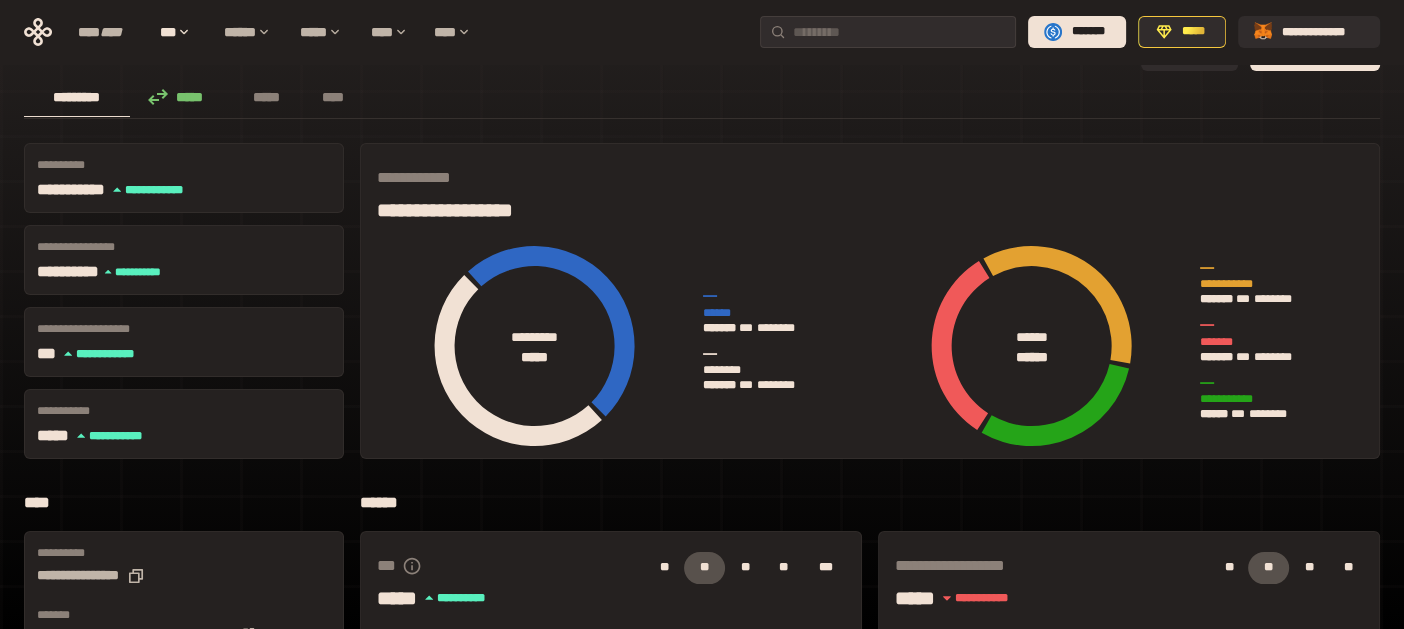 scroll, scrollTop: 0, scrollLeft: 0, axis: both 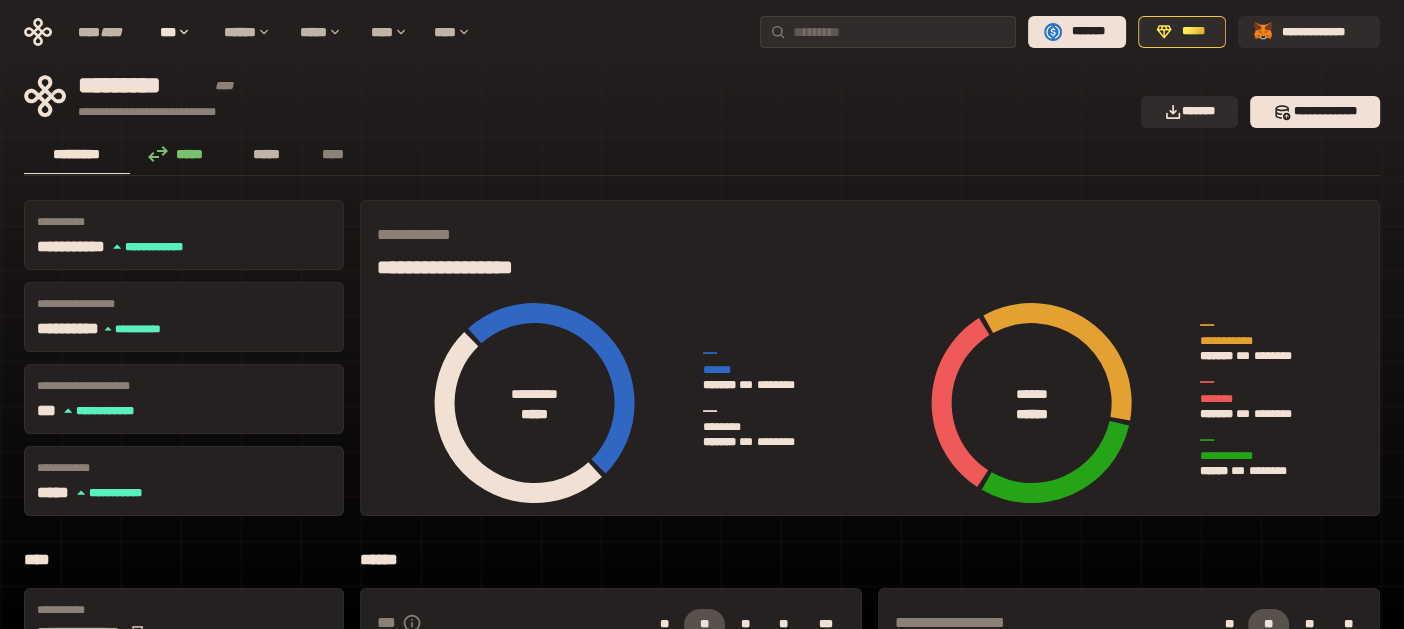 click on "*****" at bounding box center (267, 154) 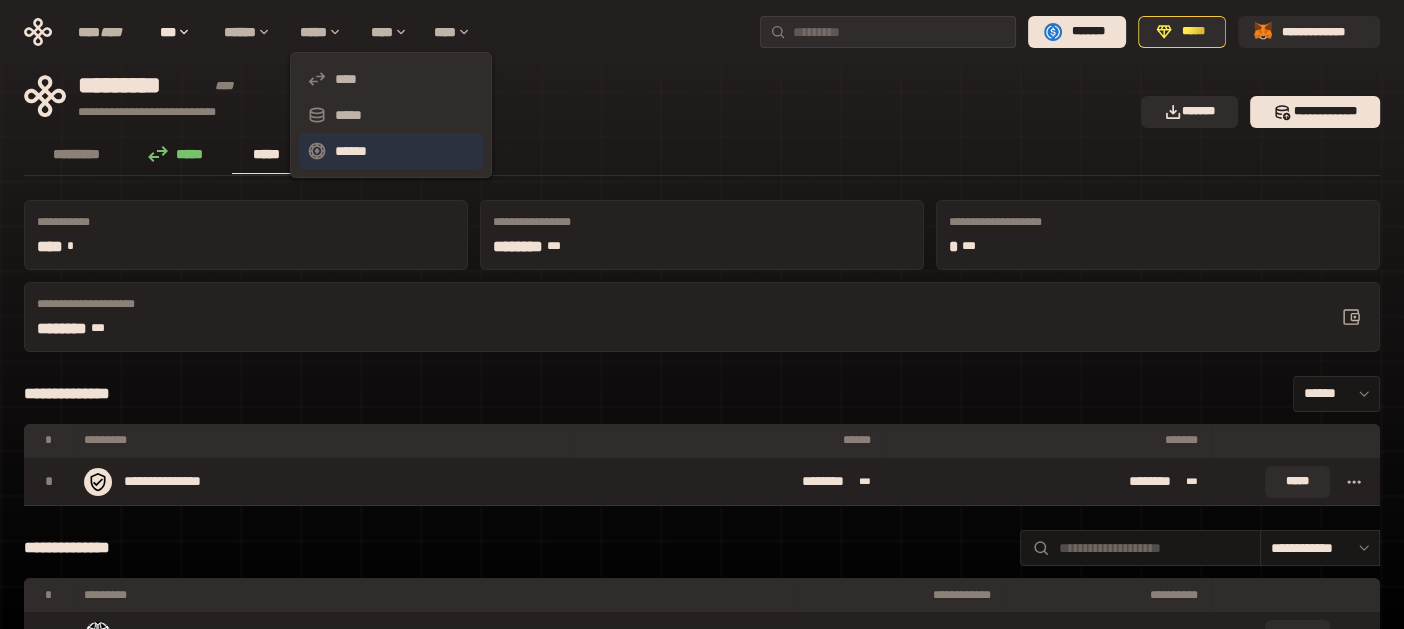 click on "******" at bounding box center (391, 151) 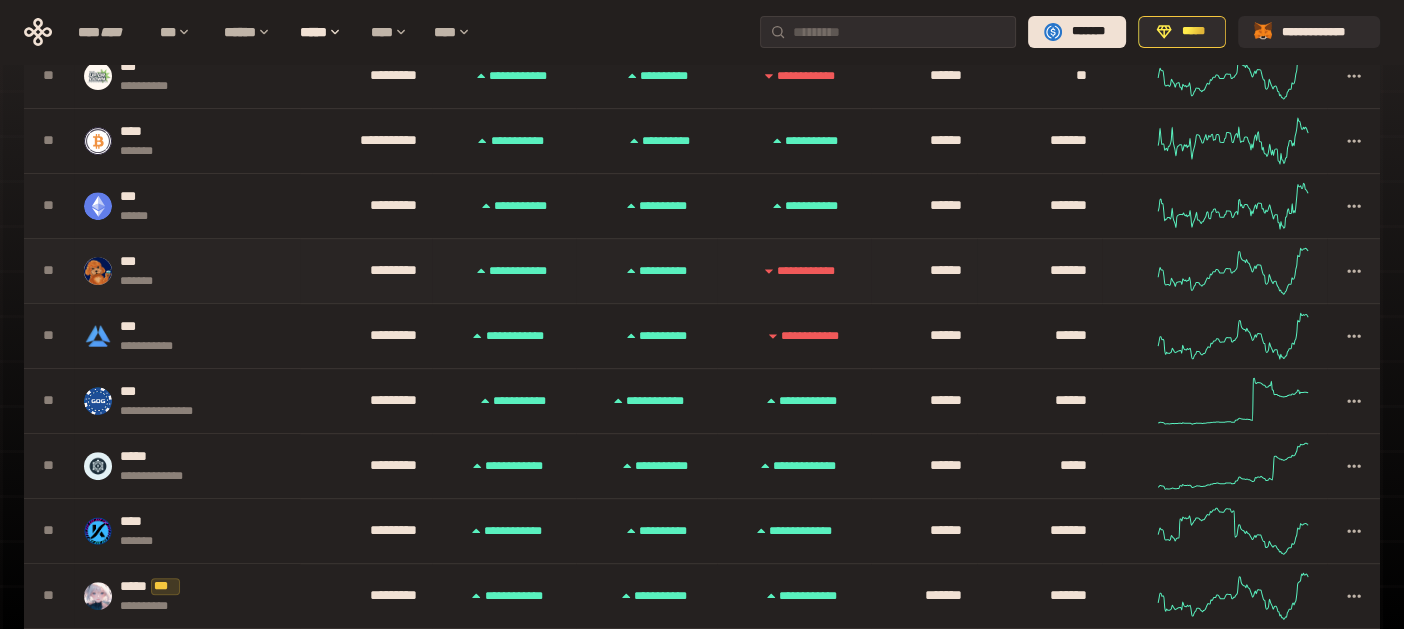 scroll, scrollTop: 900, scrollLeft: 0, axis: vertical 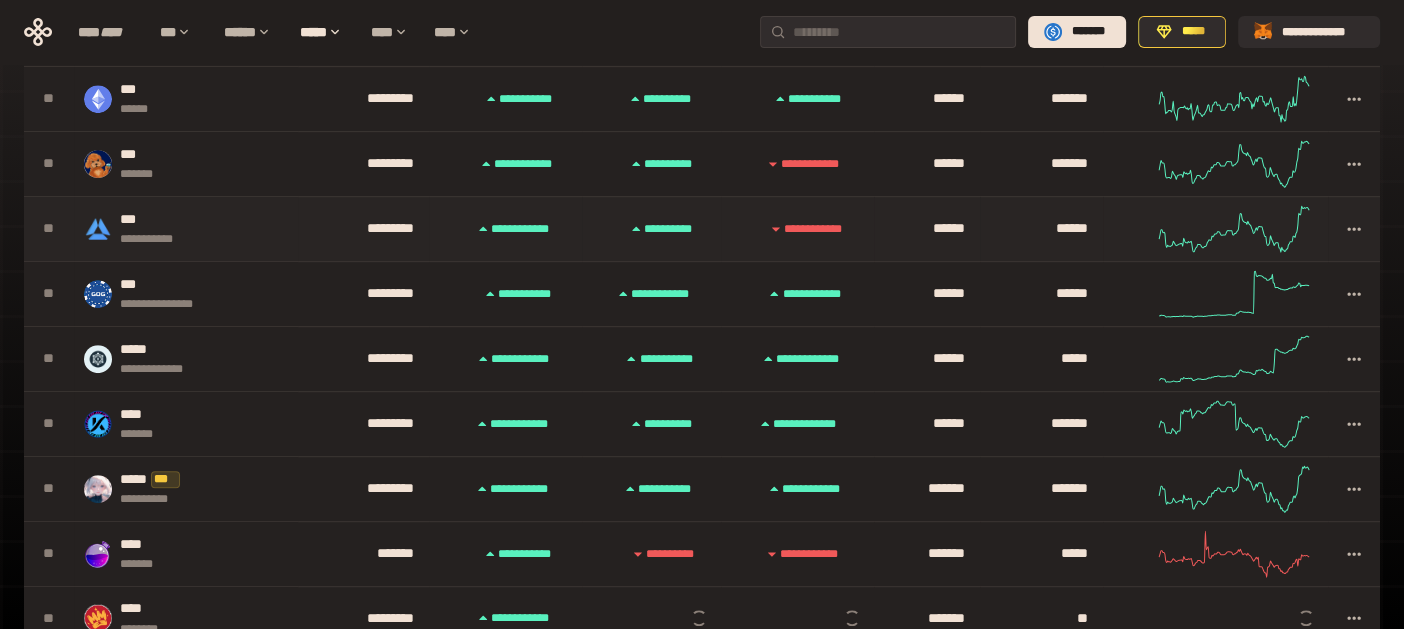 click on "**" at bounding box center (49, 228) 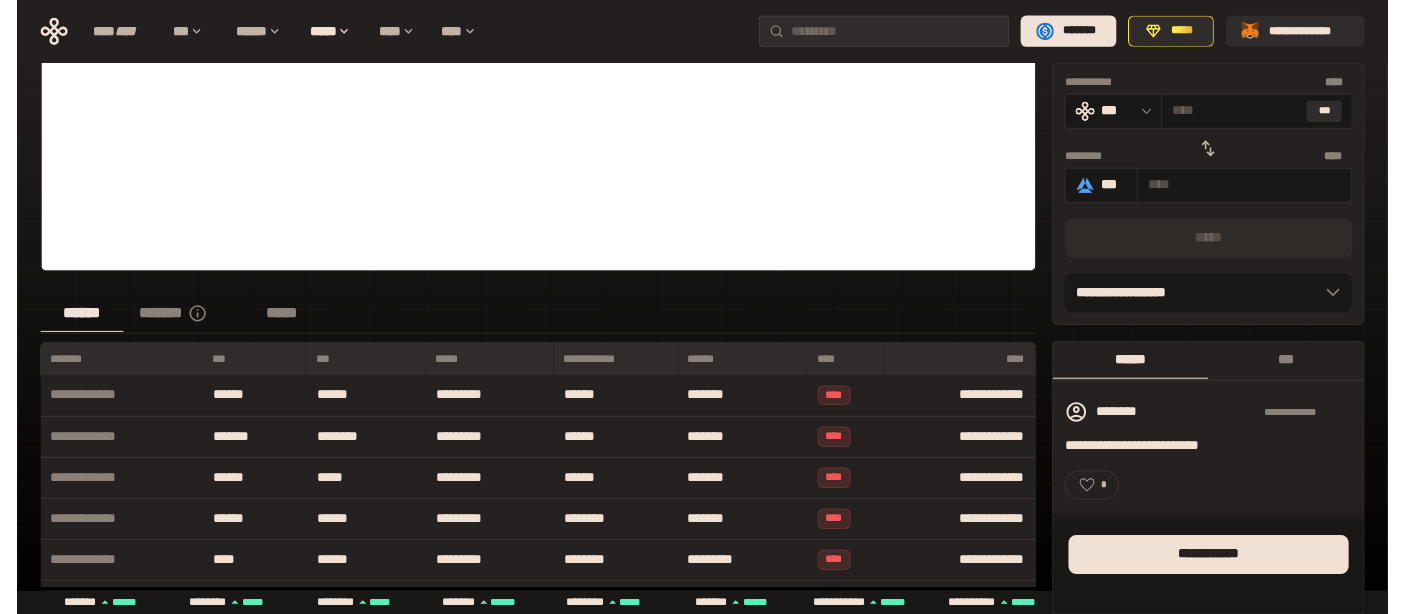 scroll, scrollTop: 499, scrollLeft: 0, axis: vertical 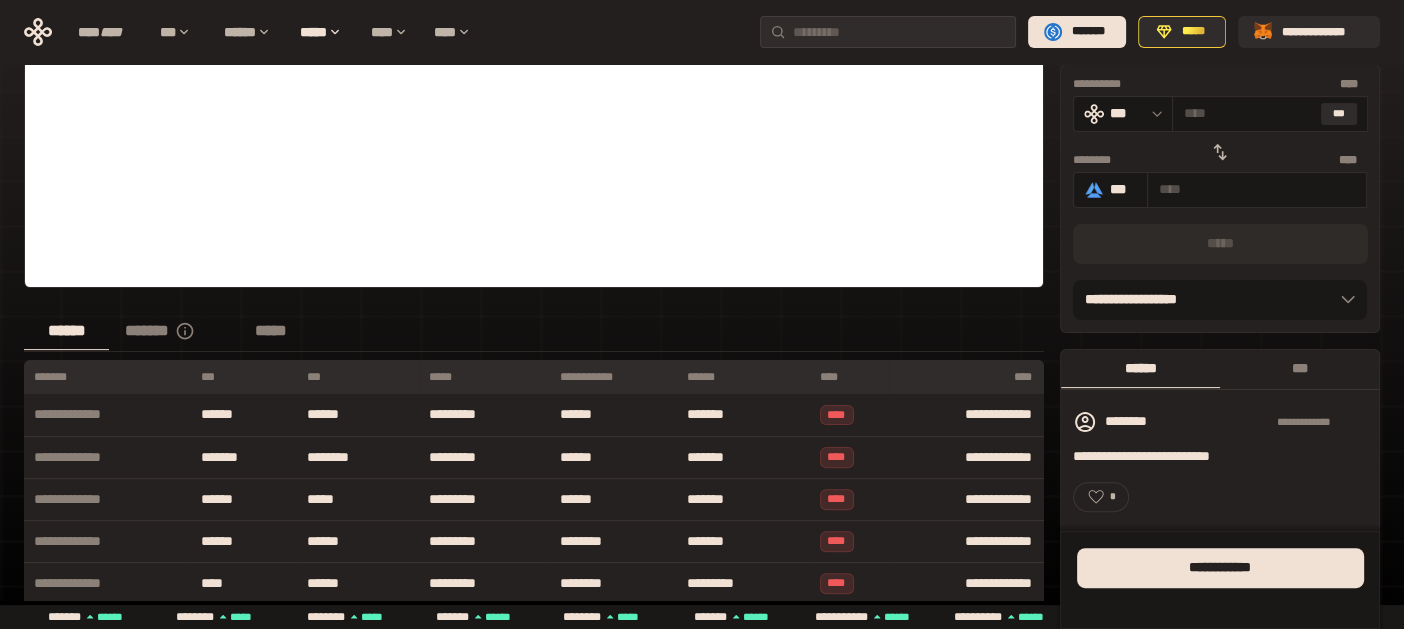 click 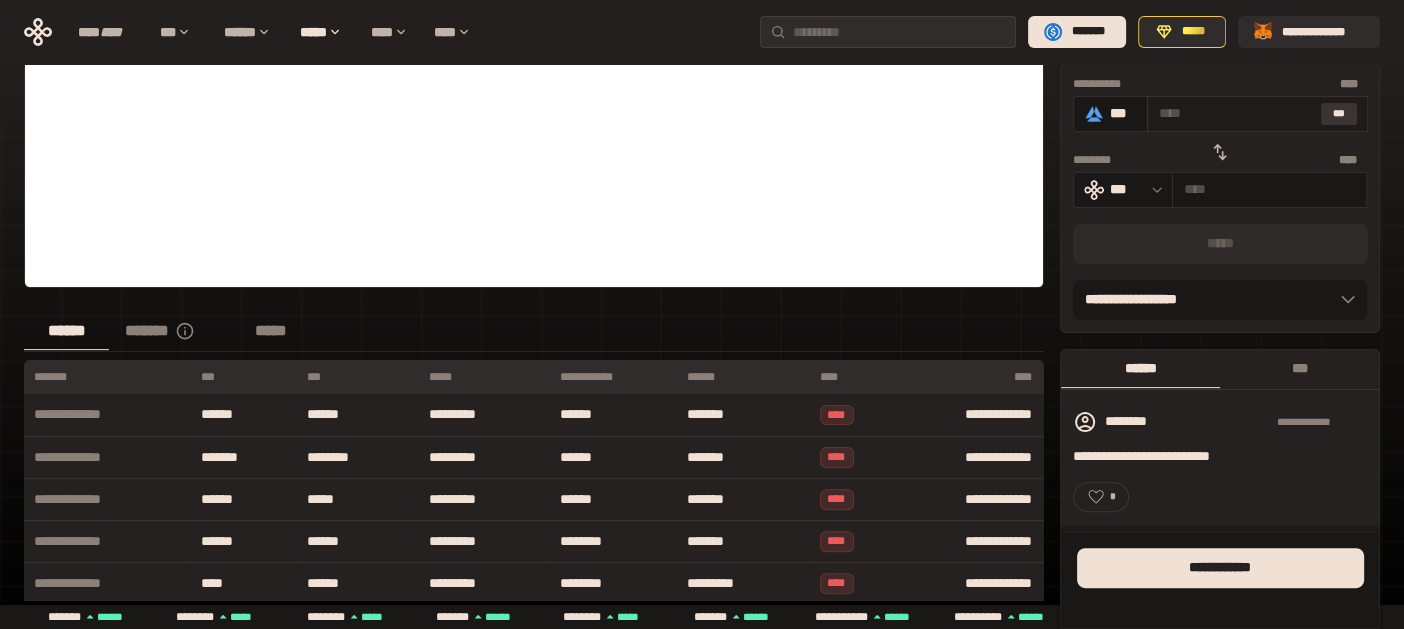 click on "***" at bounding box center (1339, 114) 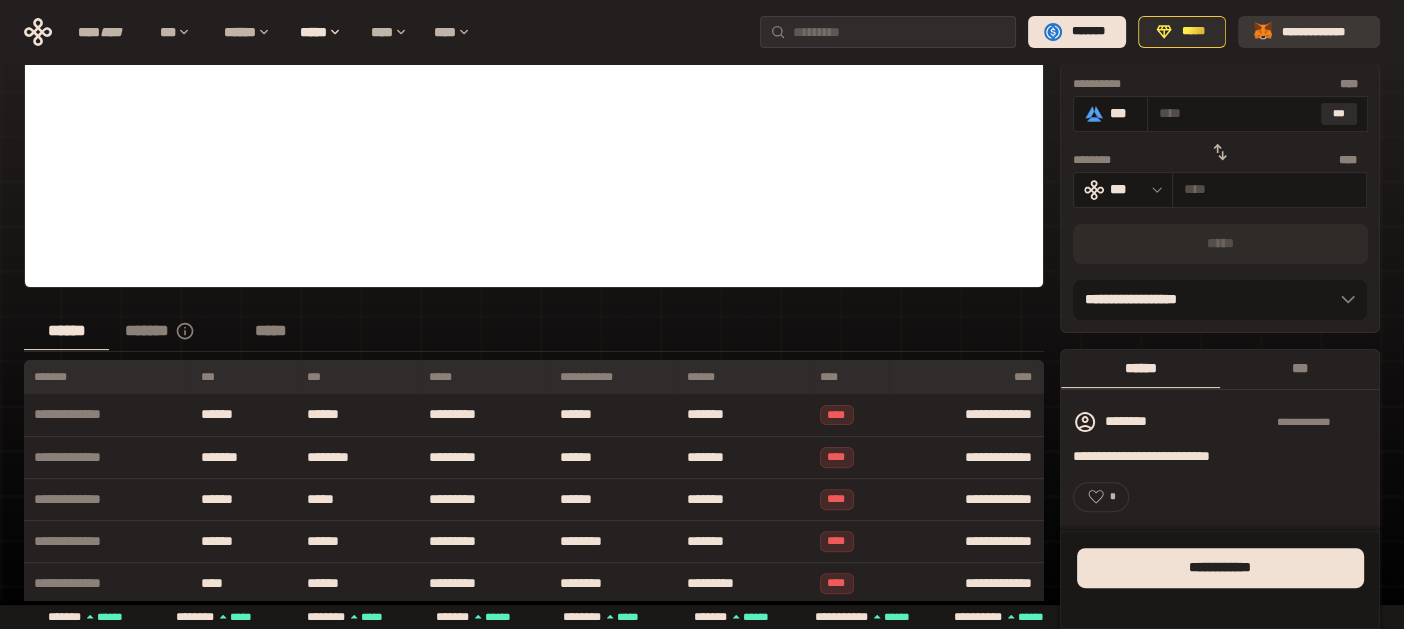 click on "**********" at bounding box center (1323, 32) 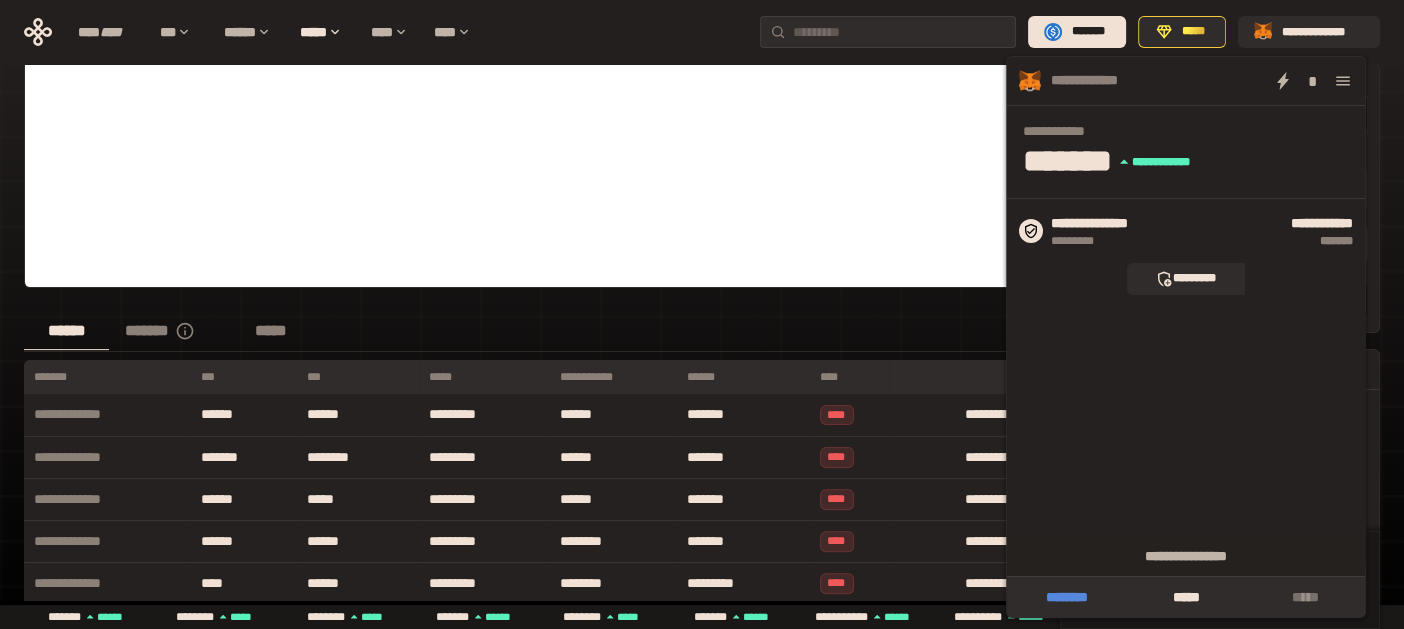 click on "********" at bounding box center [1067, 597] 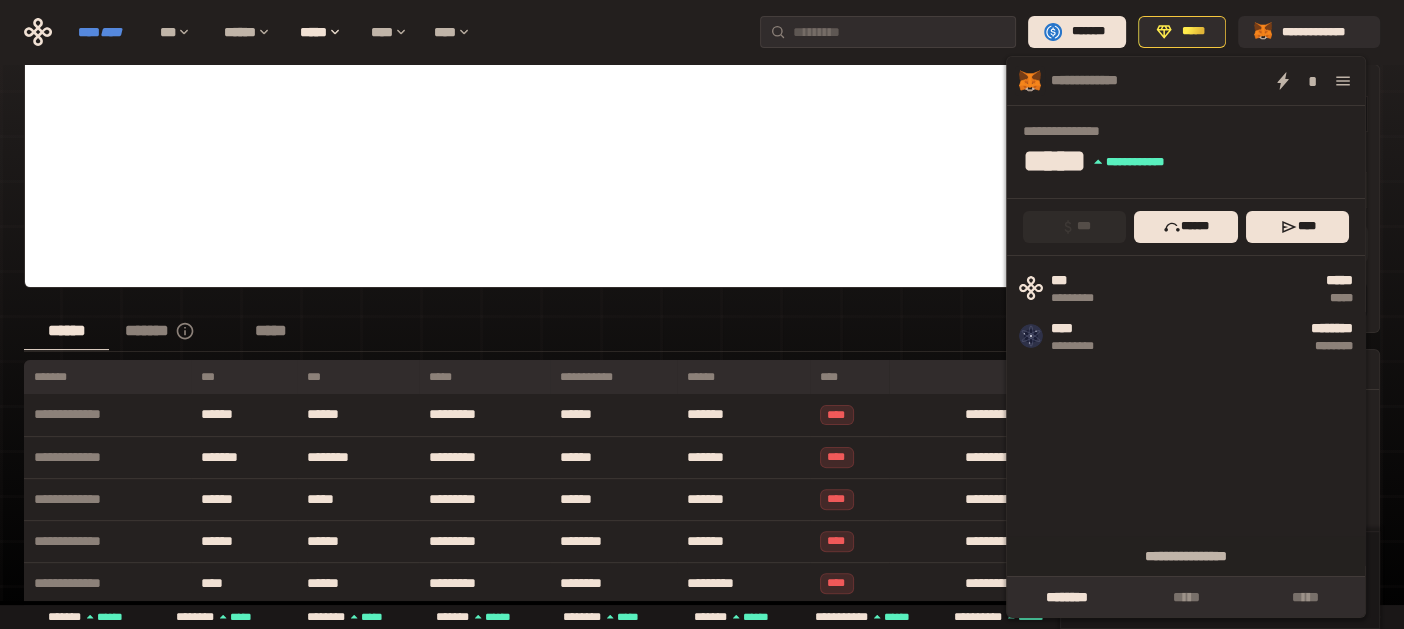 click on "****" at bounding box center (111, 32) 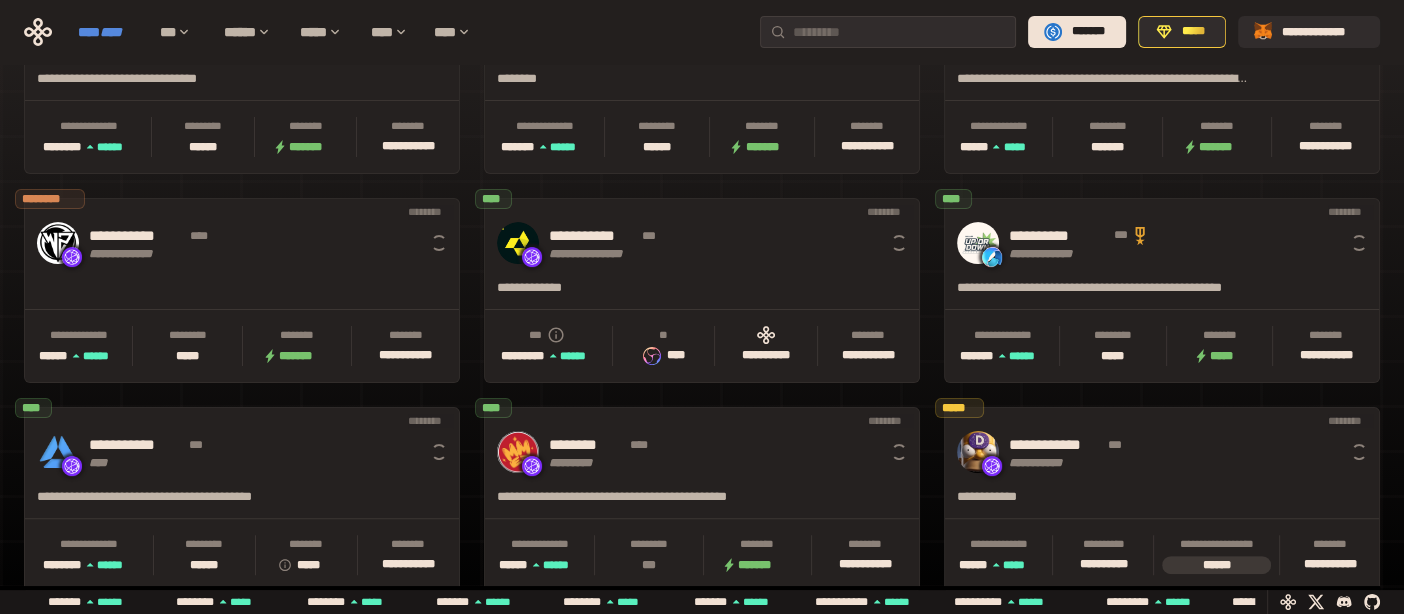 scroll, scrollTop: 0, scrollLeft: 16, axis: horizontal 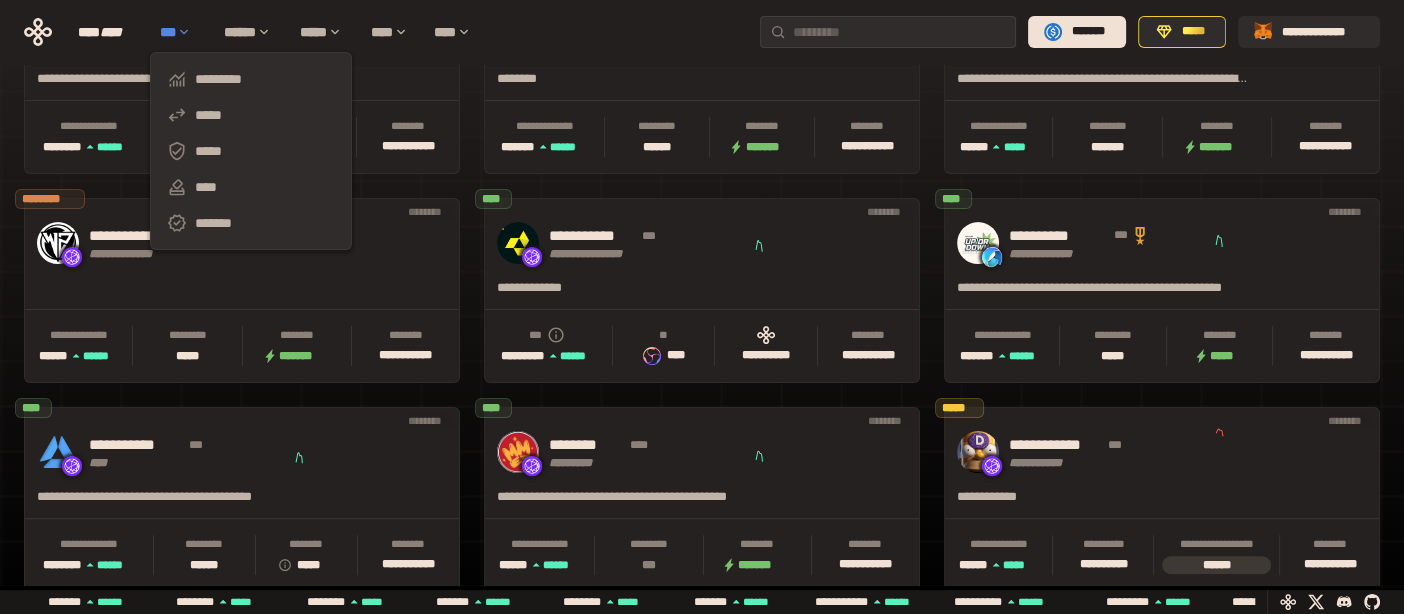 click on "***" at bounding box center (182, 32) 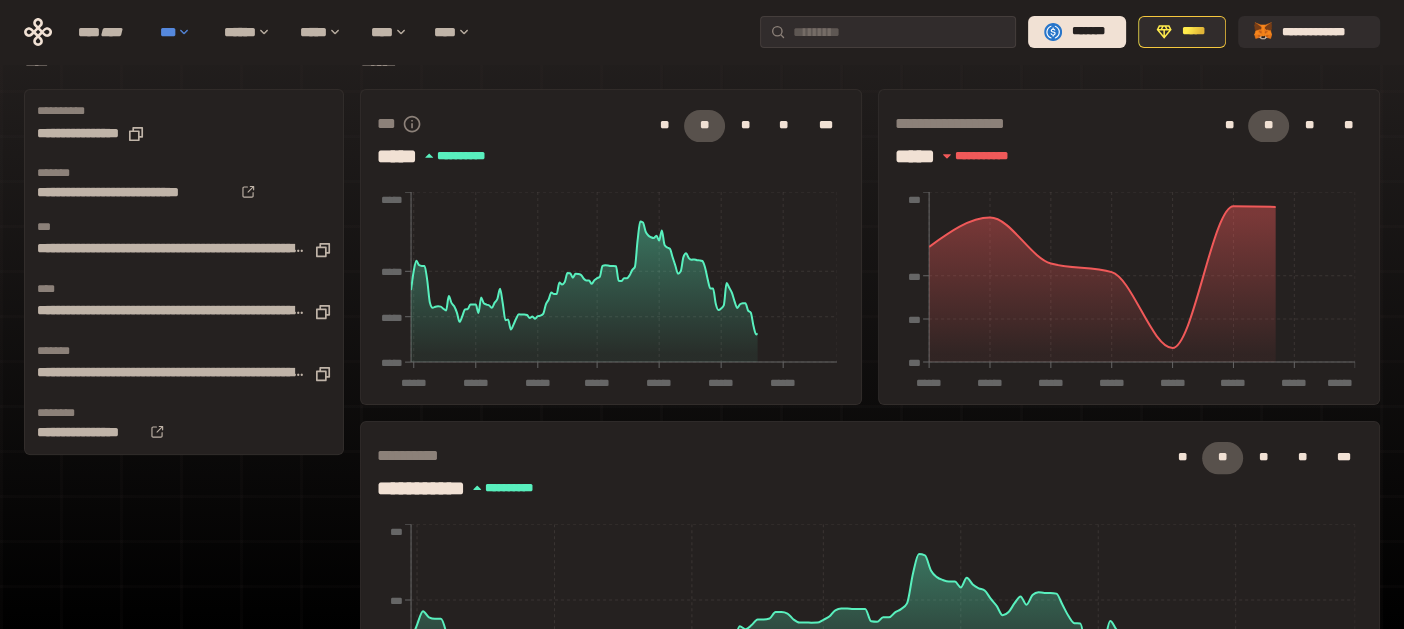click on "***" at bounding box center [182, 32] 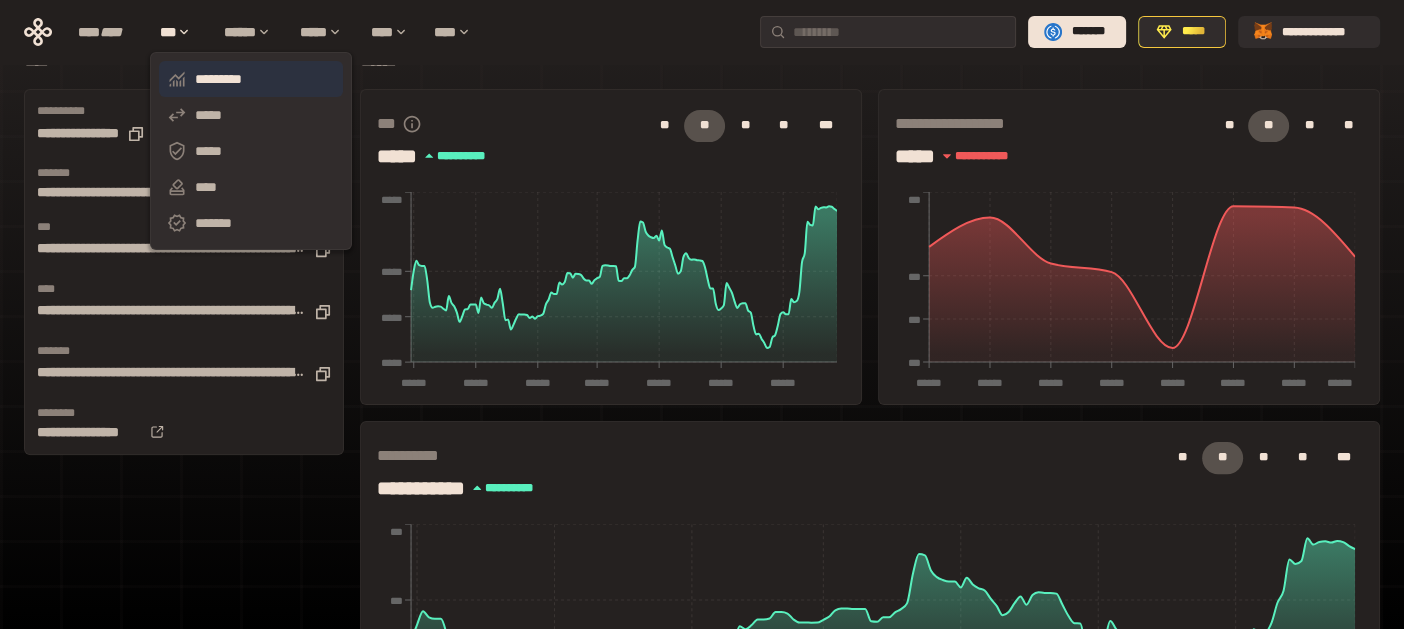 click on "*********" at bounding box center [251, 79] 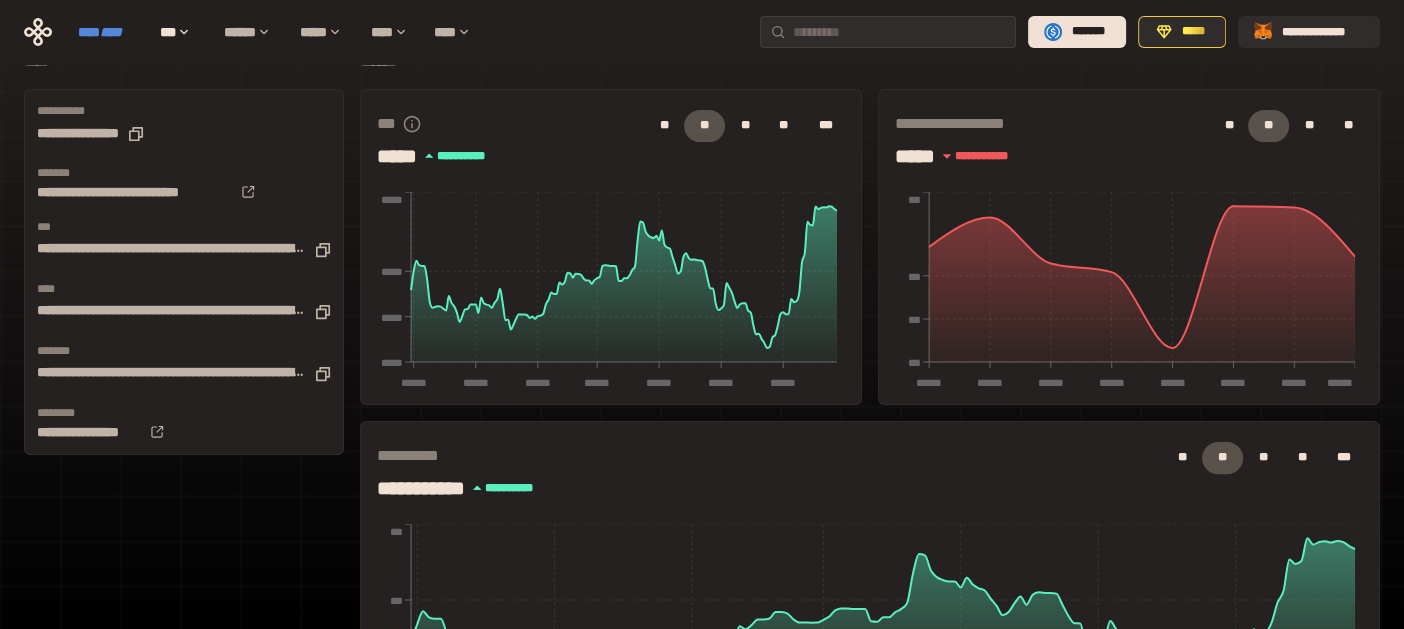 click on "****" at bounding box center [111, 32] 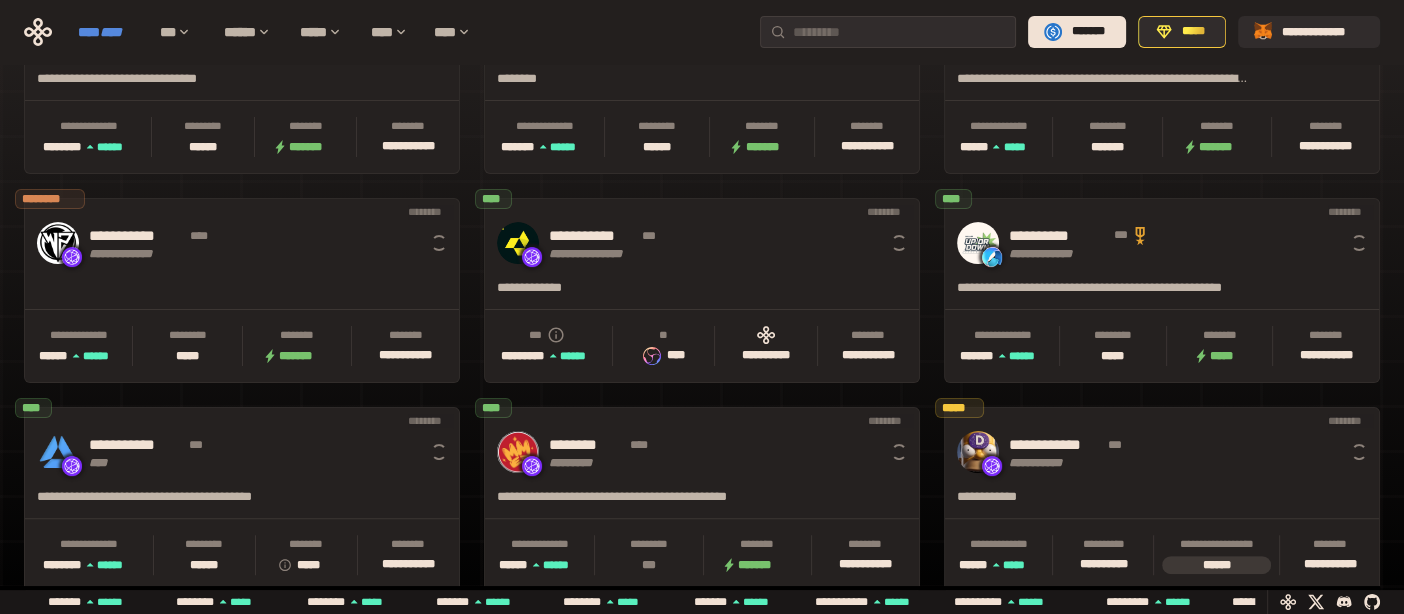 scroll, scrollTop: 0, scrollLeft: 16, axis: horizontal 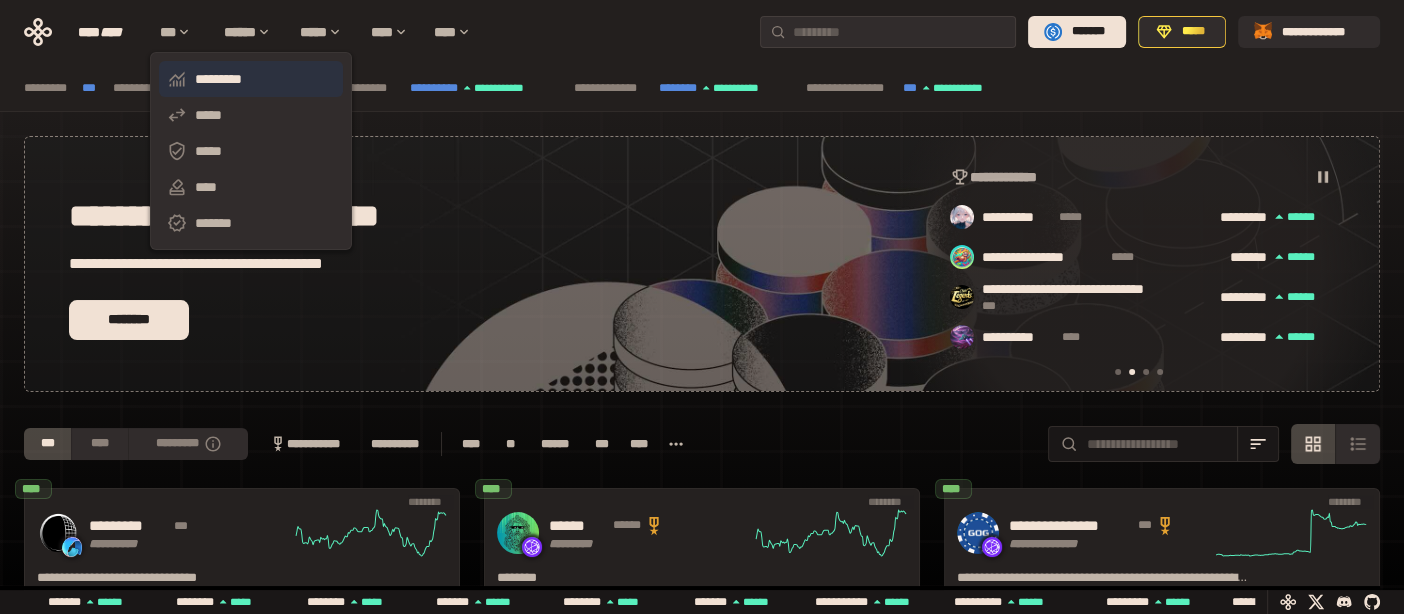 click on "*********" at bounding box center [251, 79] 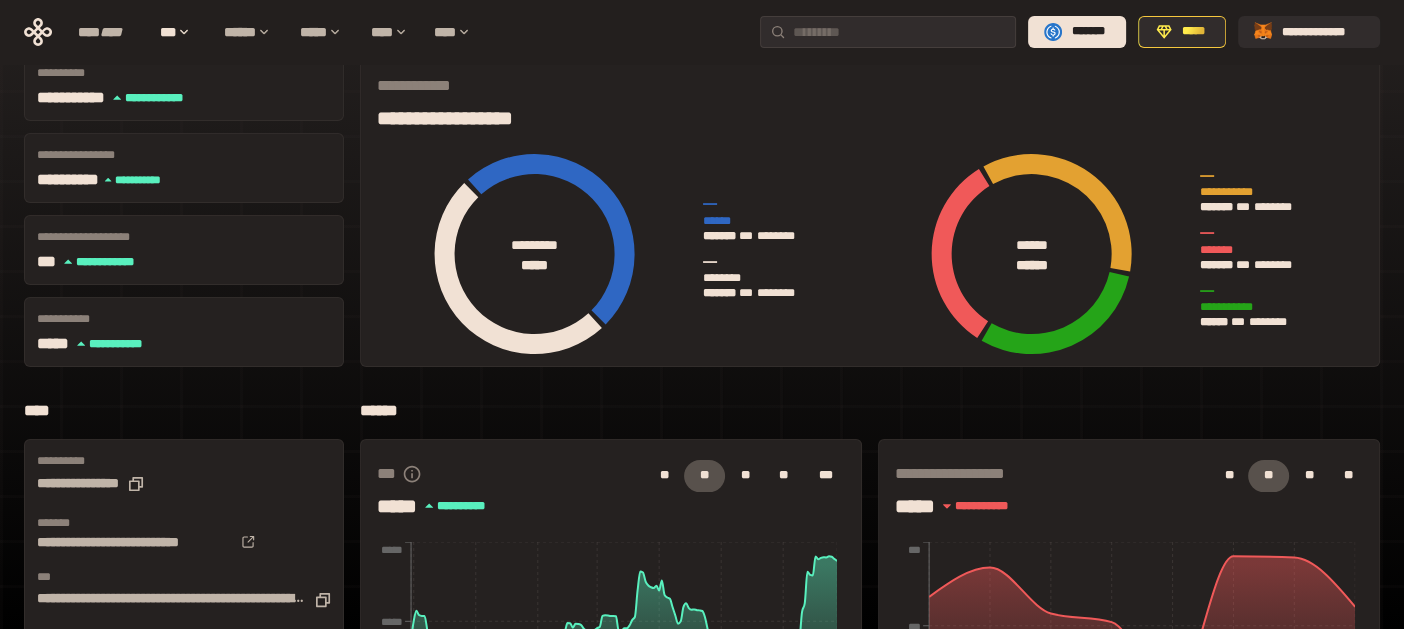 scroll, scrollTop: 0, scrollLeft: 0, axis: both 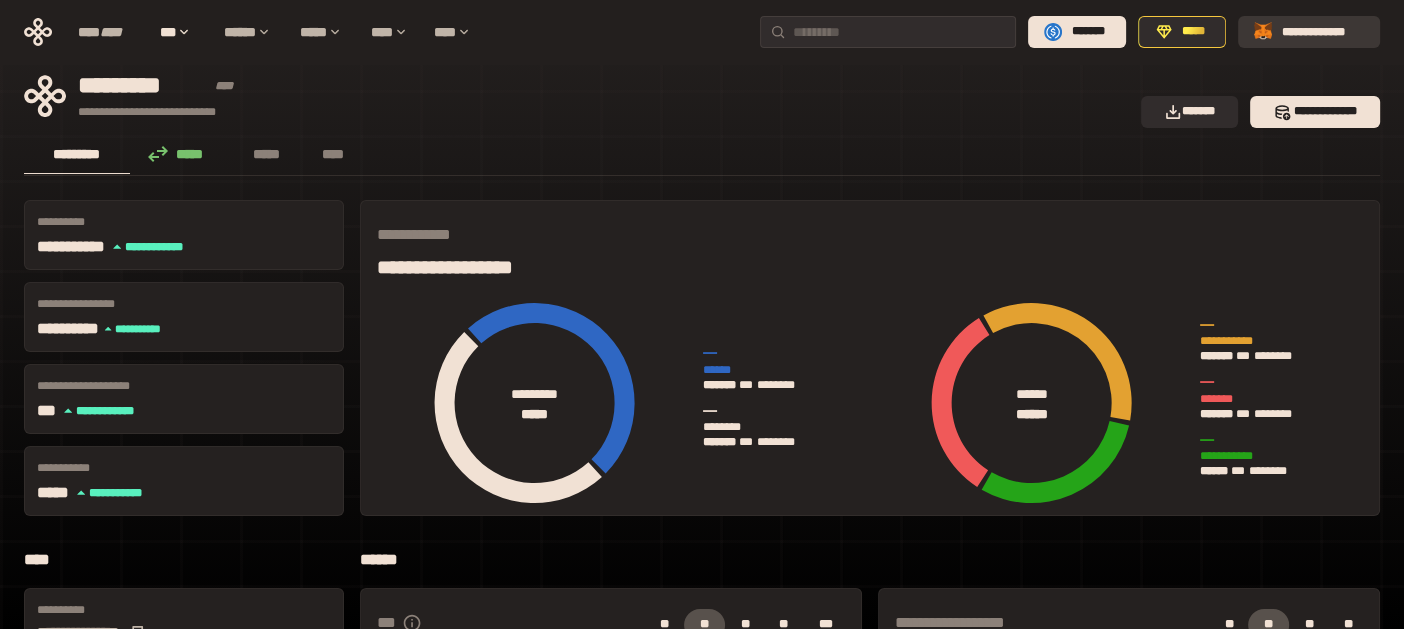 click on "**********" at bounding box center [1323, 32] 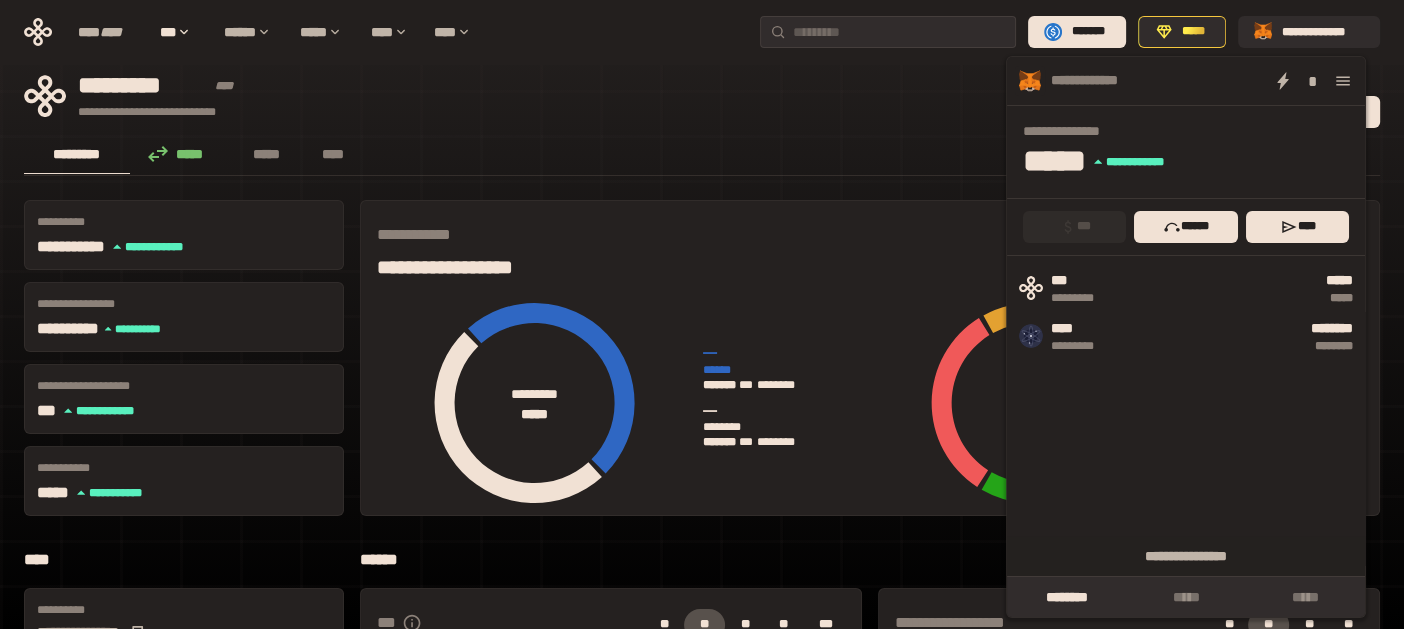 click on "***** ***** * *****" at bounding box center (1117, 162) 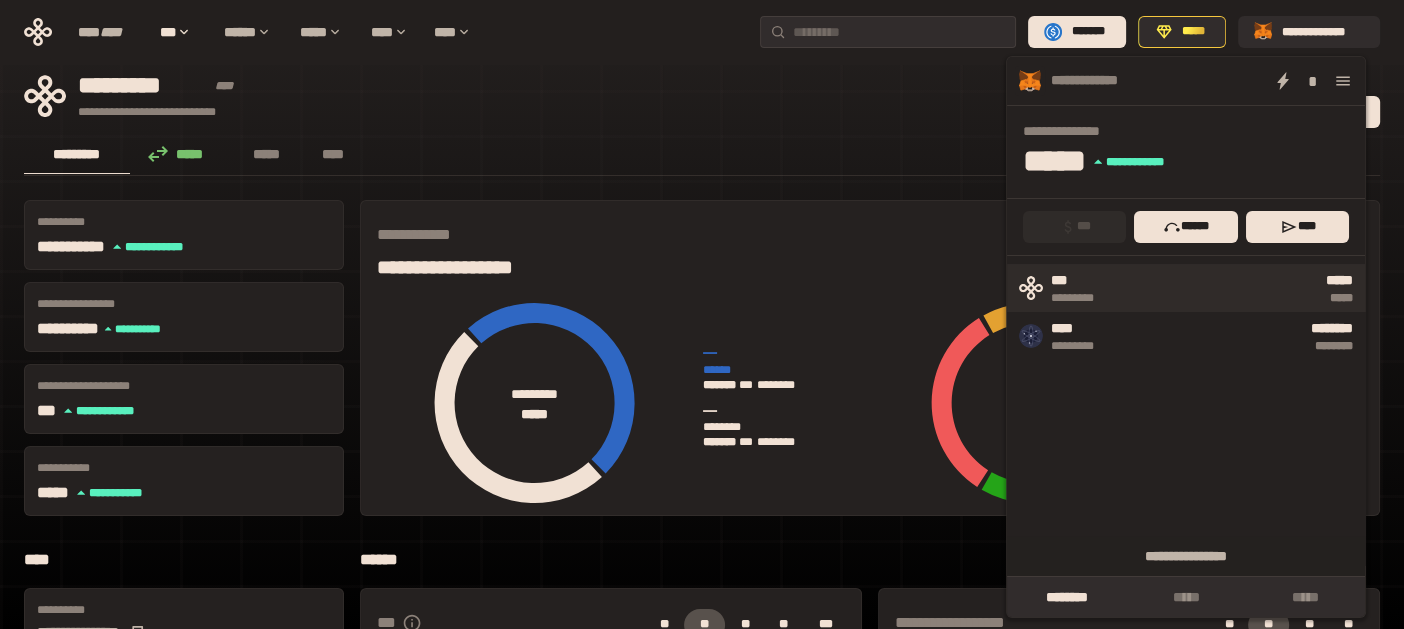 click on "***" at bounding box center (1083, 280) 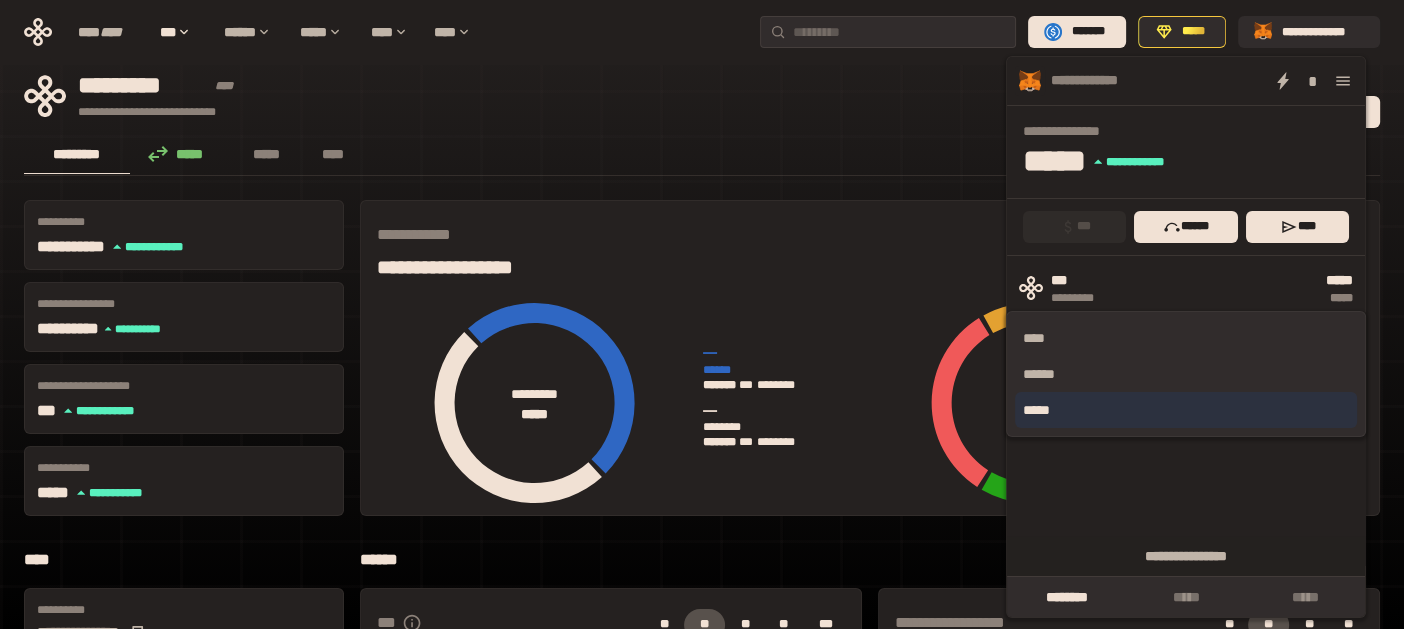click on "*****" at bounding box center (1186, 410) 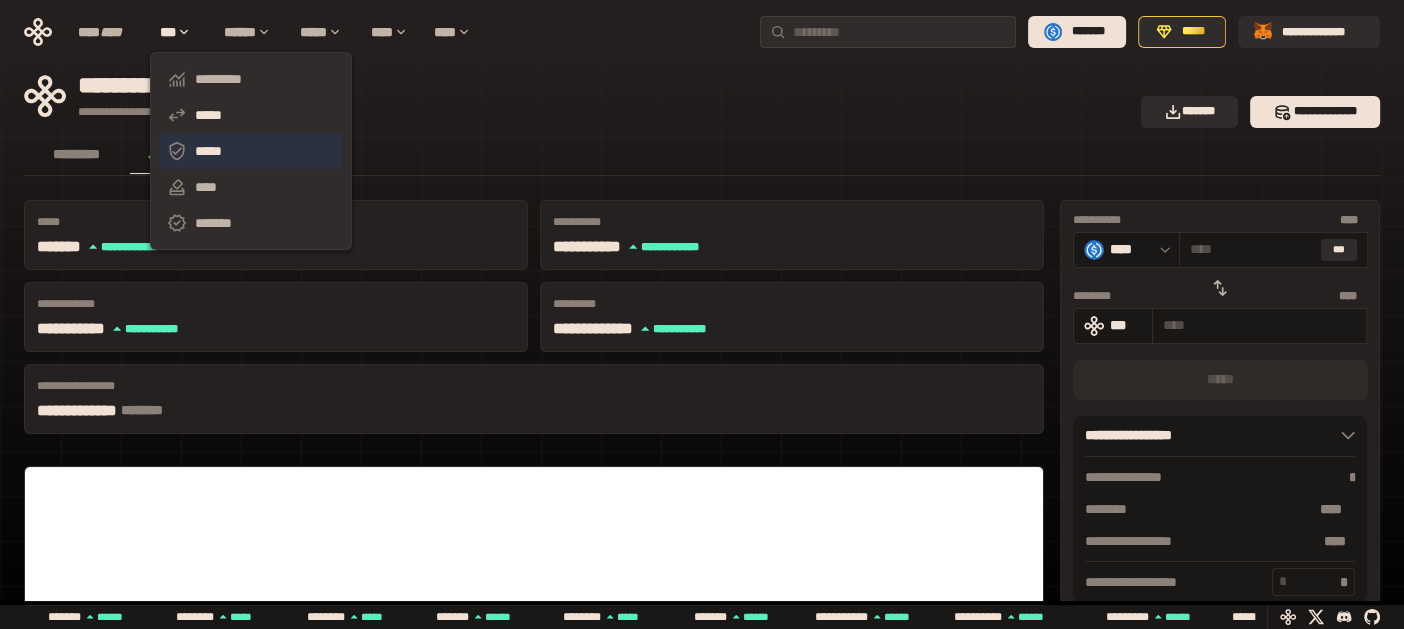 click on "*****" at bounding box center [251, 151] 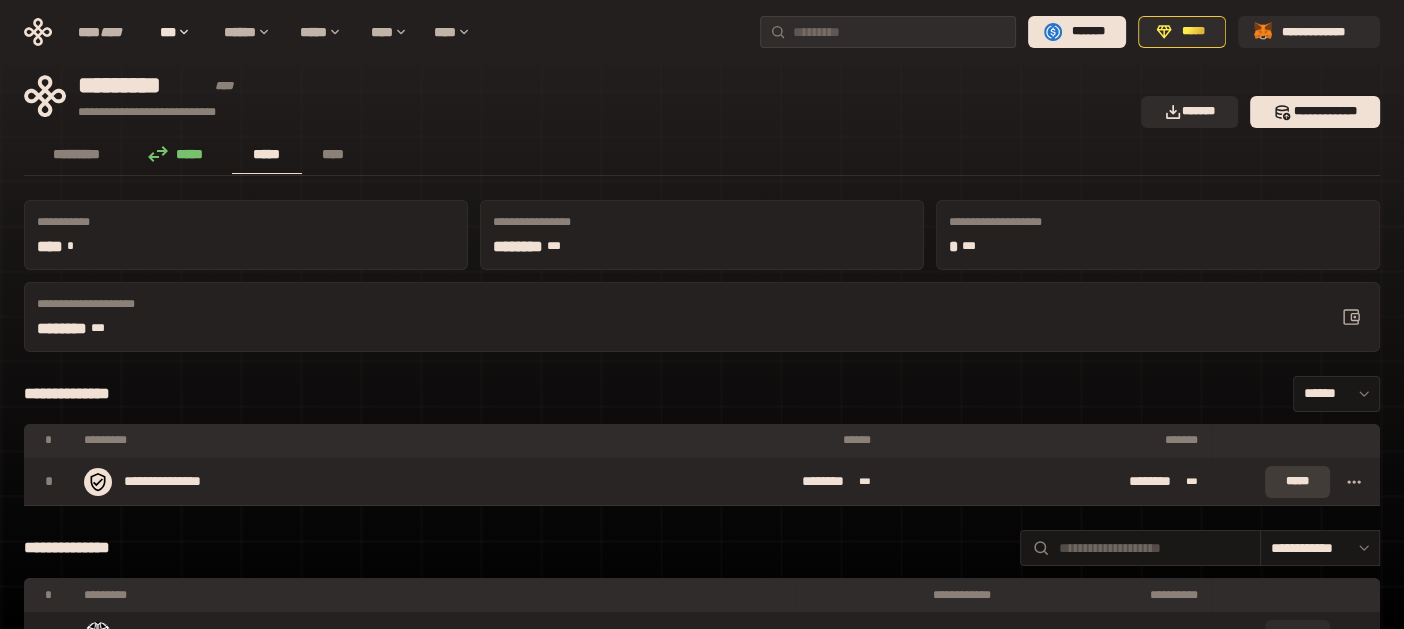 click on "*****" at bounding box center [1297, 482] 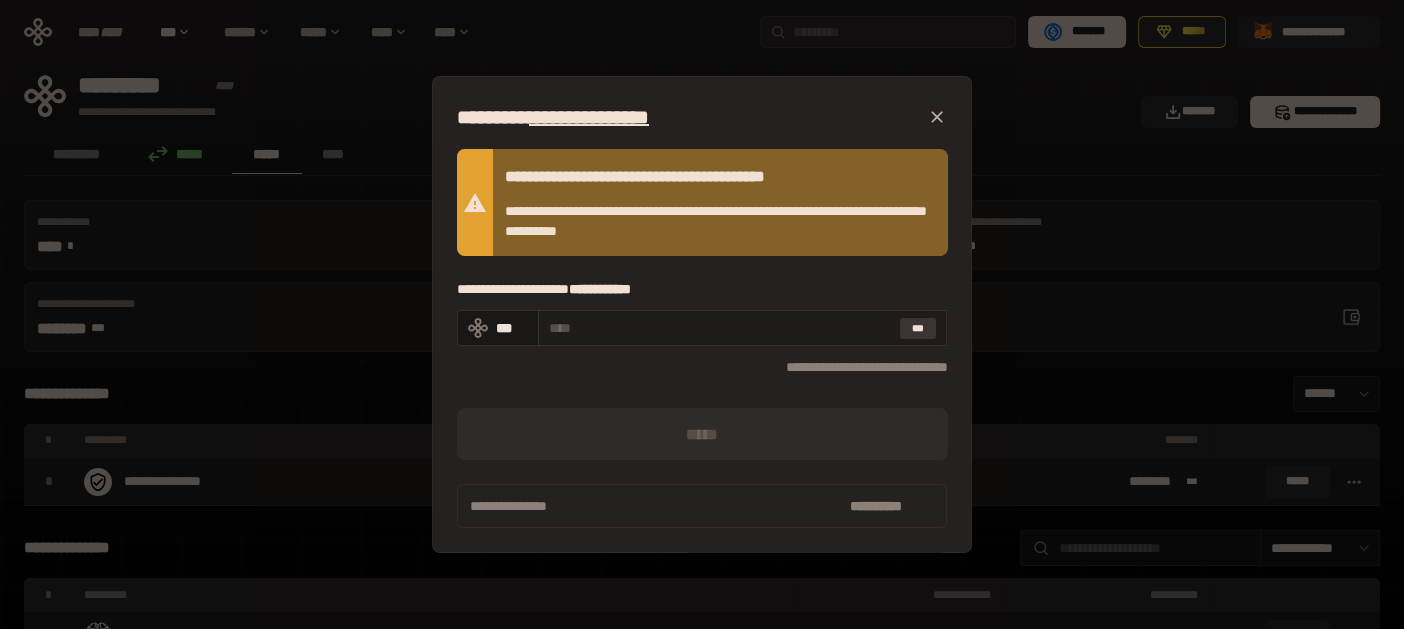click on "***" at bounding box center (918, 329) 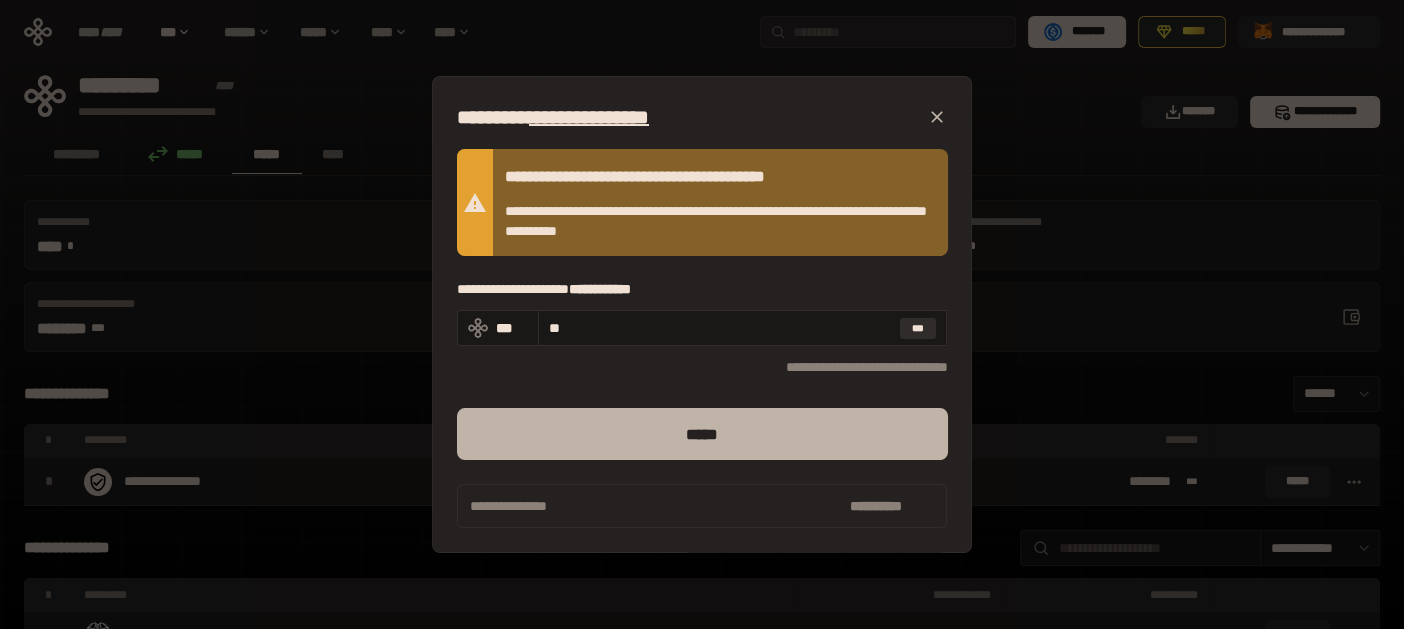 type on "**" 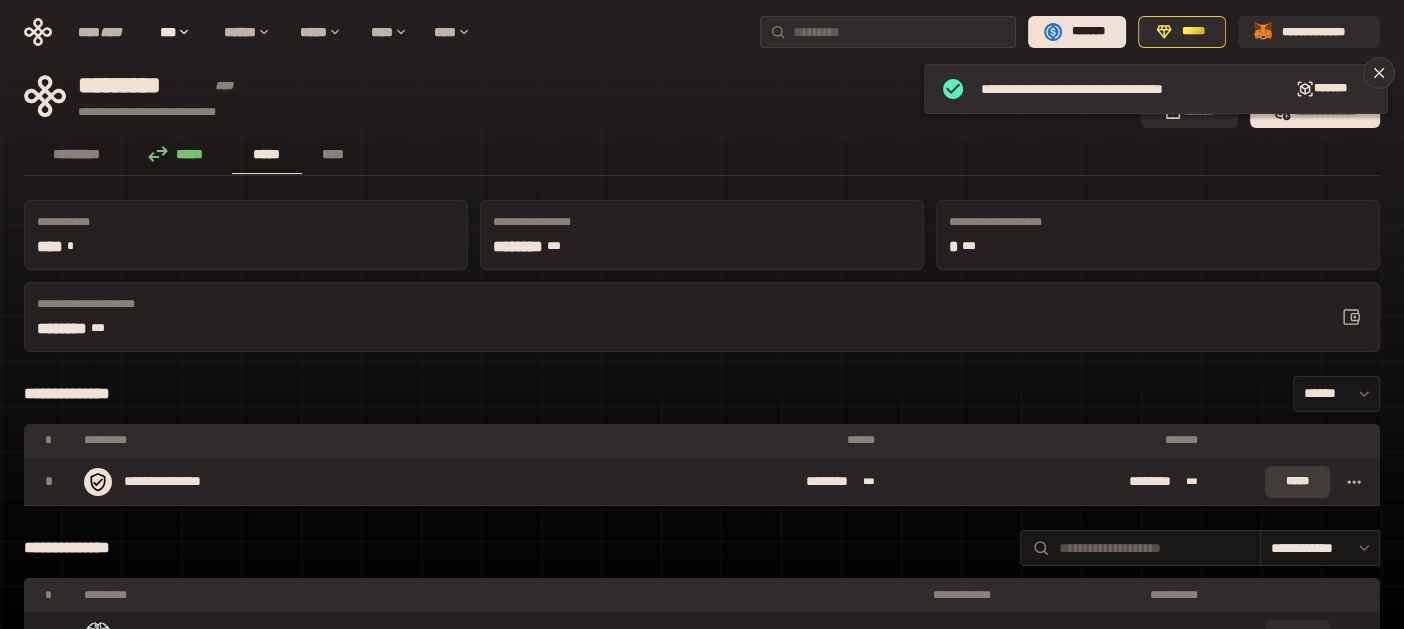 click on "*****" at bounding box center (1297, 482) 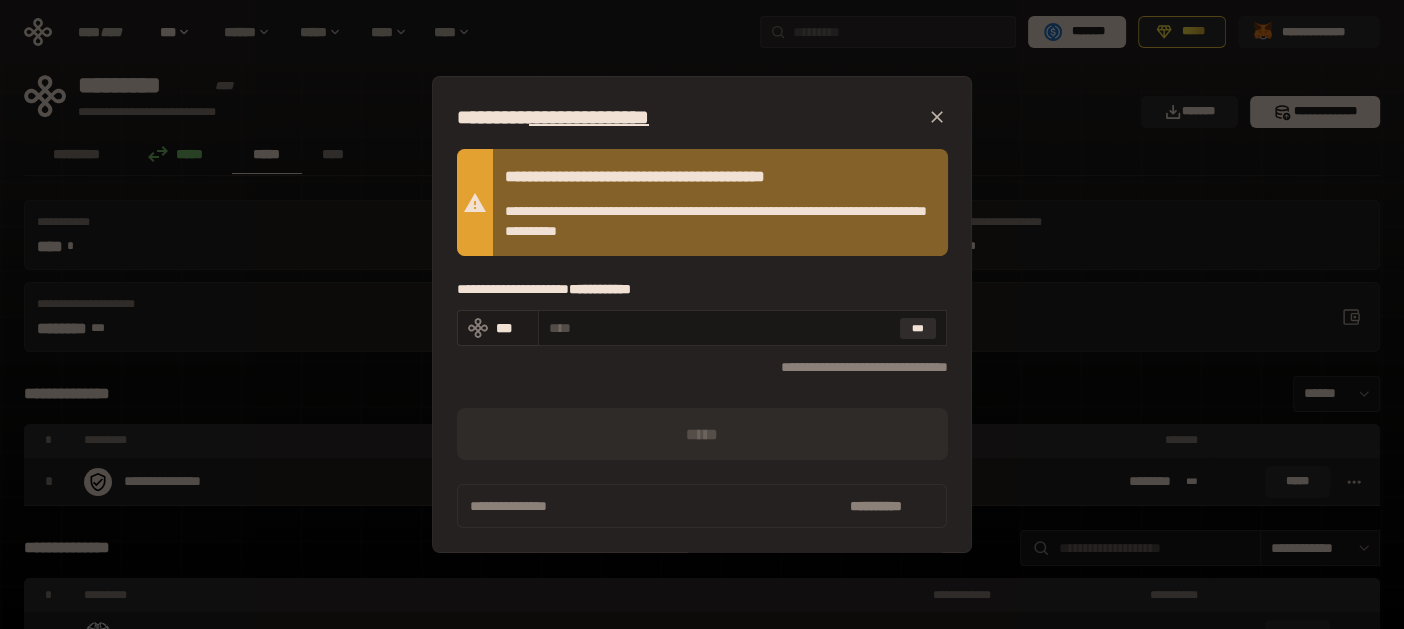 click on "***" at bounding box center [512, 328] 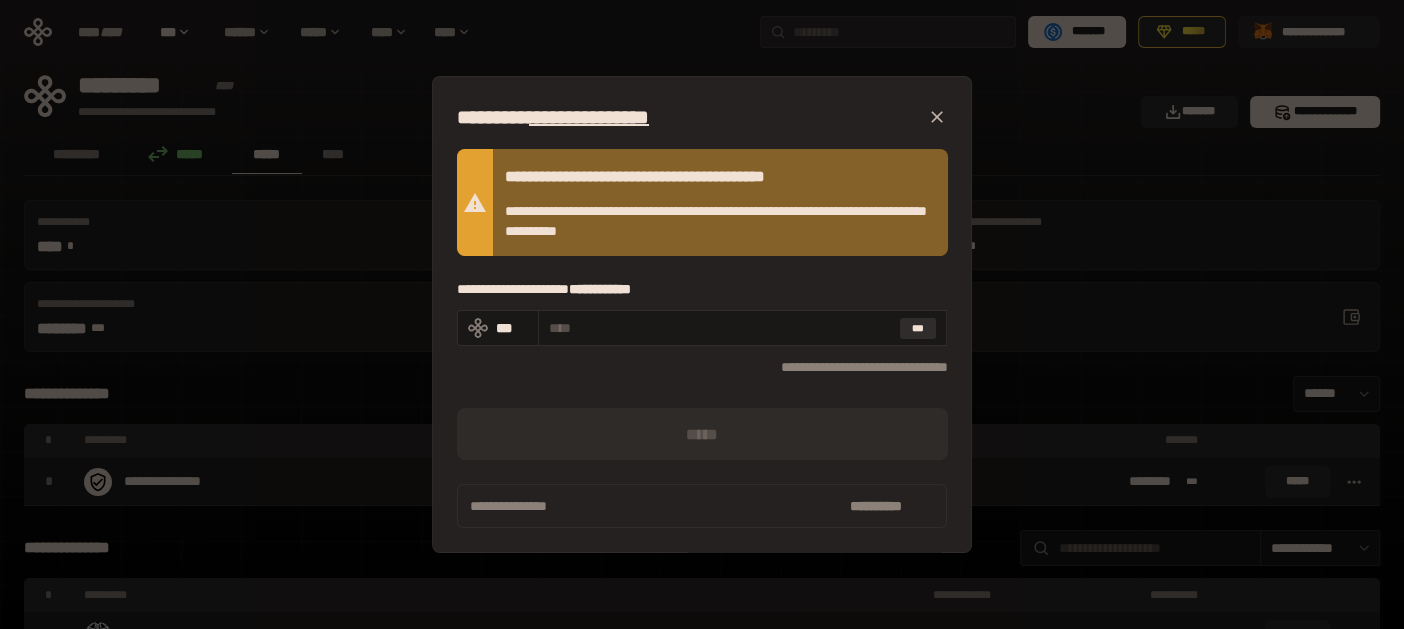 click 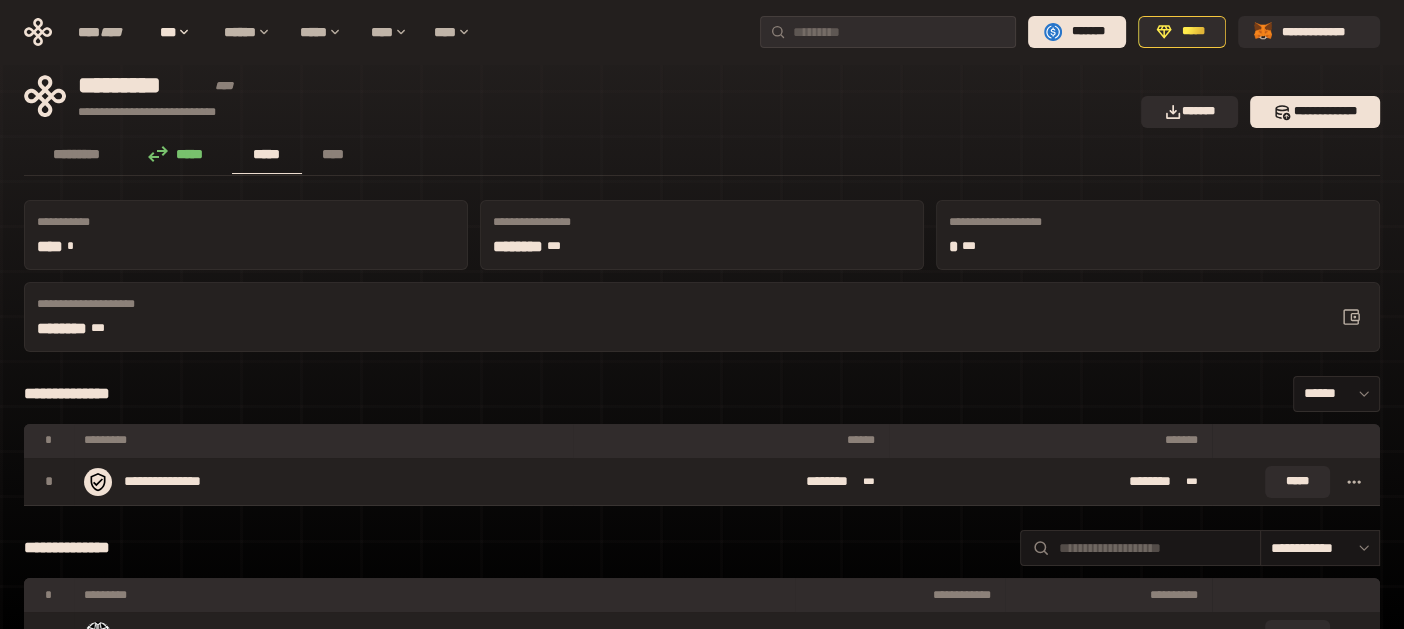 click 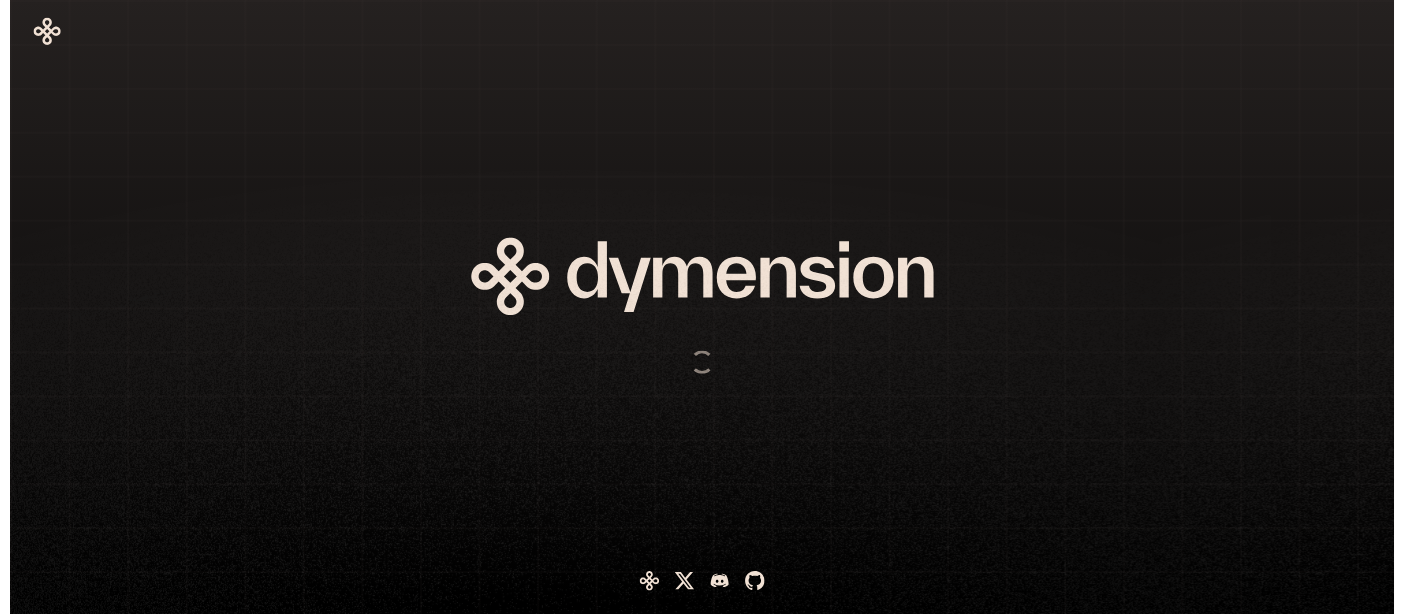 scroll, scrollTop: 0, scrollLeft: 0, axis: both 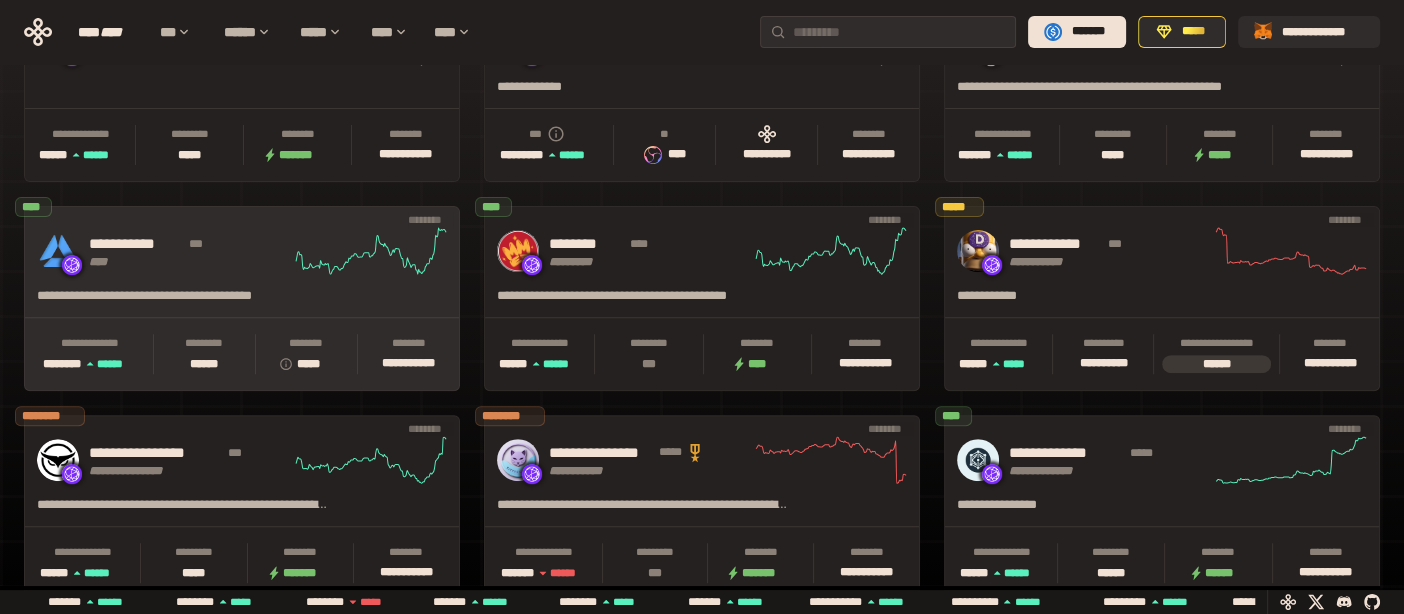 click on "**********" at bounding box center (136, 244) 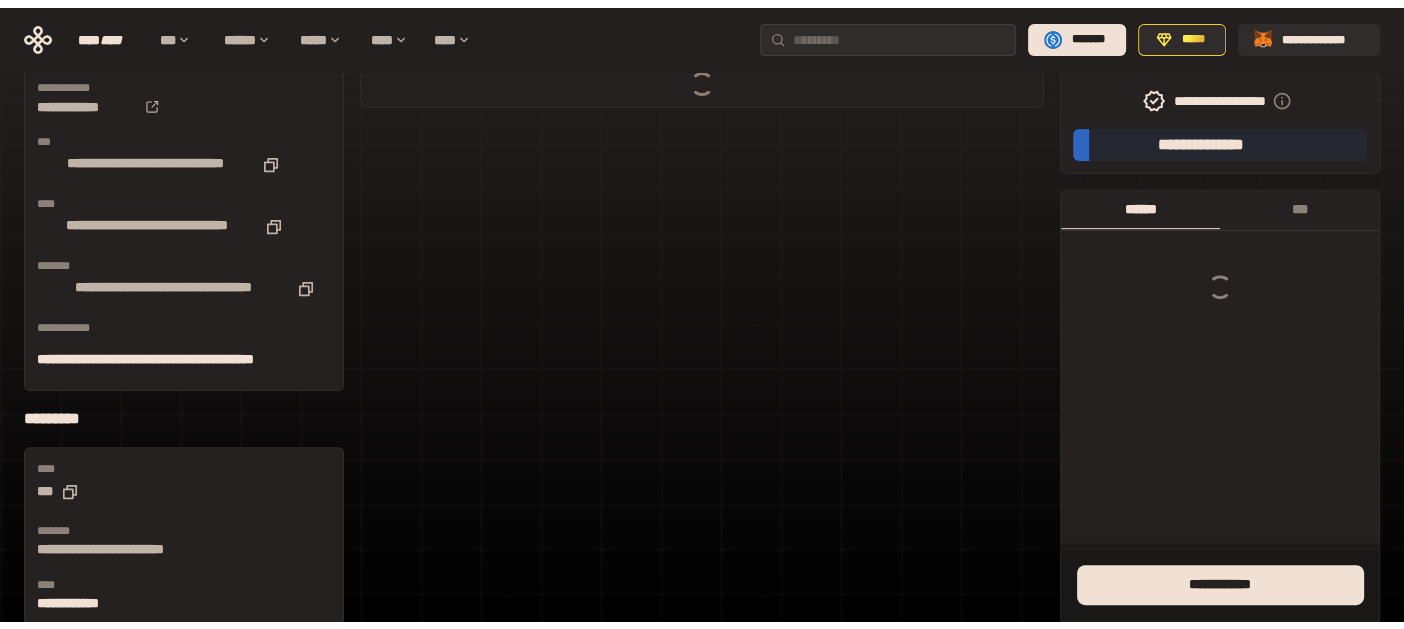 scroll, scrollTop: 0, scrollLeft: 0, axis: both 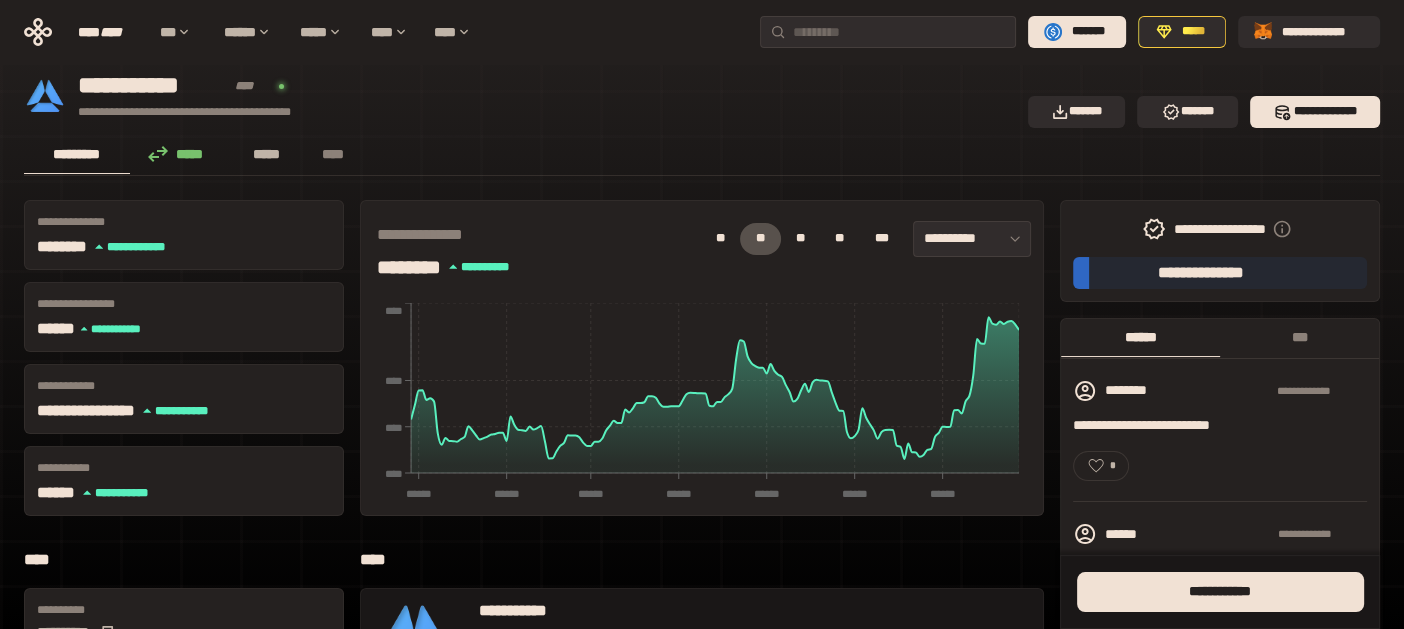 click on "*****" at bounding box center (267, 154) 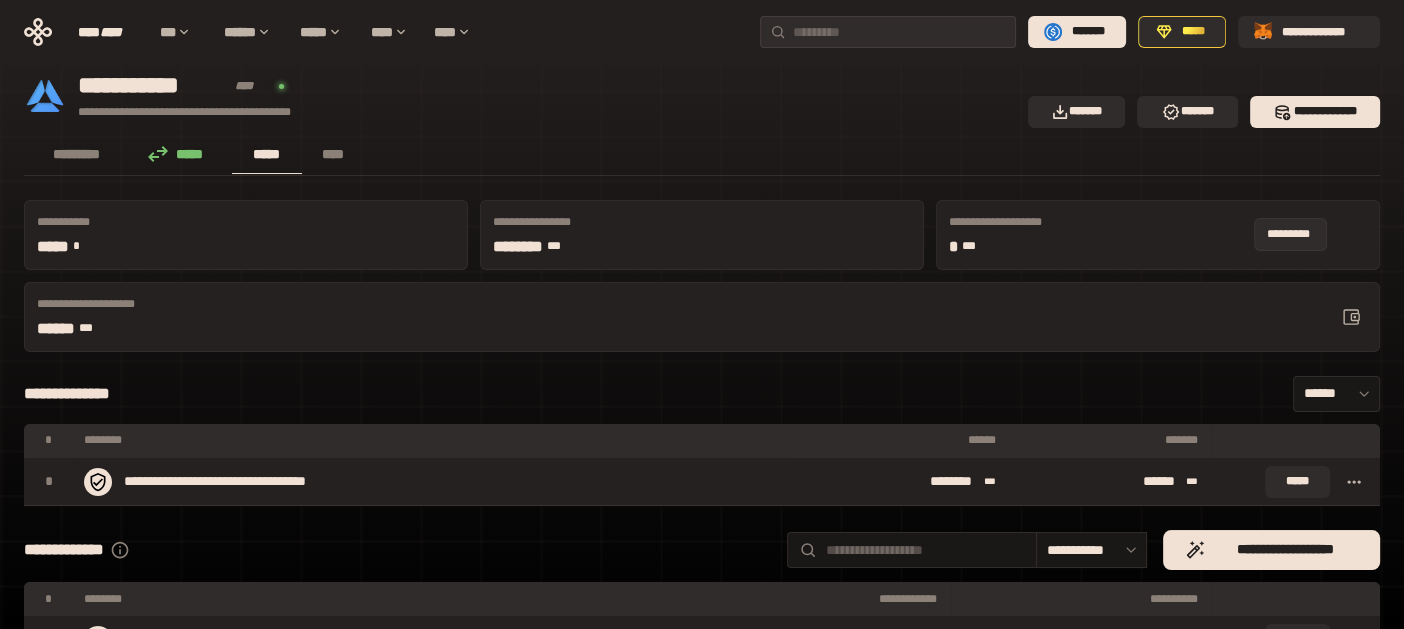 click 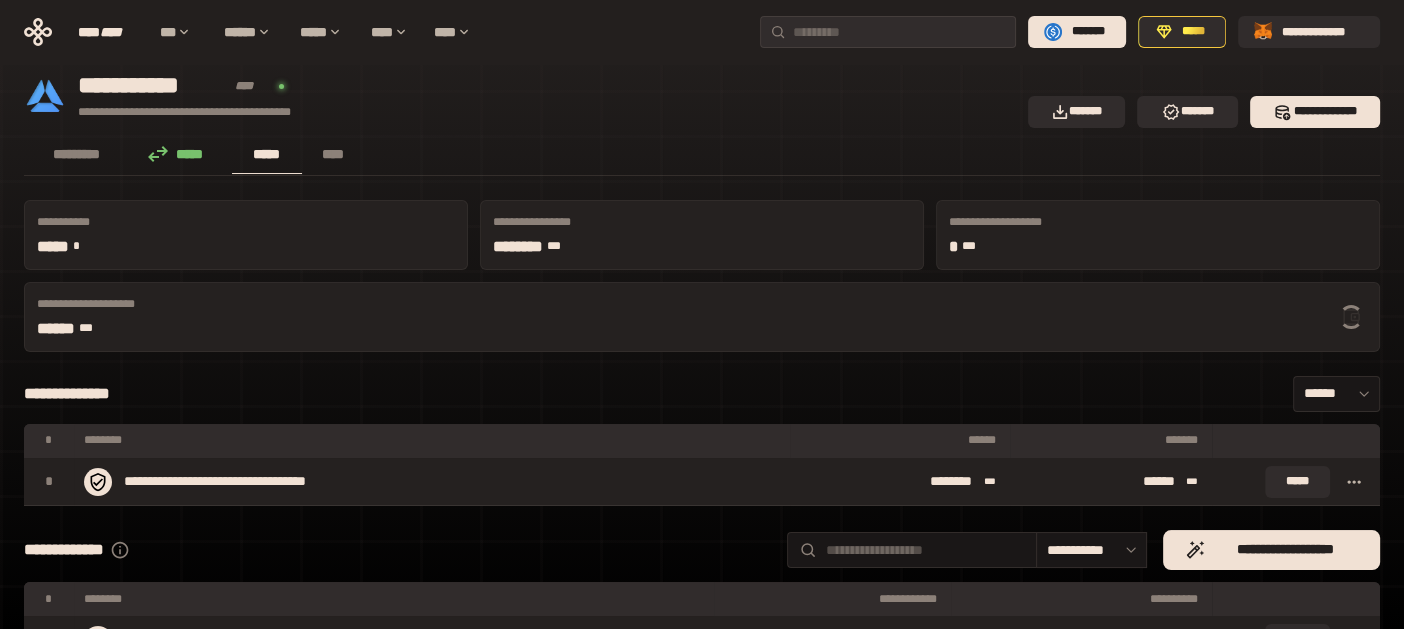 scroll, scrollTop: 99, scrollLeft: 0, axis: vertical 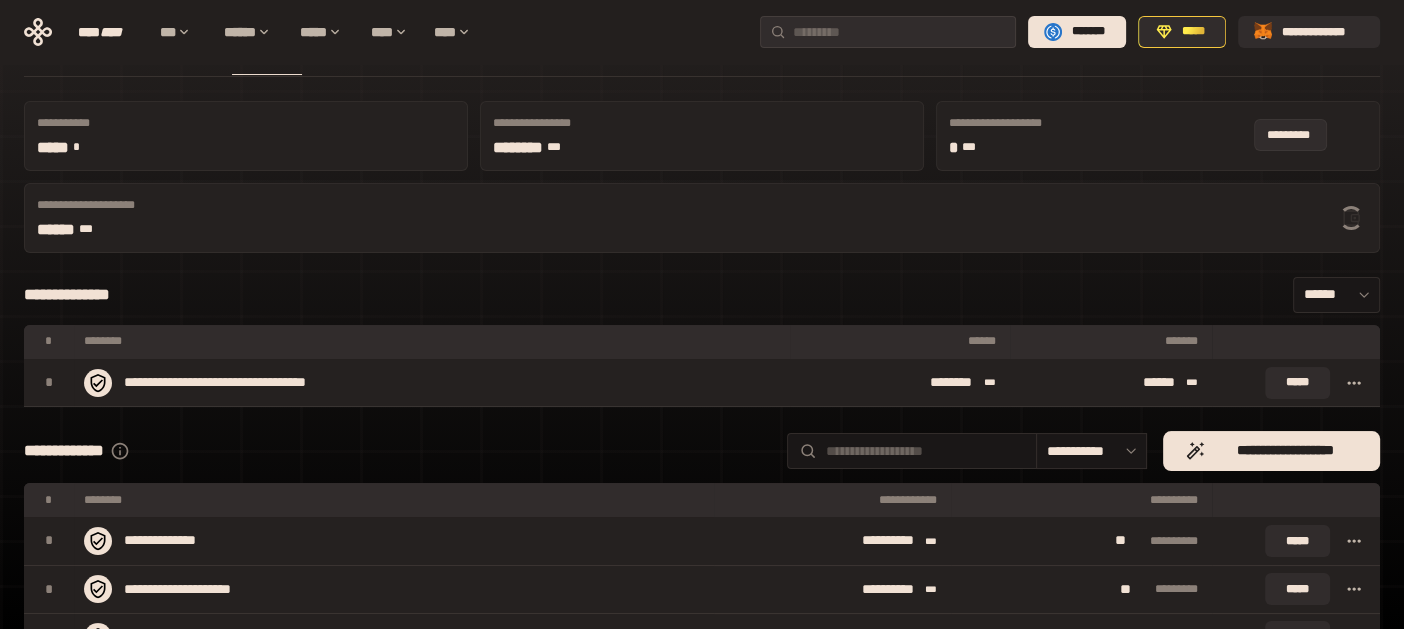 click at bounding box center (1351, 218) 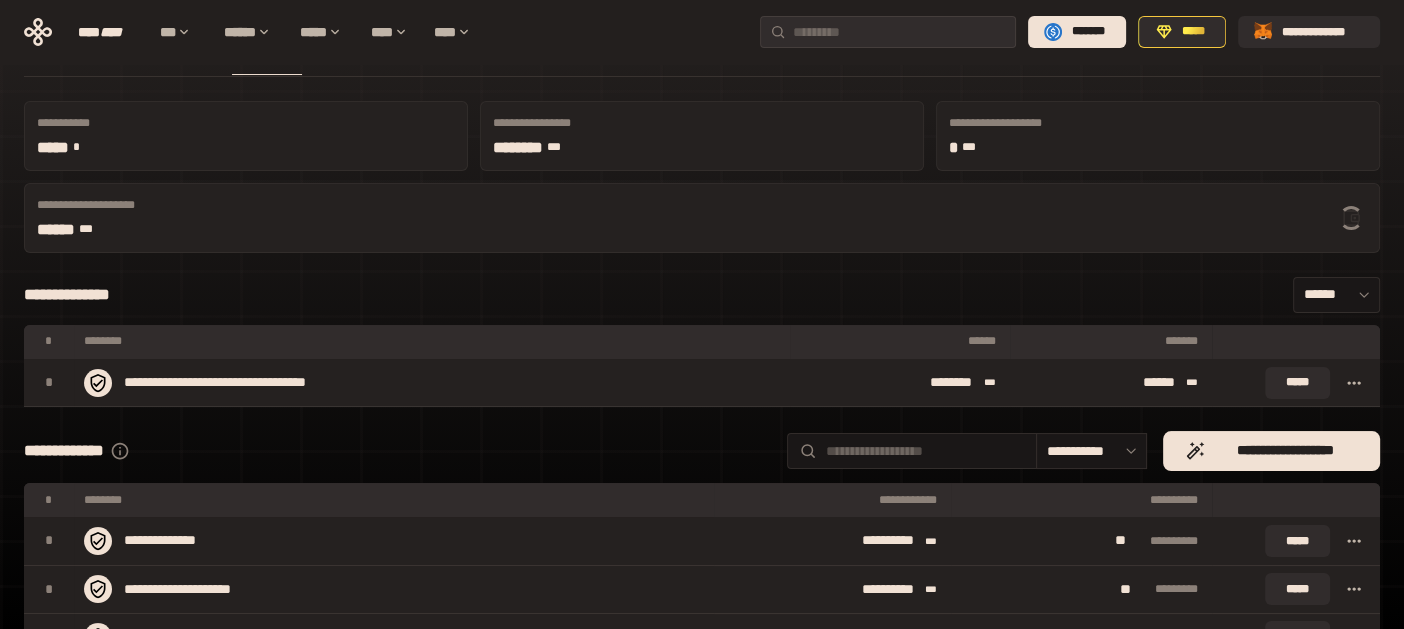 click on "**********" at bounding box center (702, 669) 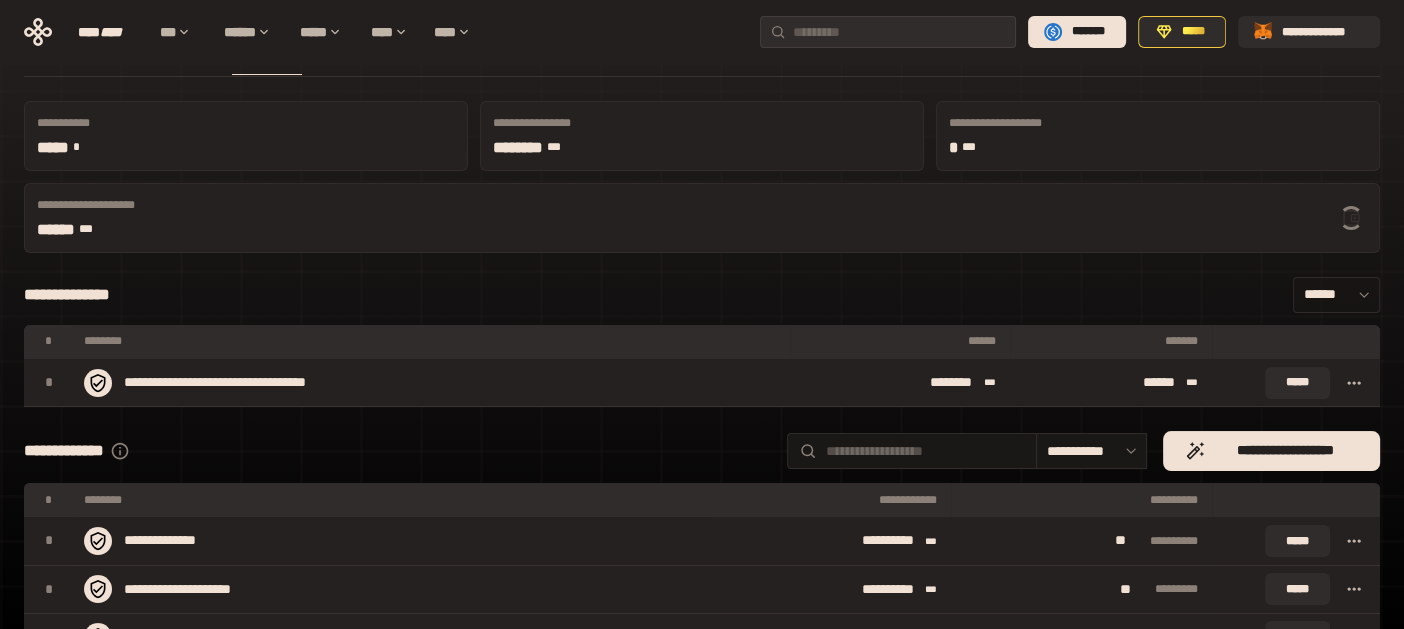 click 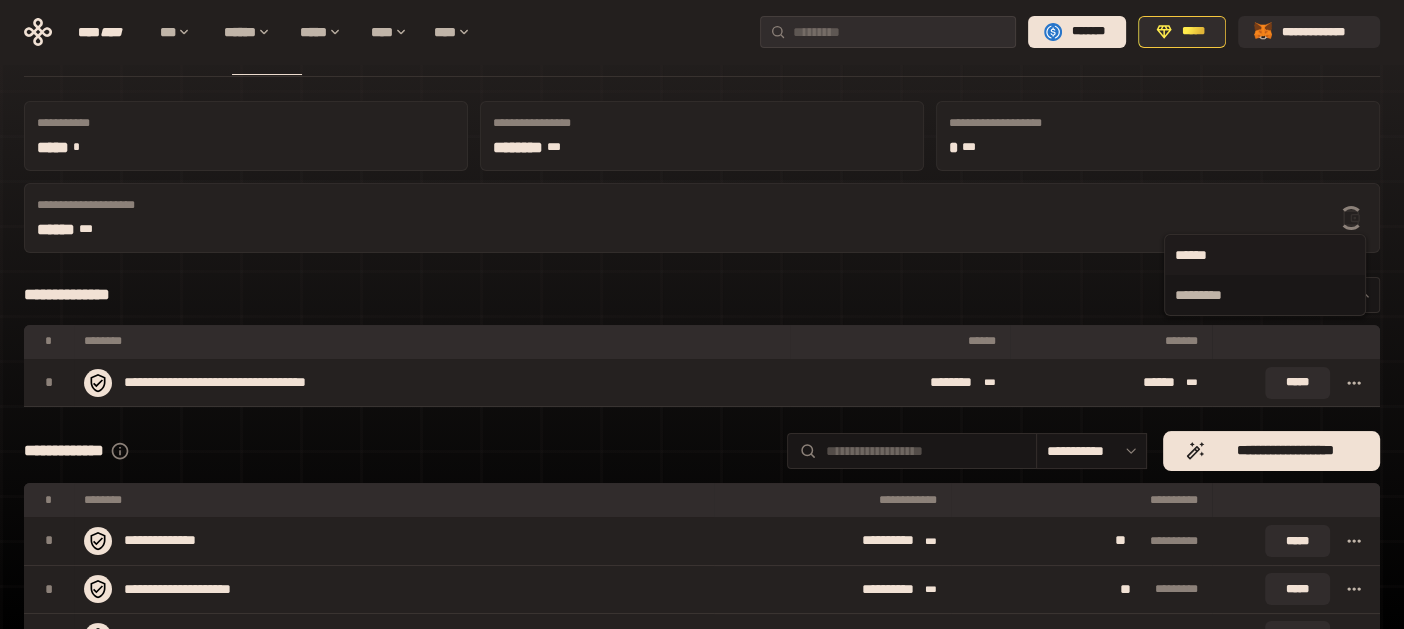 click on "**********" at bounding box center [702, 295] 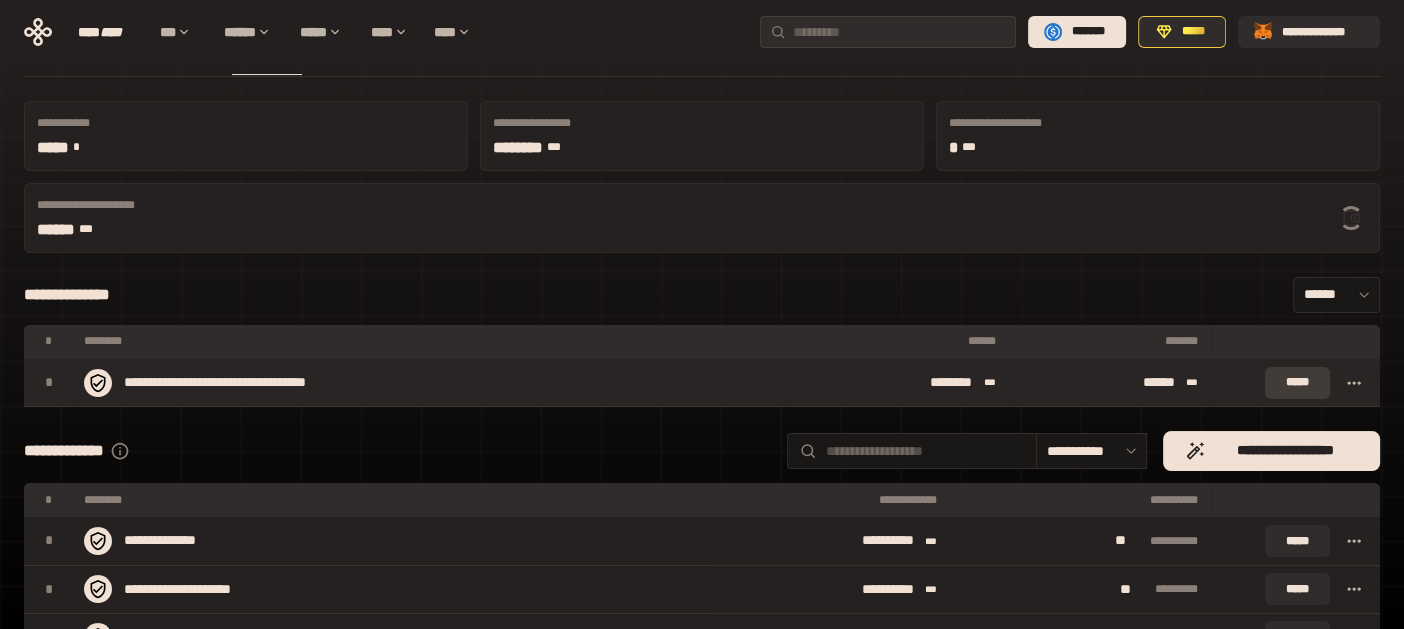 click on "*****" at bounding box center [1297, 383] 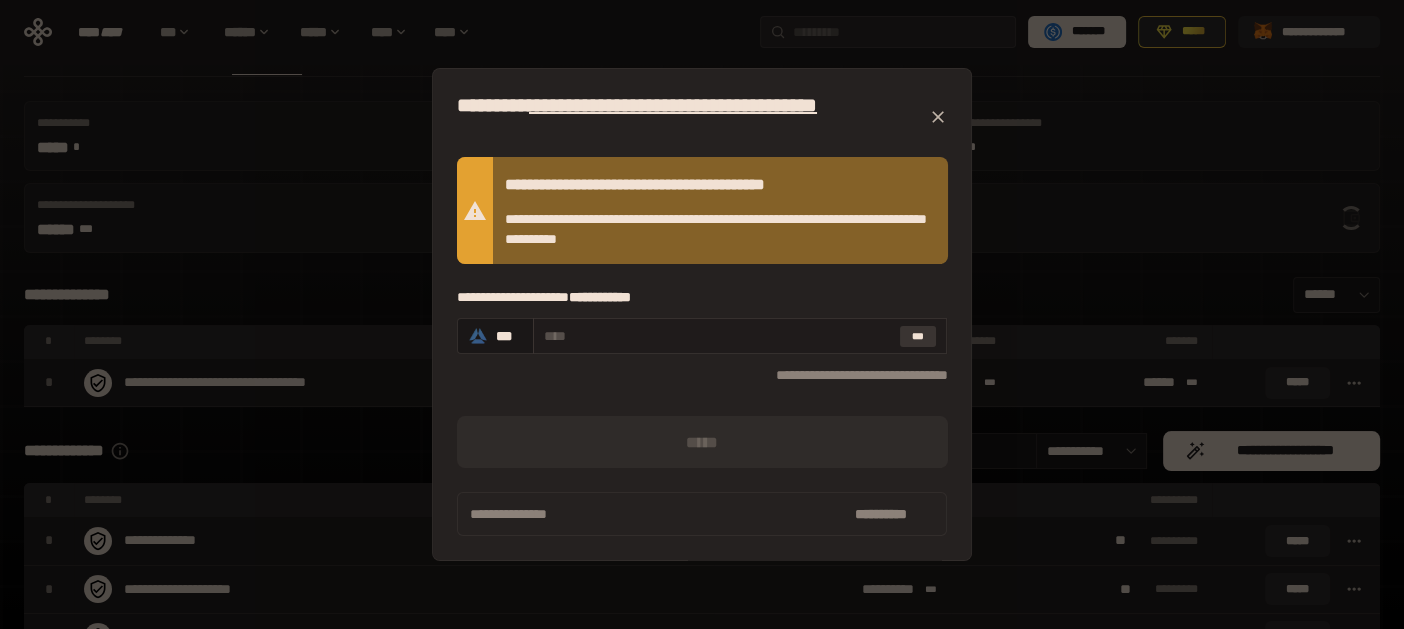 click on "***" at bounding box center [918, 337] 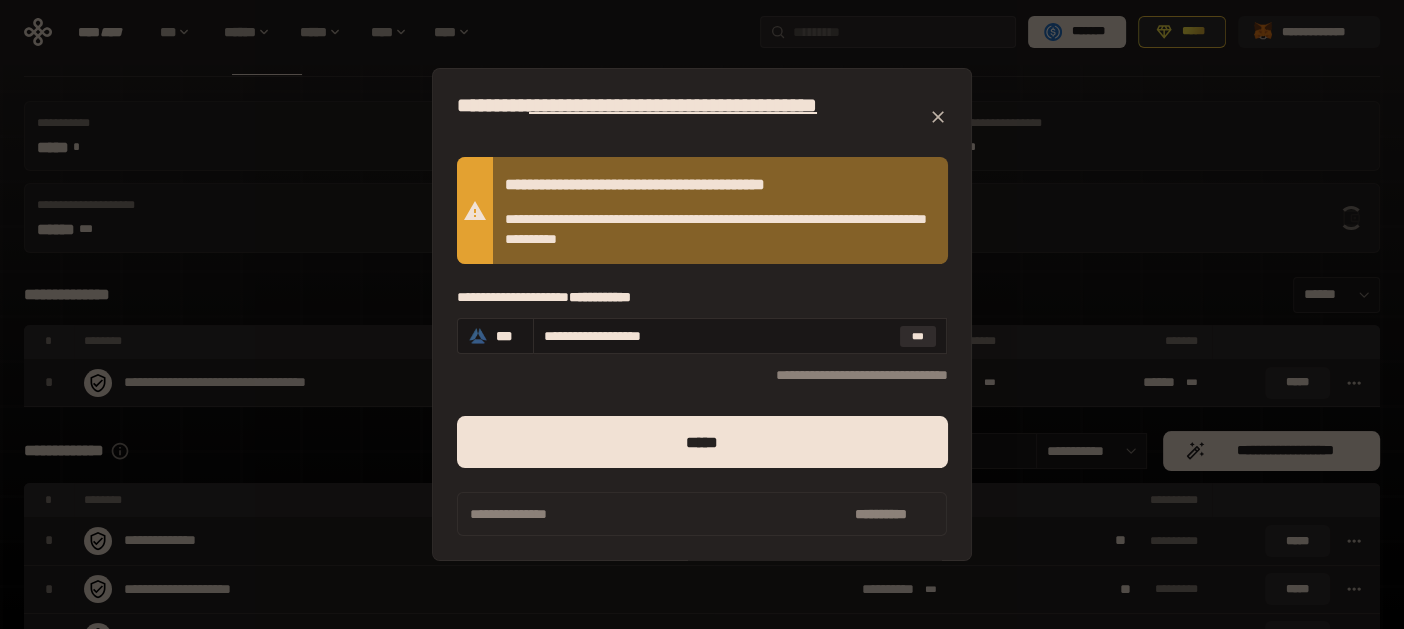 click 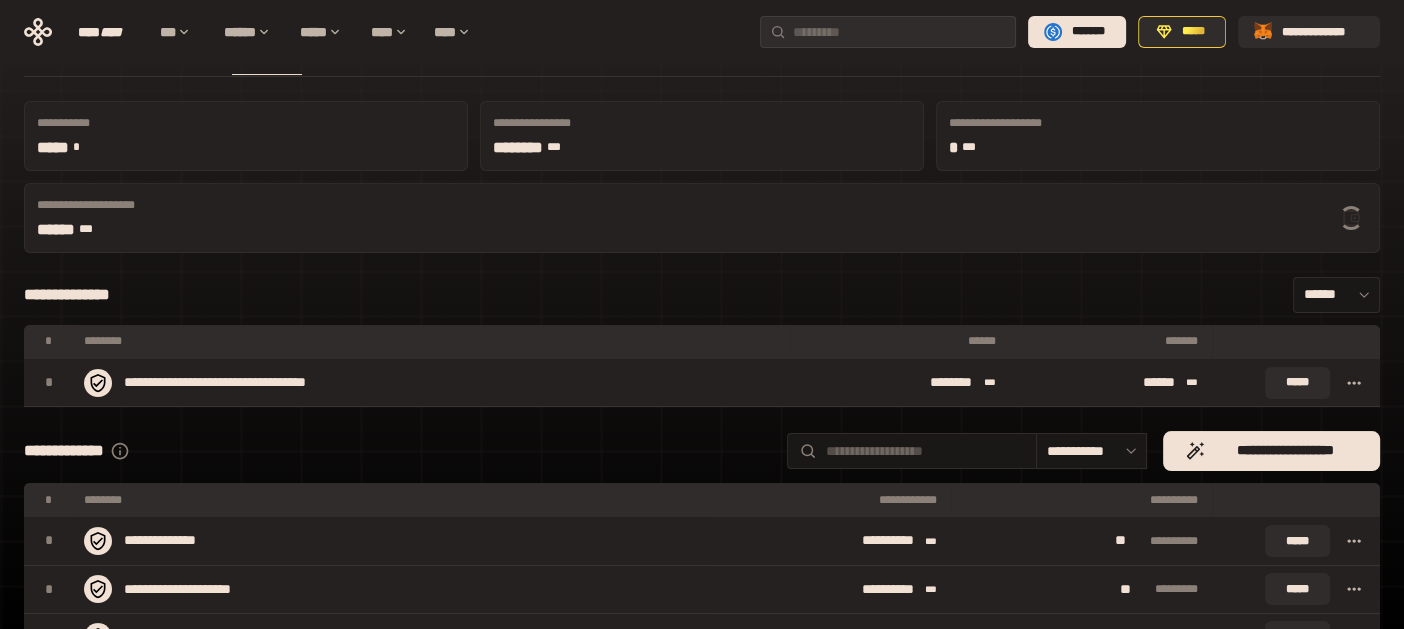 scroll, scrollTop: 0, scrollLeft: 0, axis: both 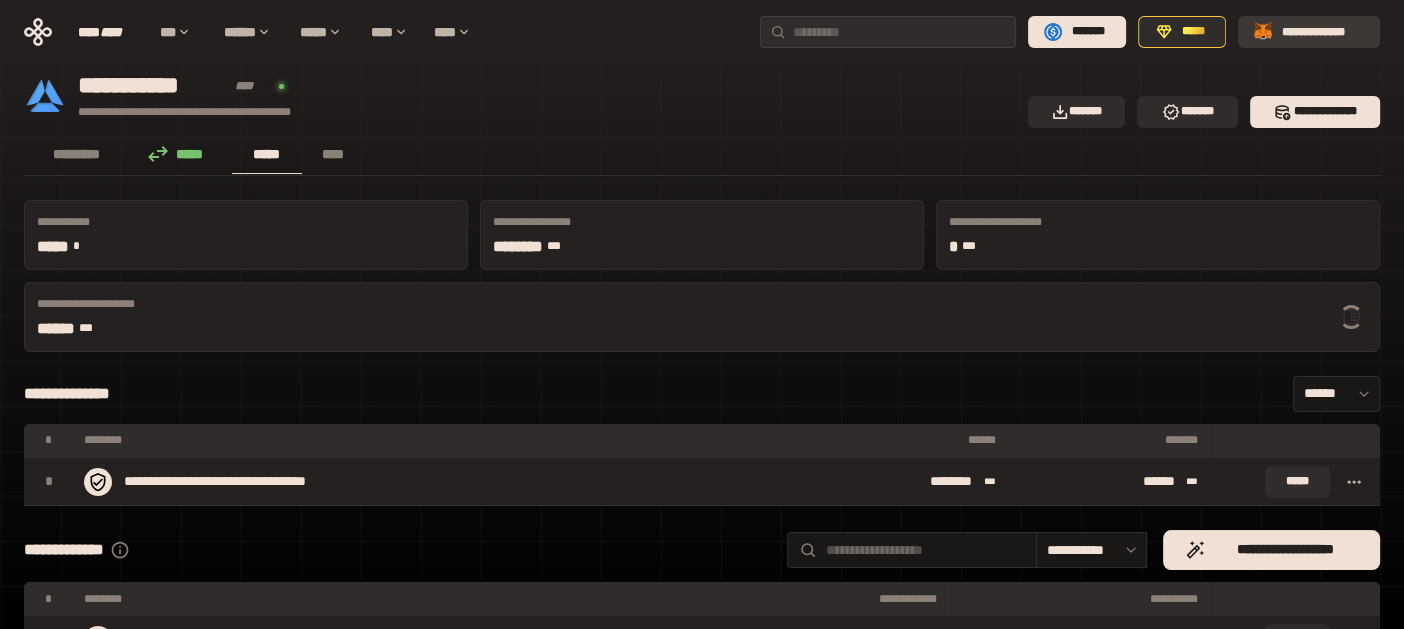click on "**********" at bounding box center [1323, 32] 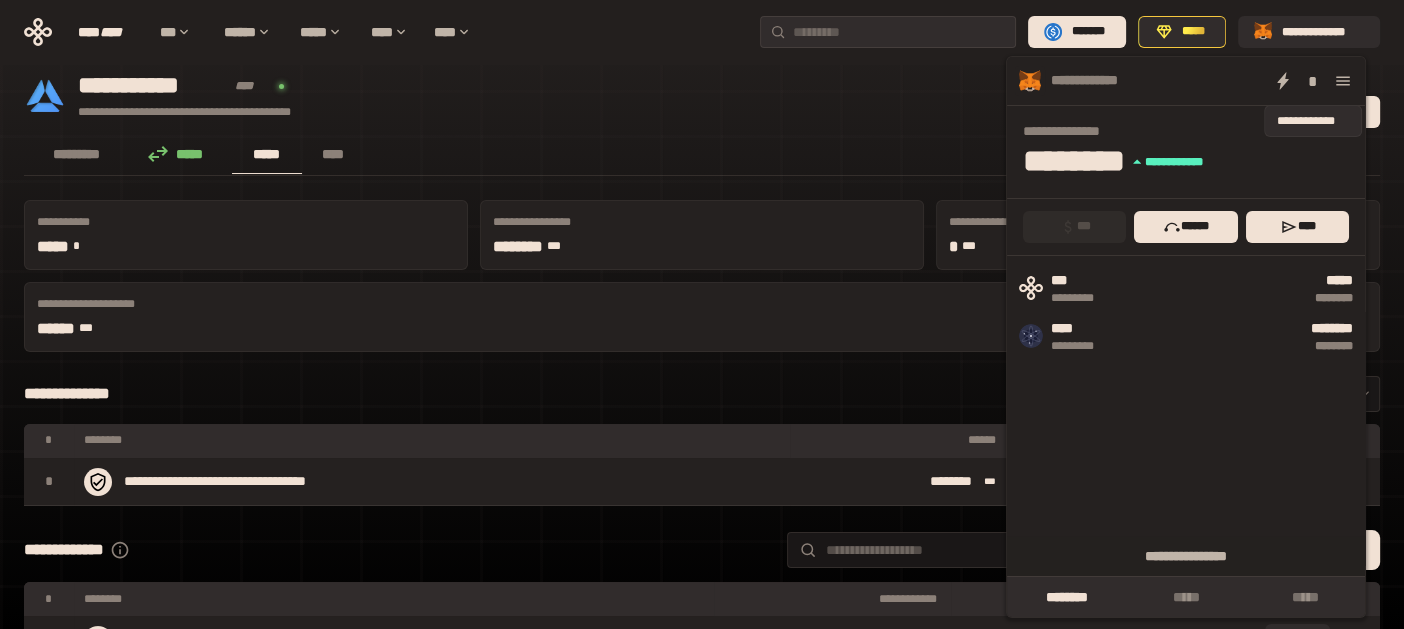 click on "*" at bounding box center (1313, 81) 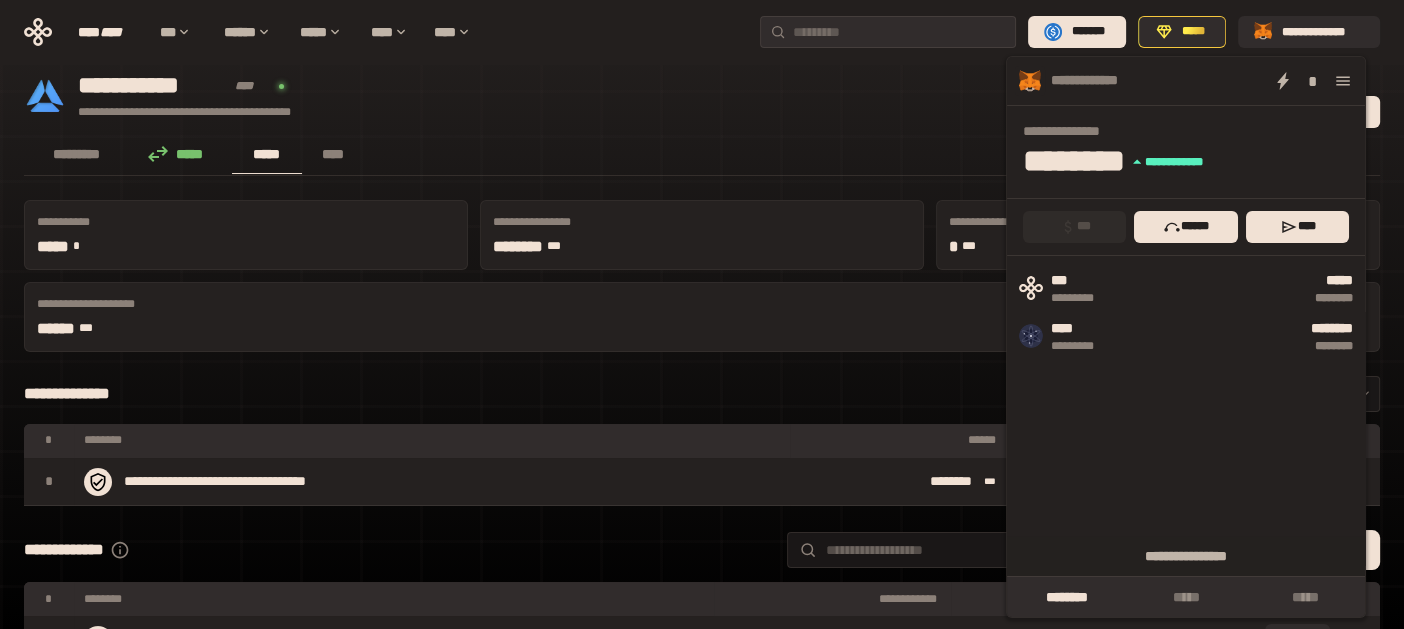 click on "**********" at bounding box center (520, 96) 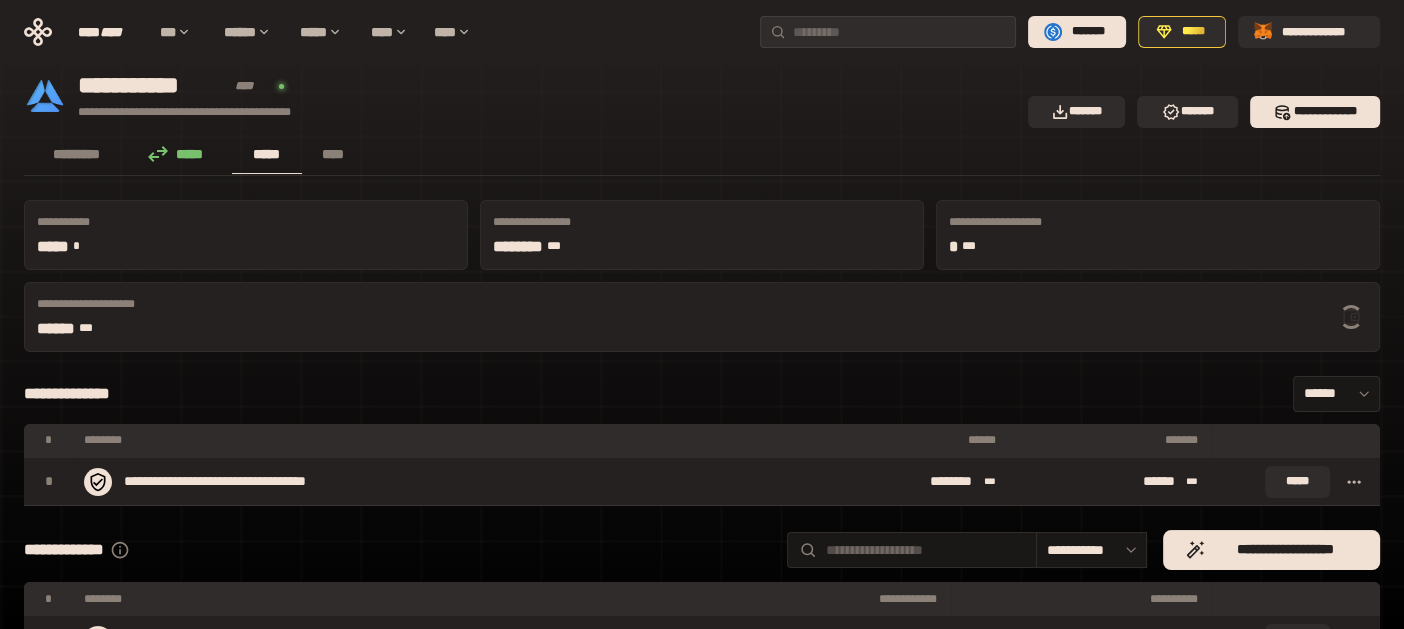 click on "******   ***" at bounding box center (189, 329) 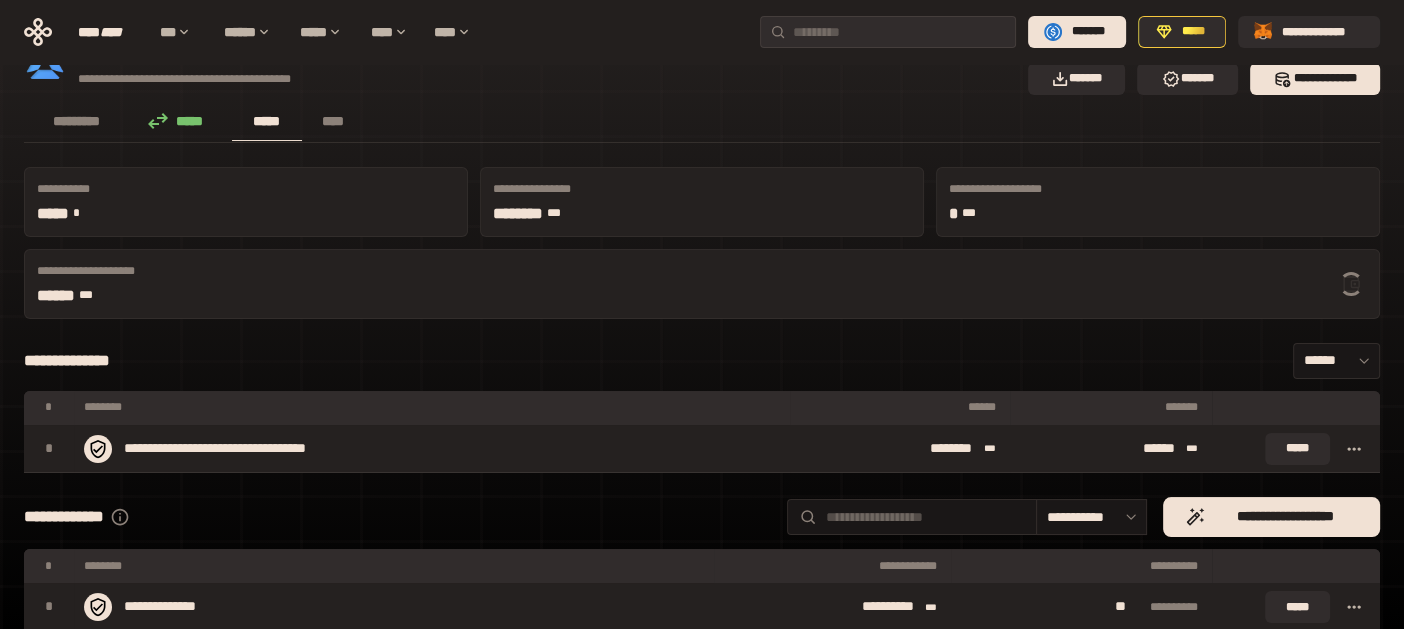 scroll, scrollTop: 0, scrollLeft: 0, axis: both 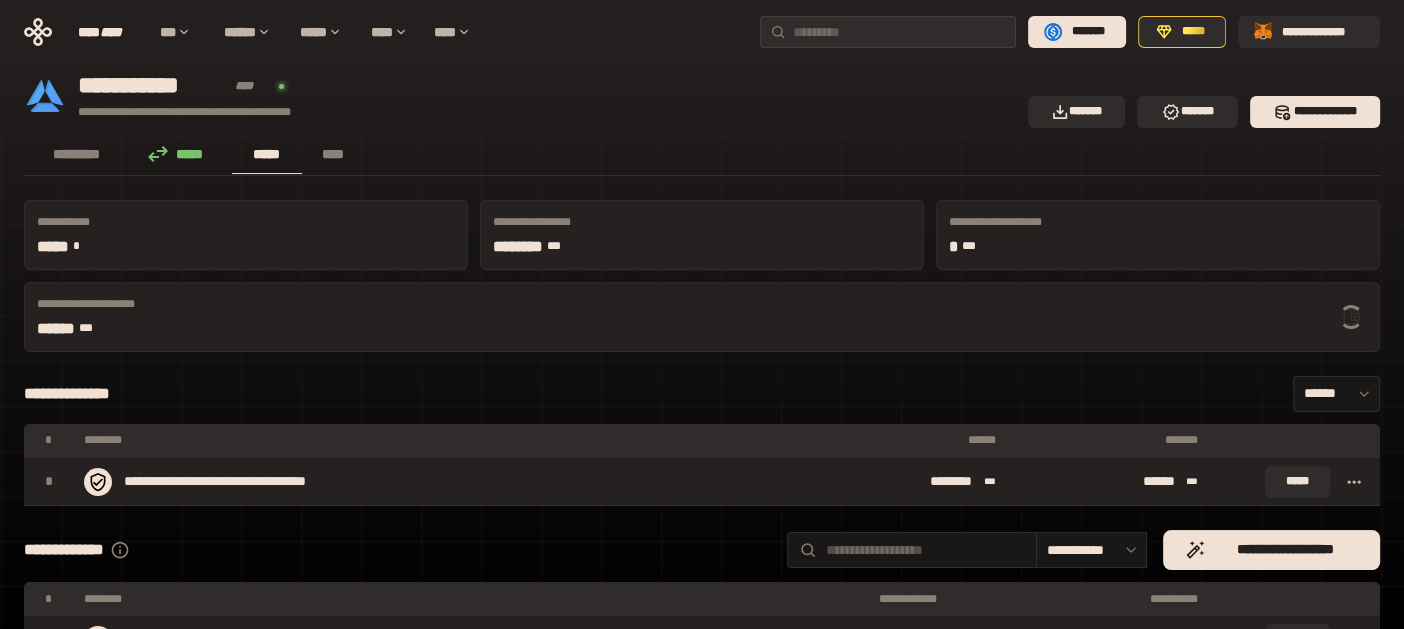 click on "******   ***" at bounding box center (189, 329) 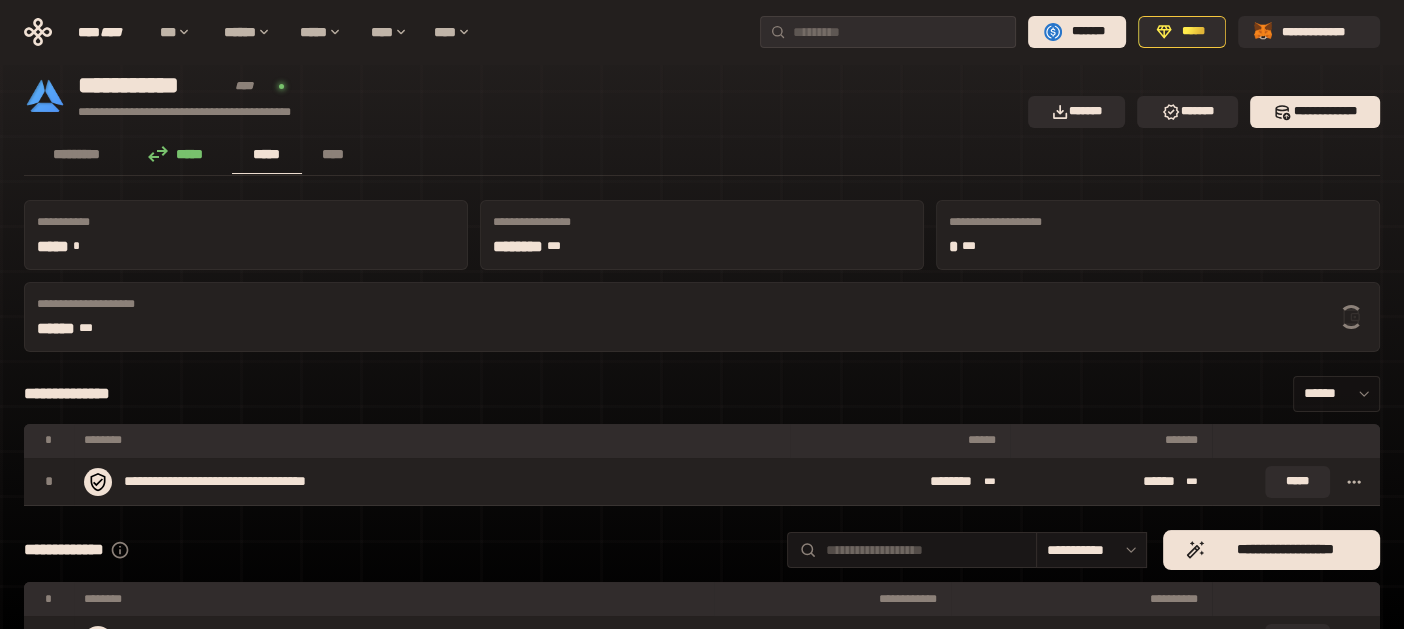 click on "******" at bounding box center [1336, 394] 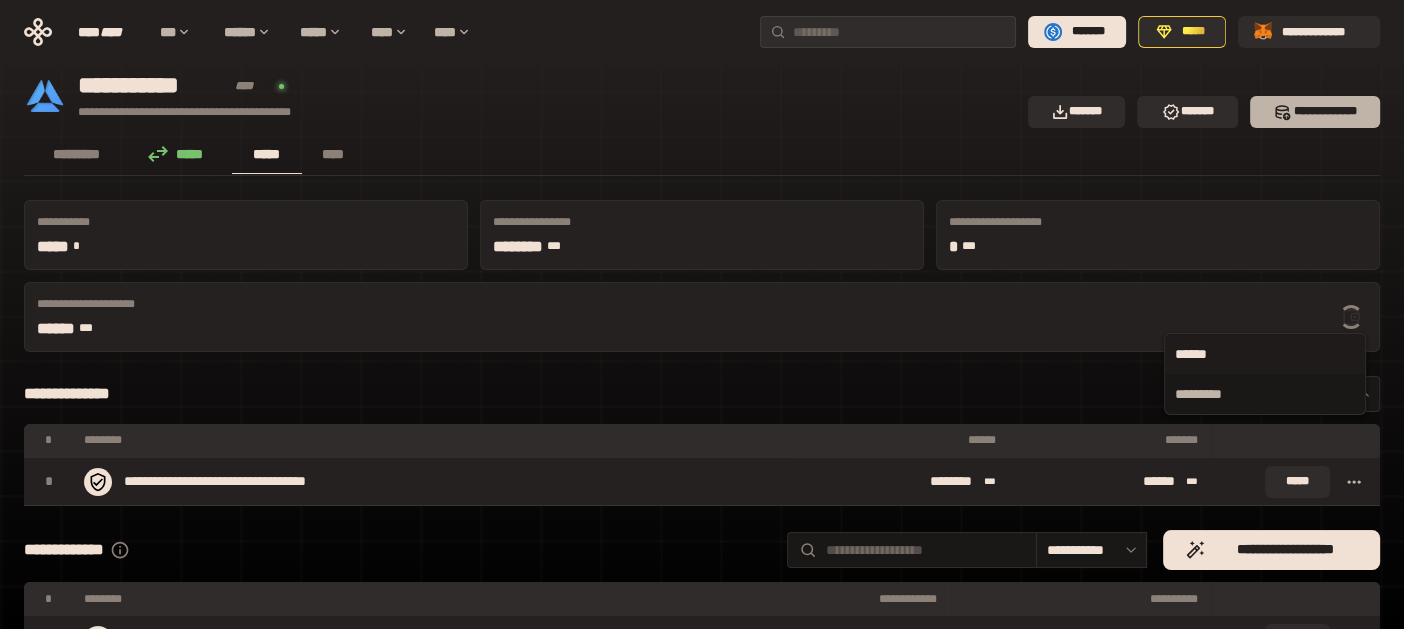 click on "*** *********" at bounding box center (1315, 112) 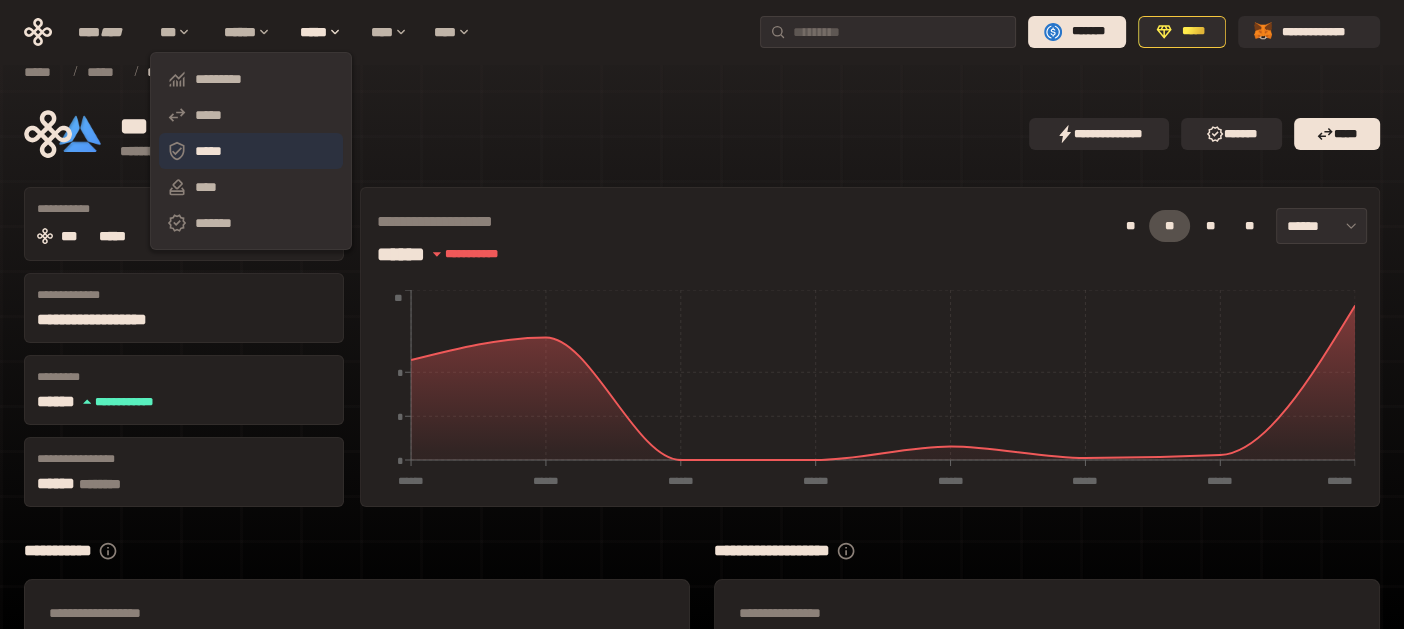 click on "*****" at bounding box center (251, 151) 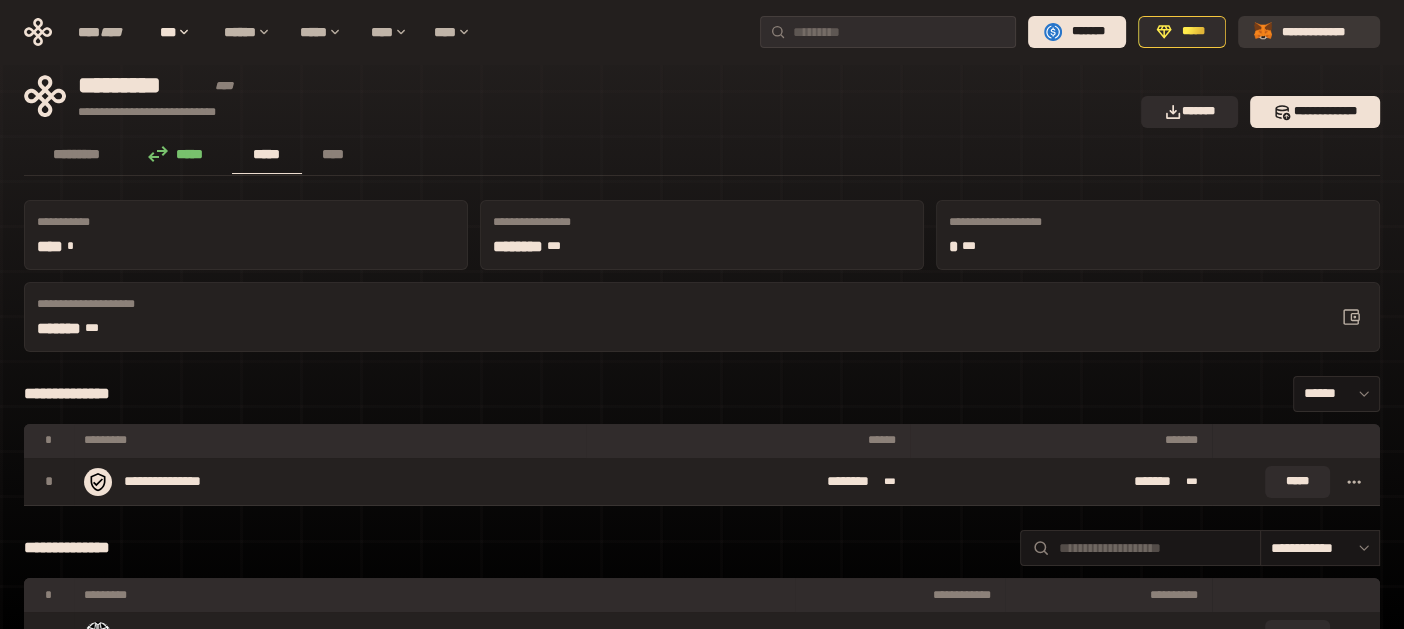 click on "**********" at bounding box center [1323, 32] 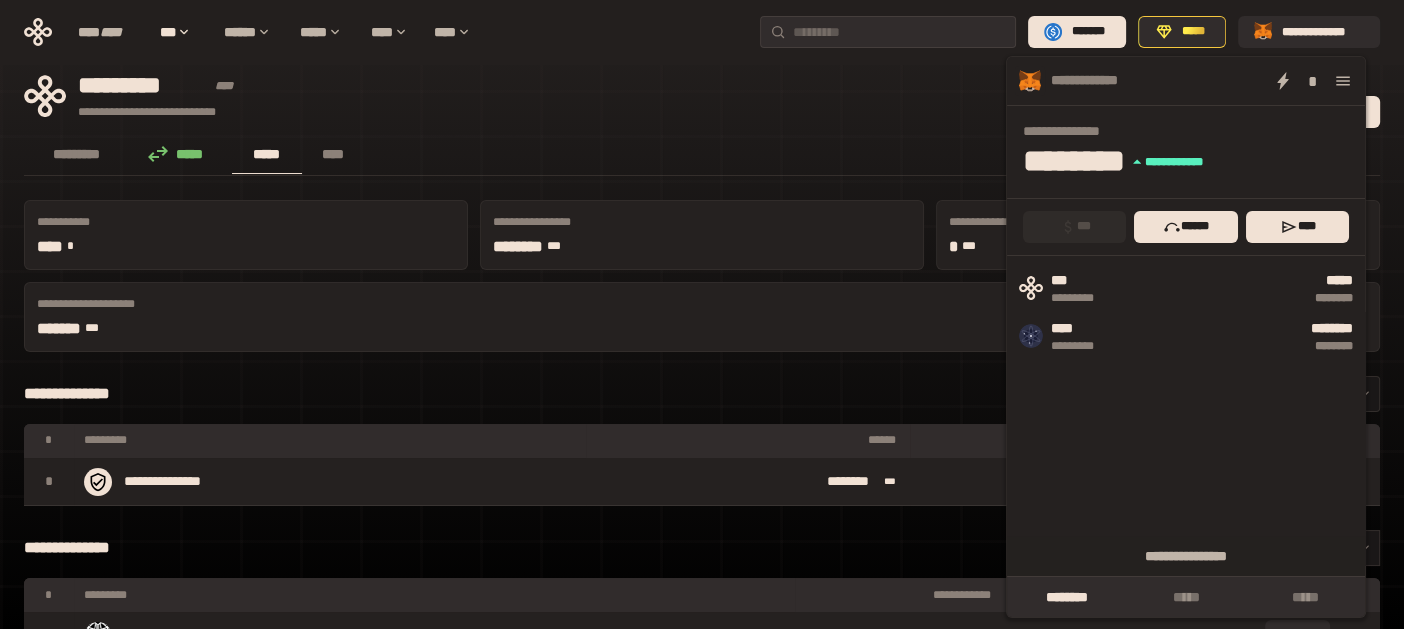 click 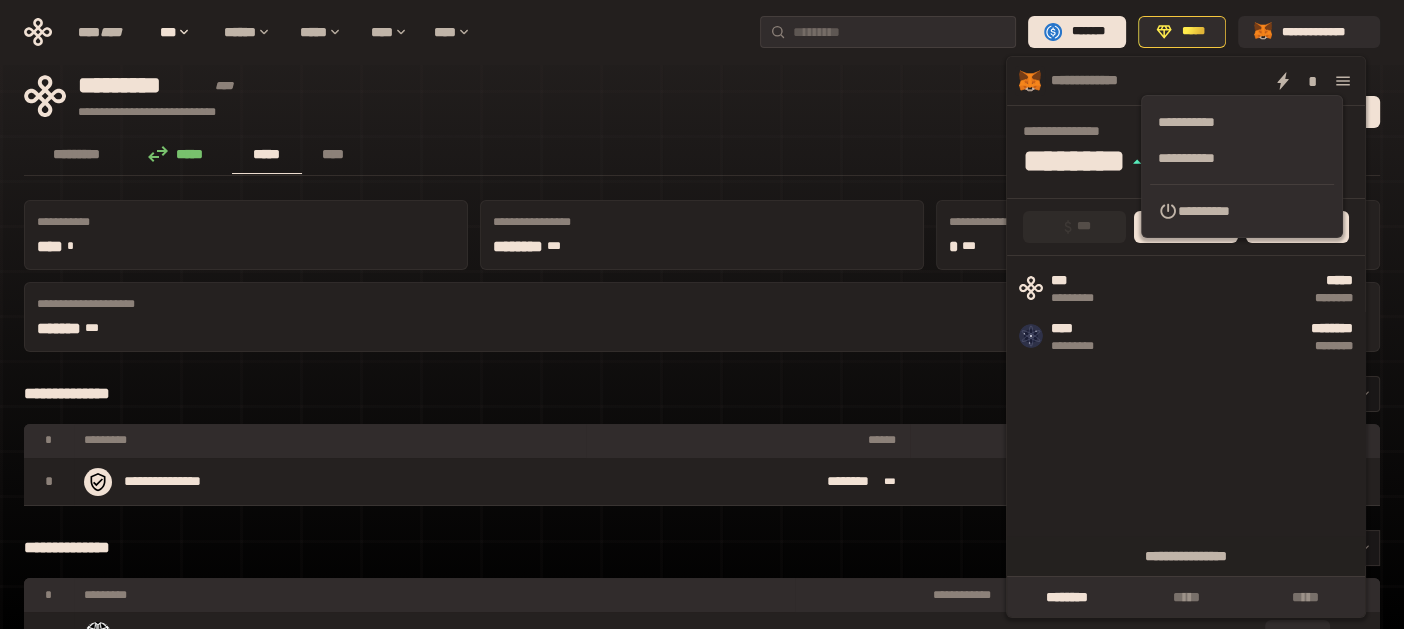 click on "**********" at bounding box center (1242, 211) 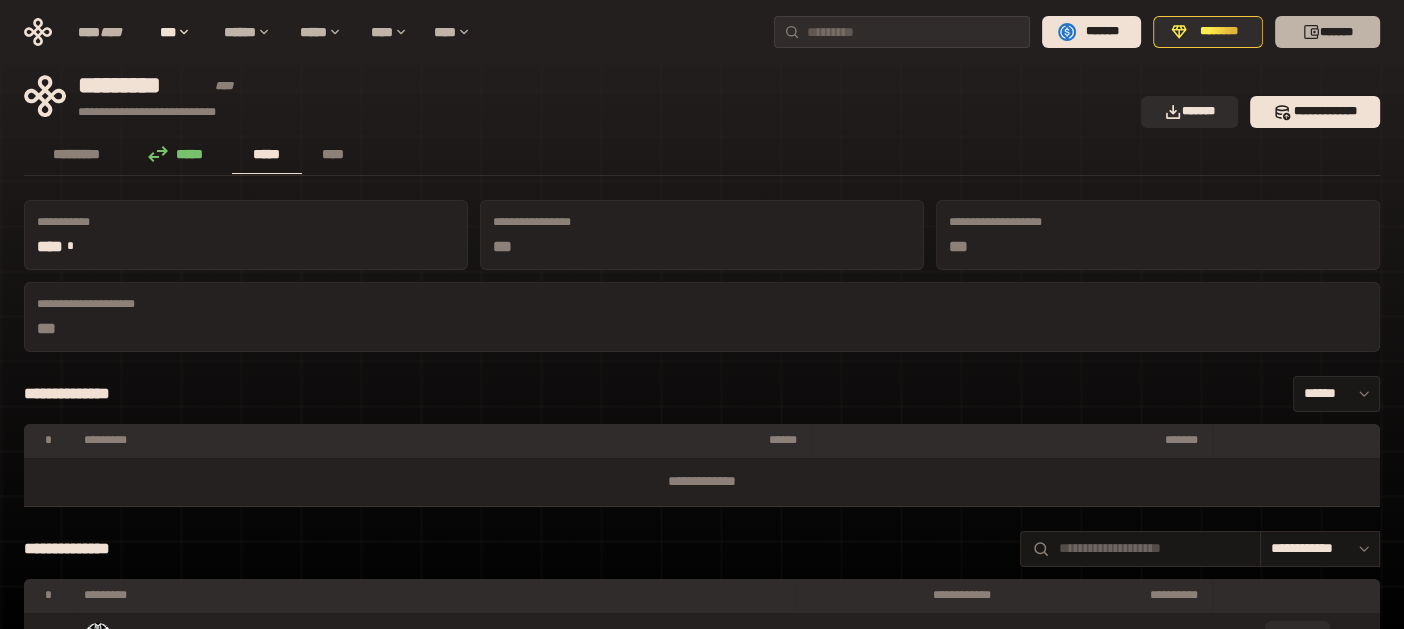 click on "*******" at bounding box center (1327, 32) 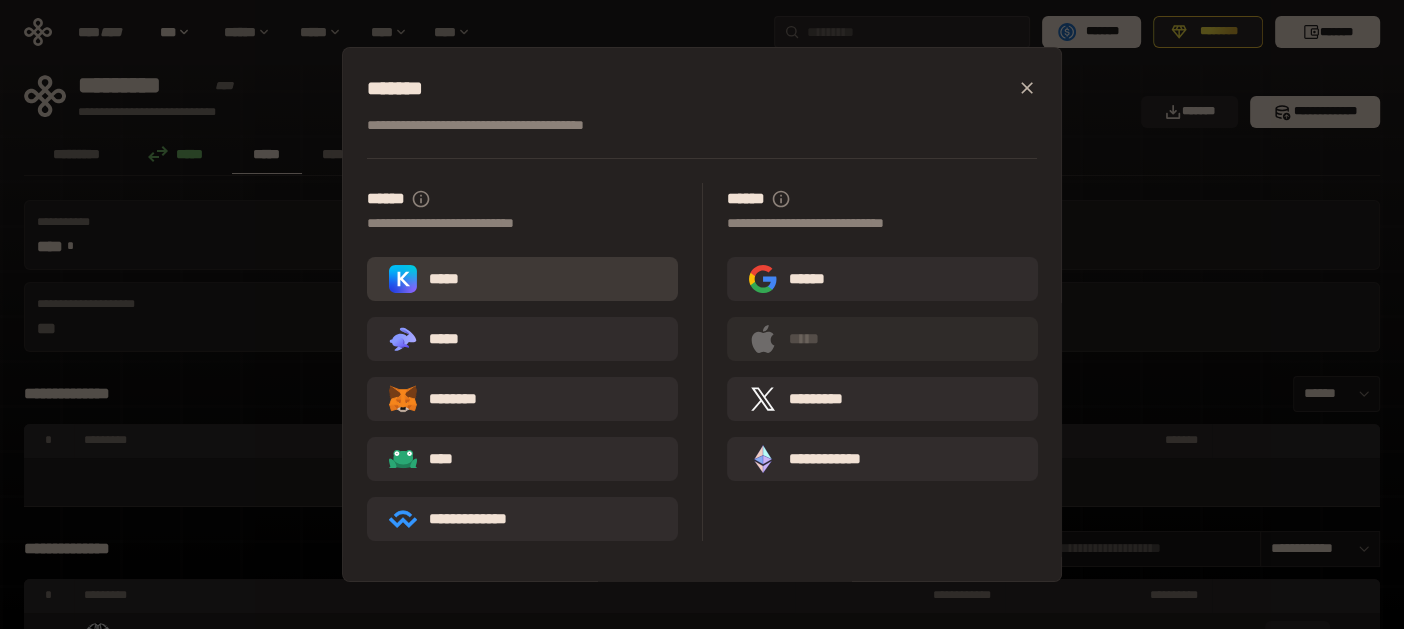 click on "*****" at bounding box center [522, 279] 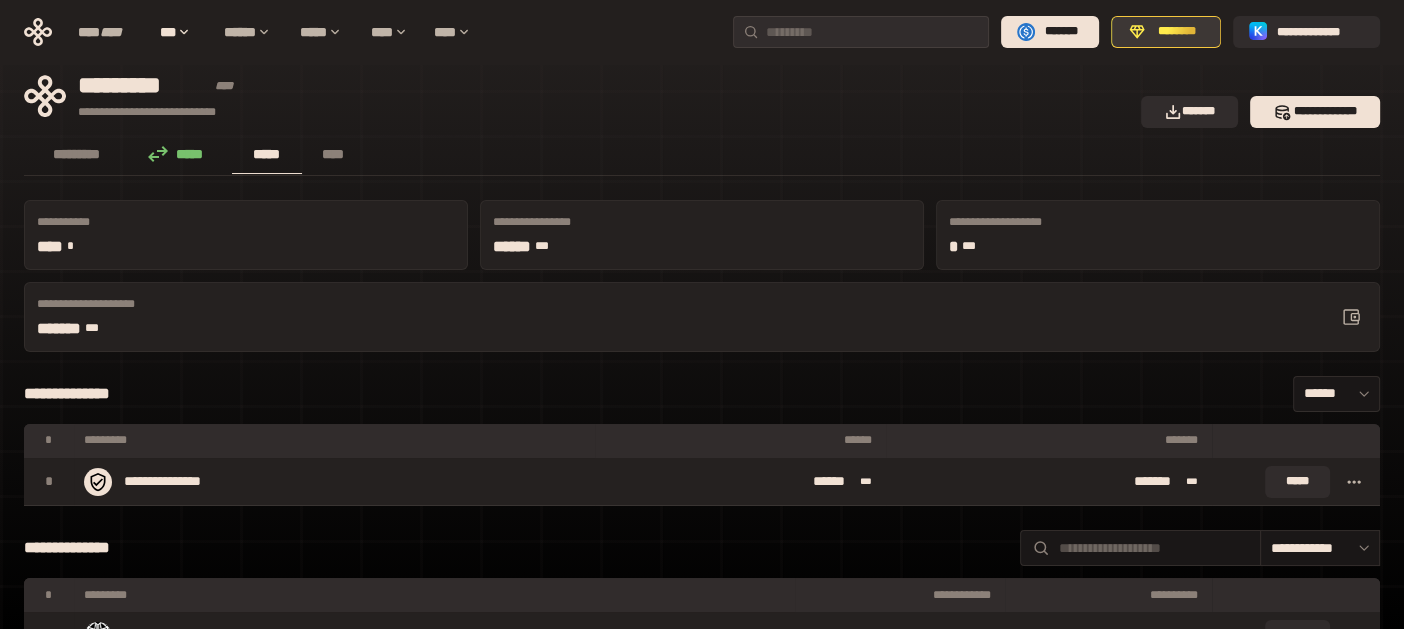 click on "********" at bounding box center [1177, 32] 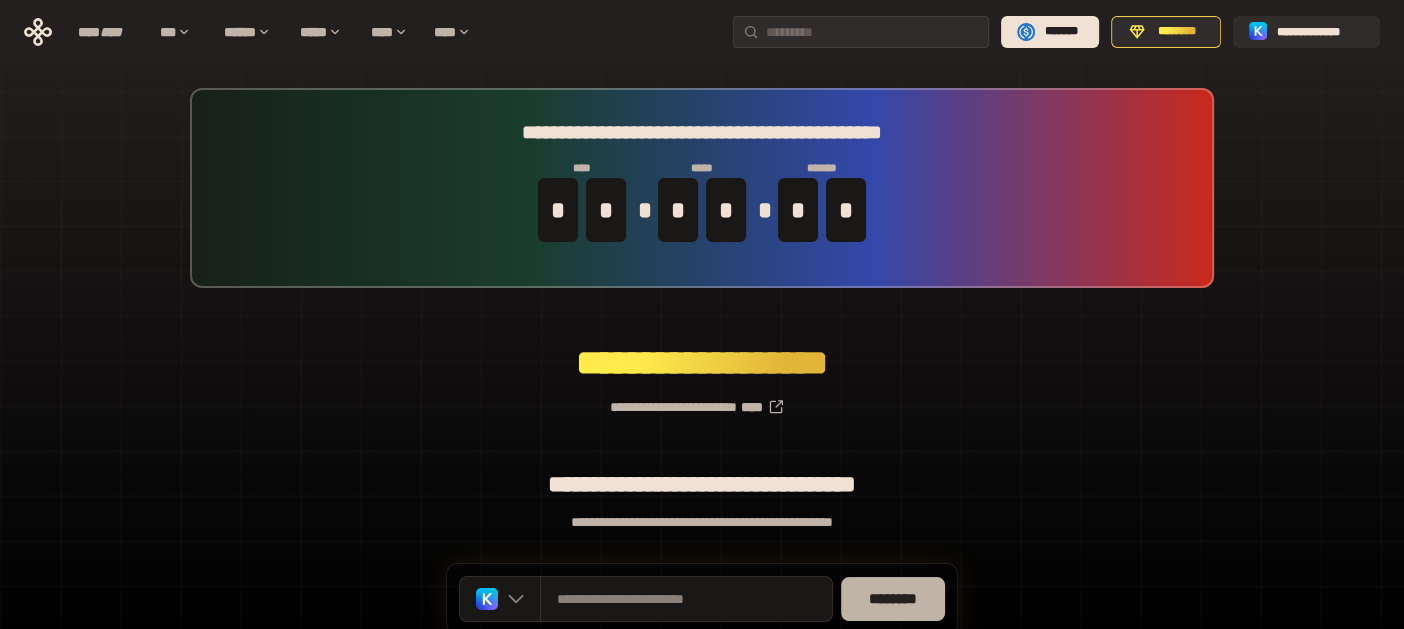 click on "********" at bounding box center [893, 599] 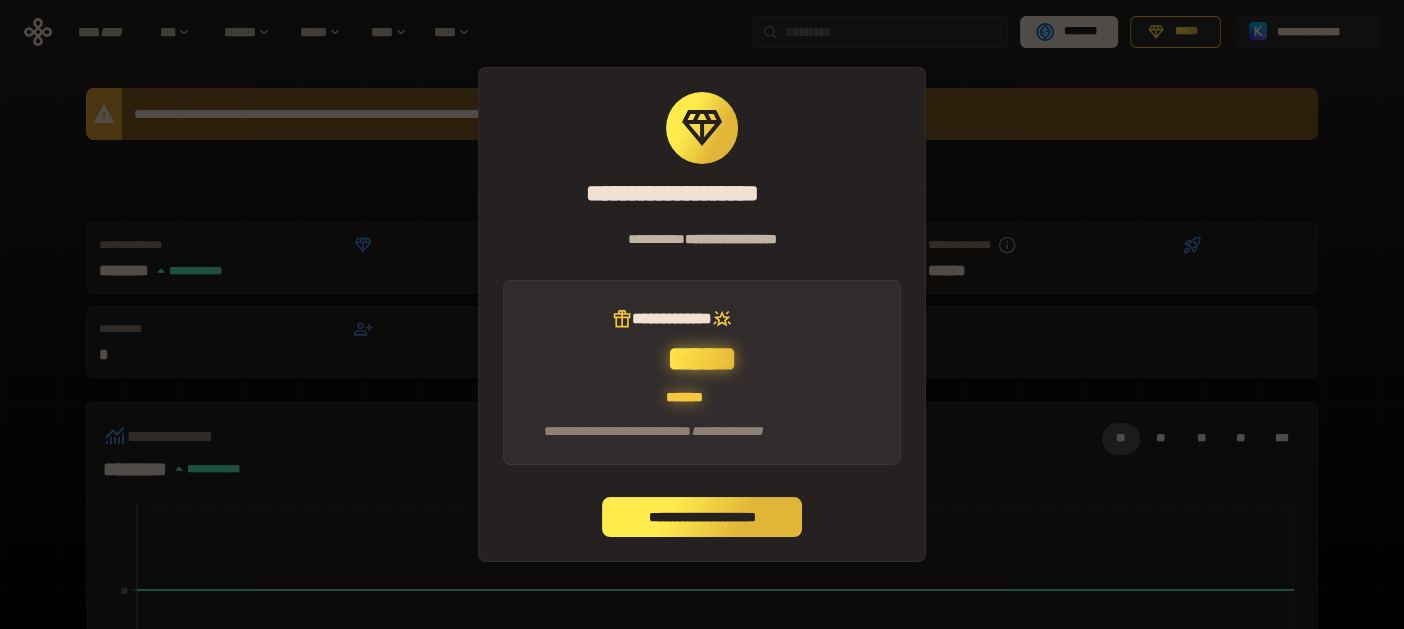 click on "**********" at bounding box center [702, 517] 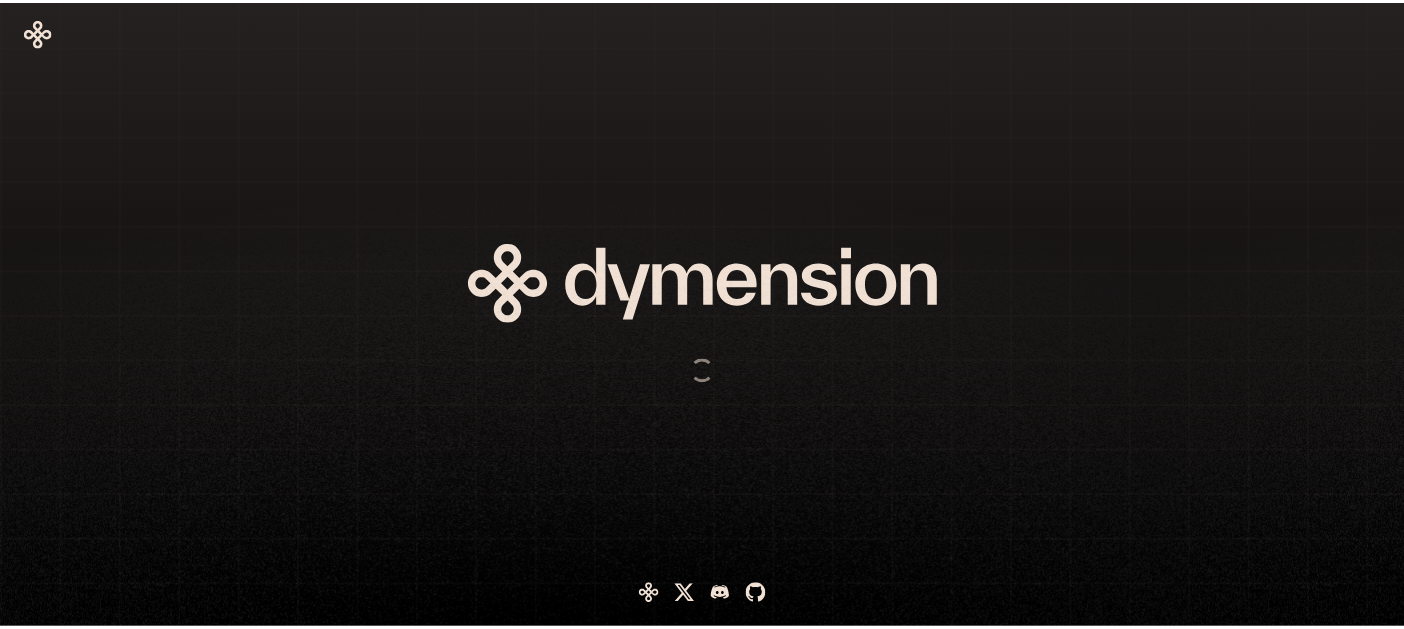scroll, scrollTop: 0, scrollLeft: 0, axis: both 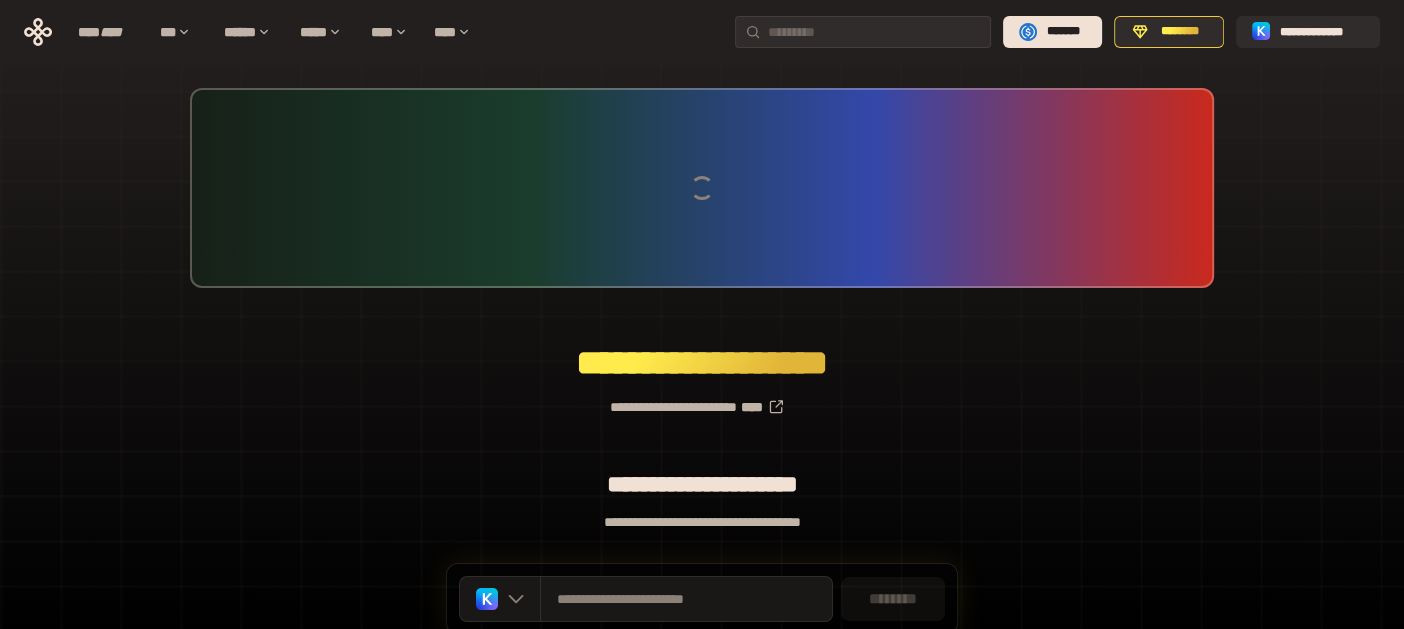 click on "**********" at bounding box center (702, 32) 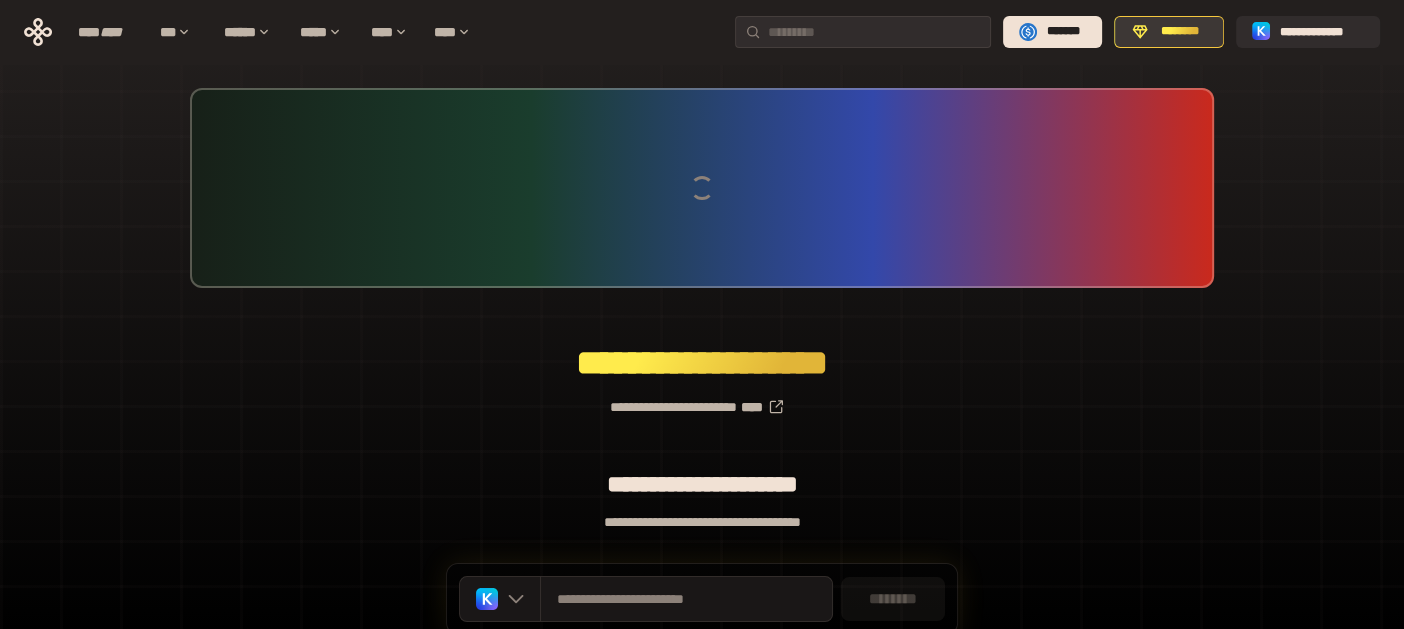 click on "********" at bounding box center [1180, 32] 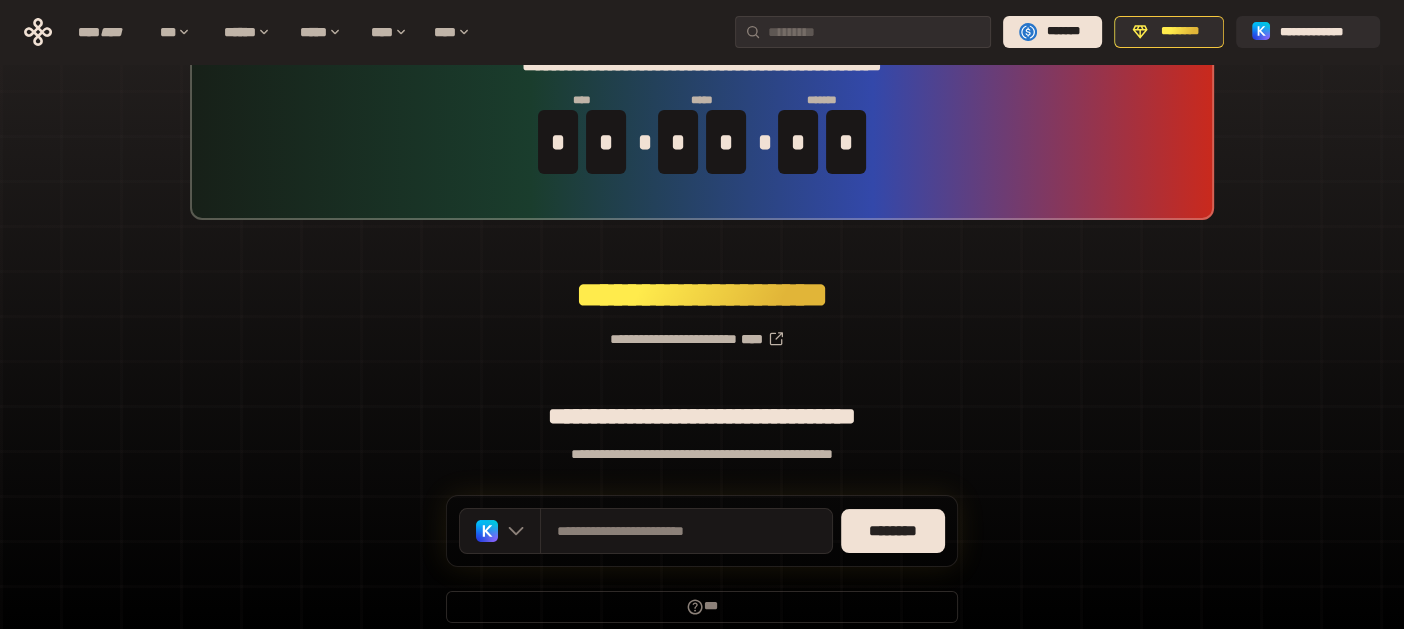 scroll, scrollTop: 153, scrollLeft: 0, axis: vertical 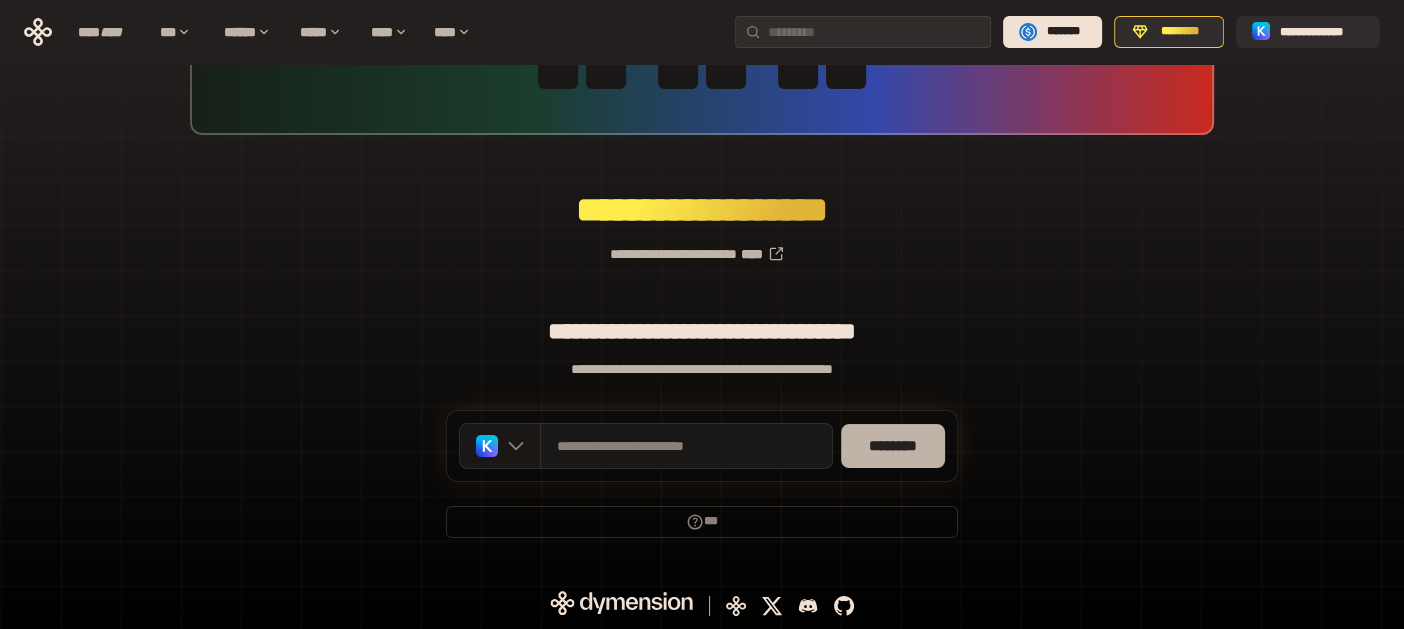 click on "********" at bounding box center (893, 446) 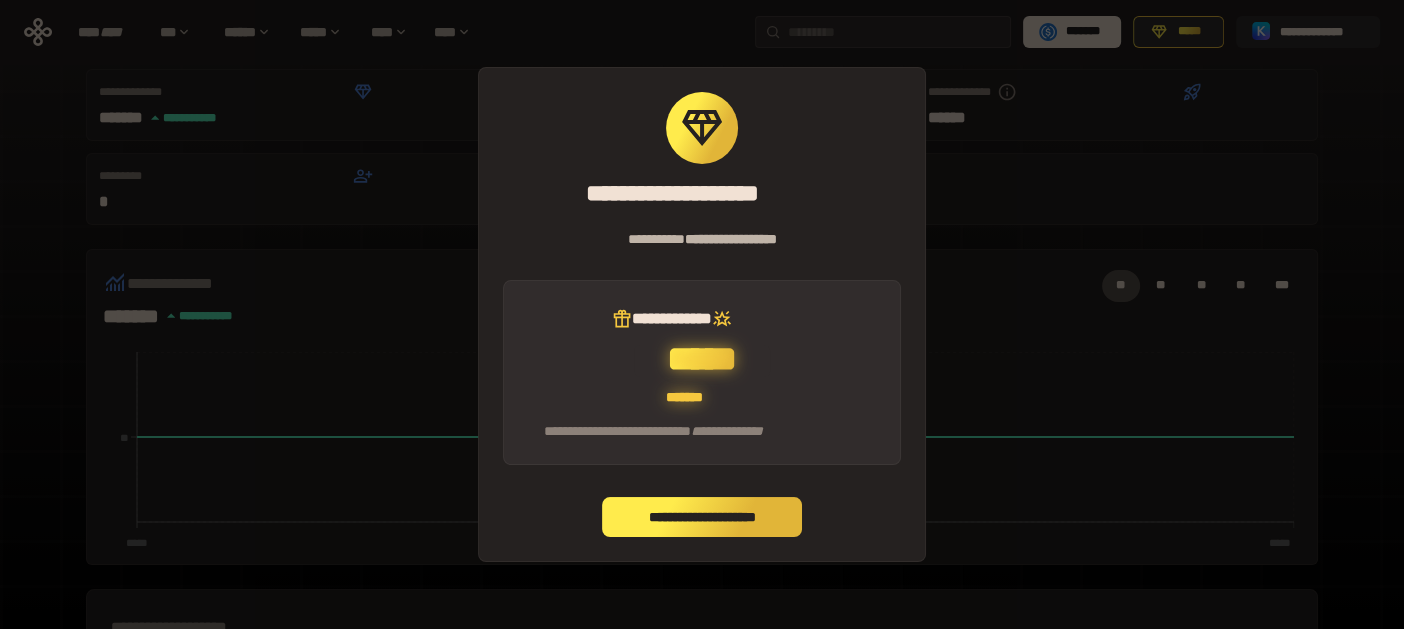 click on "**********" at bounding box center (702, 517) 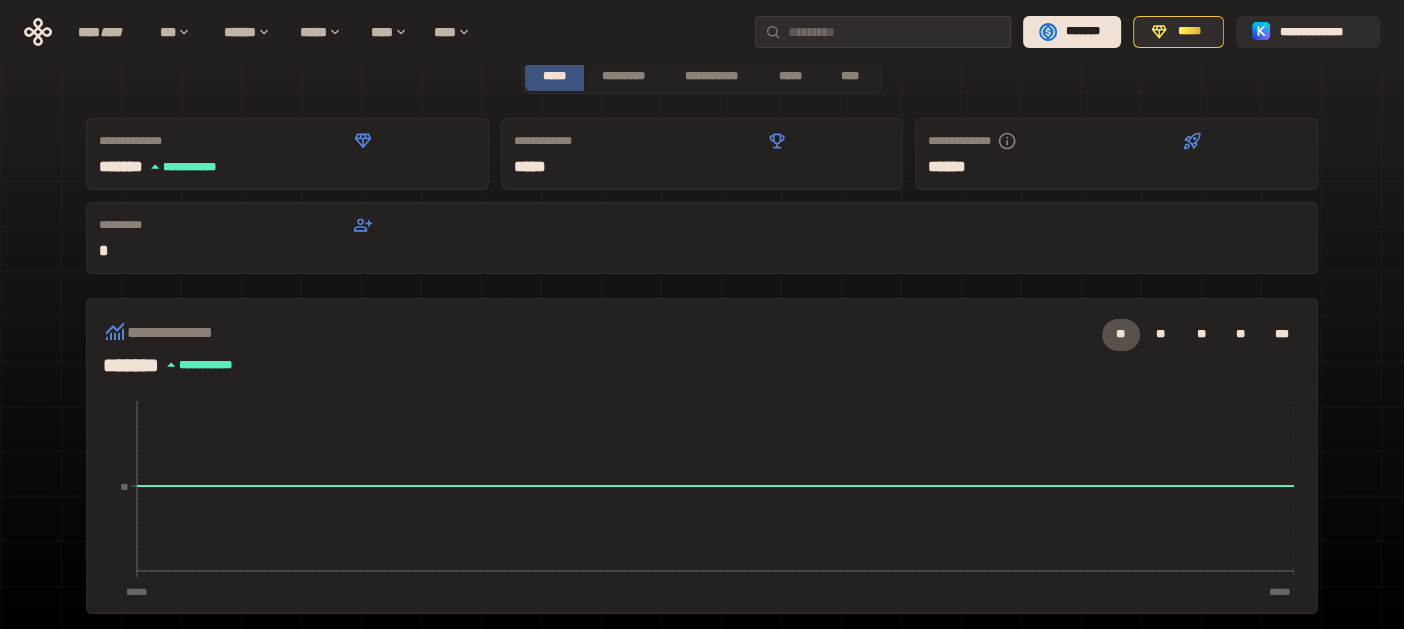 scroll, scrollTop: 0, scrollLeft: 0, axis: both 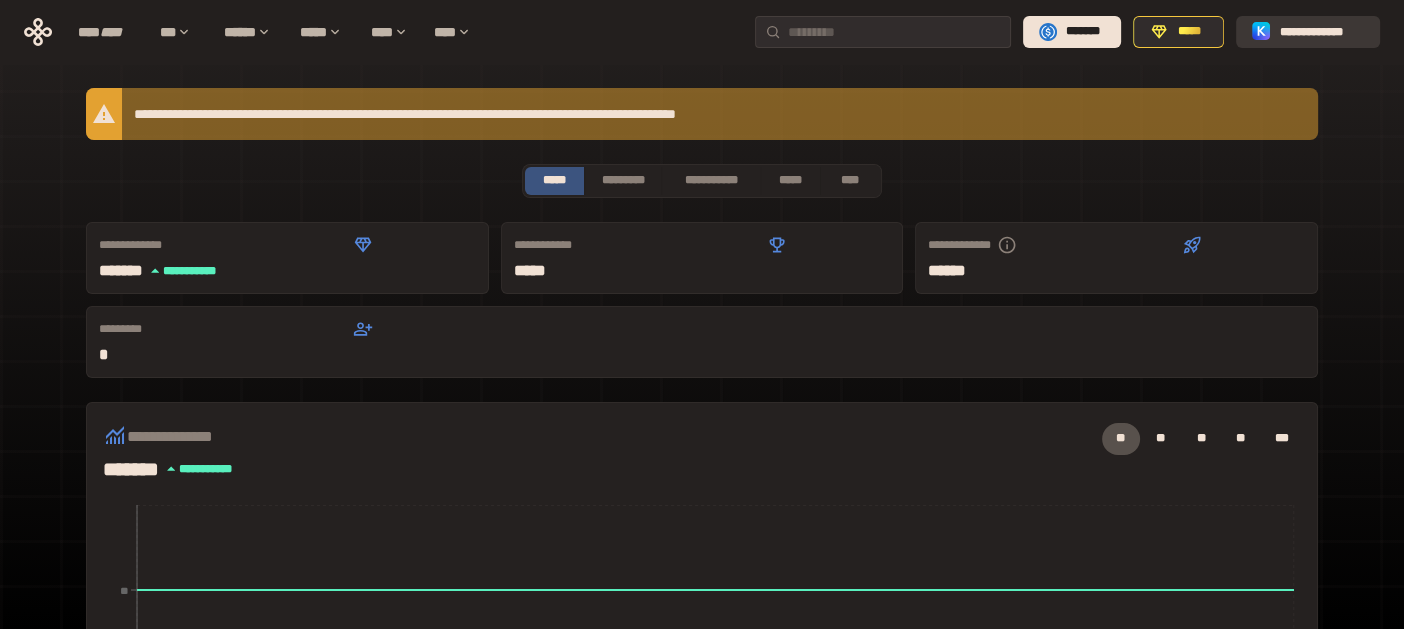 click on "**********" at bounding box center (1322, 32) 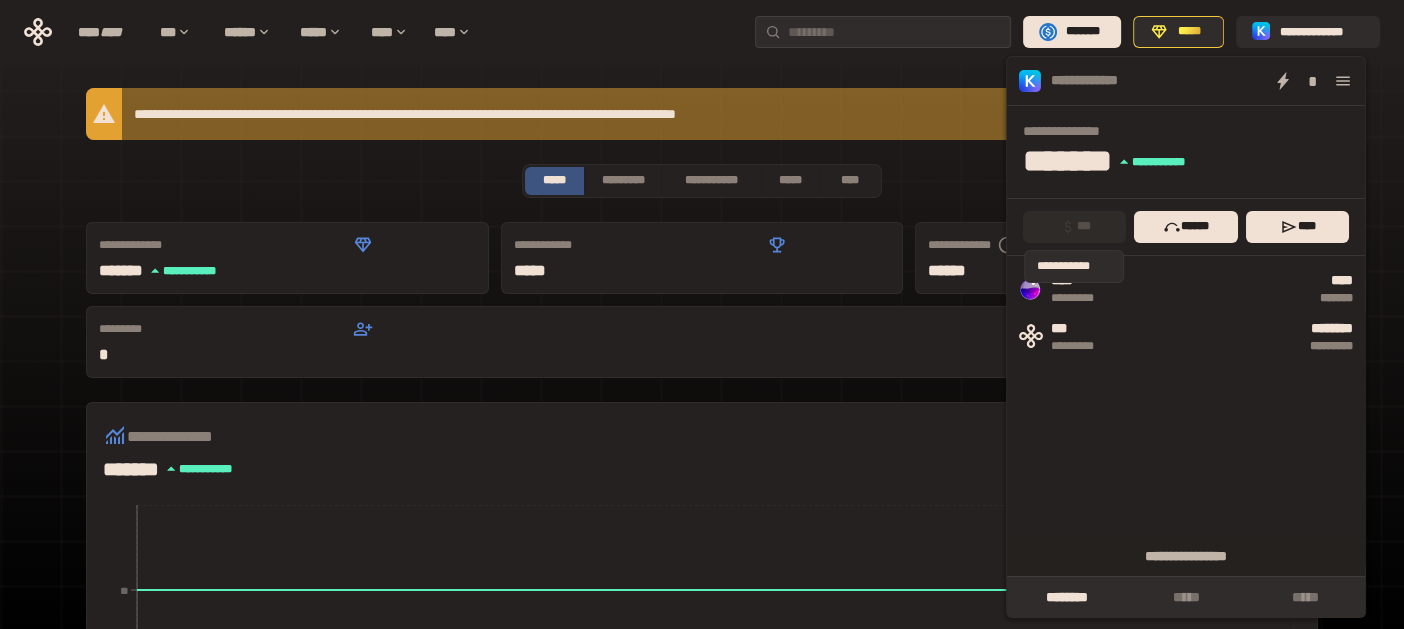 click on "***" at bounding box center (1075, 227) 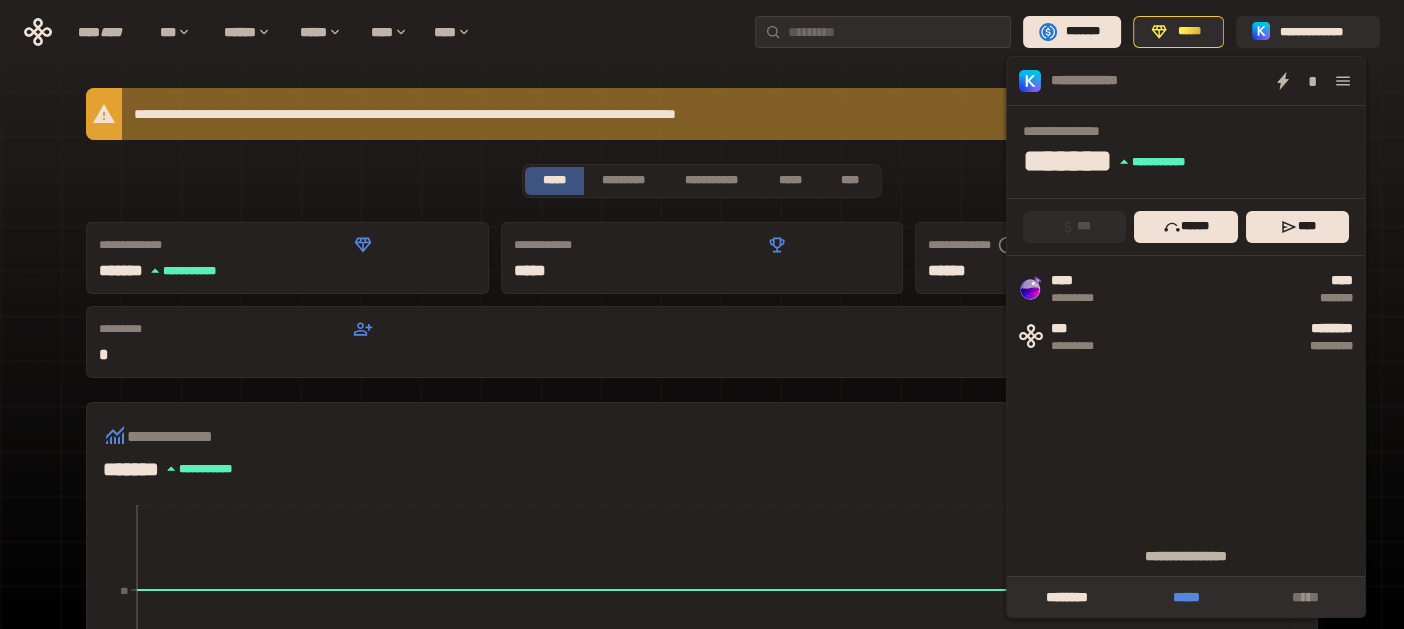 click on "*****" at bounding box center (1186, 597) 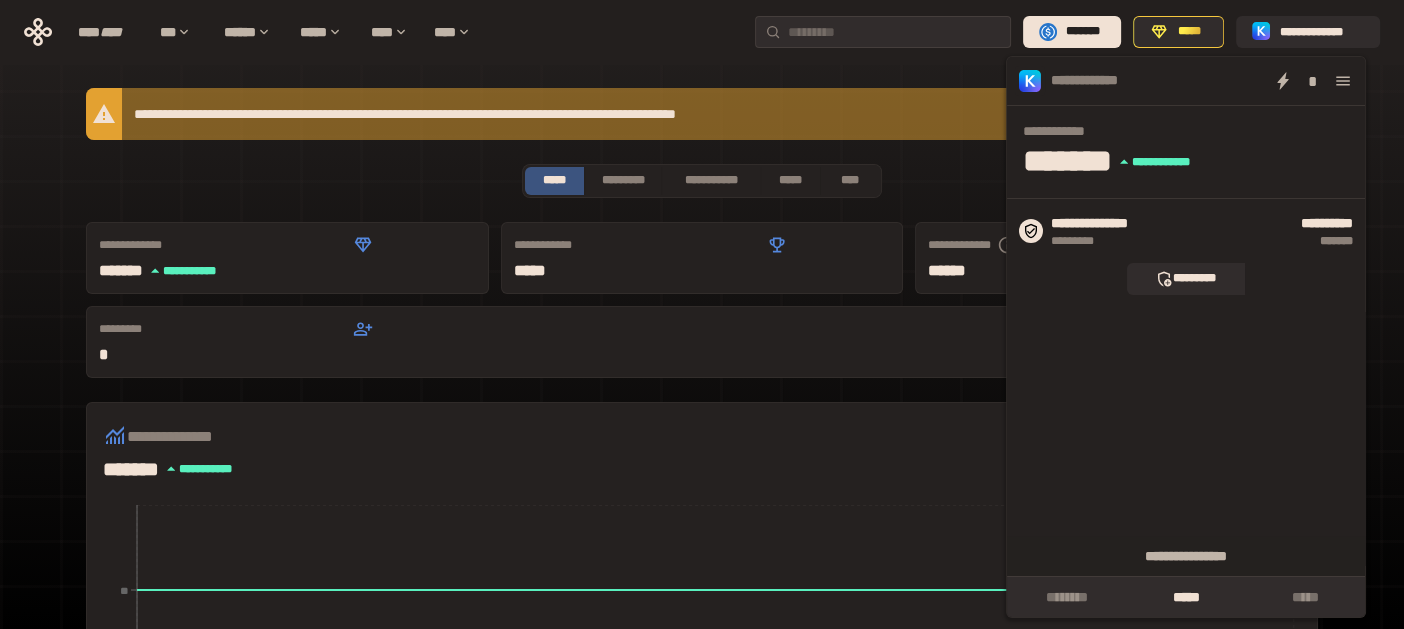 click on "**********" at bounding box center (702, 448) 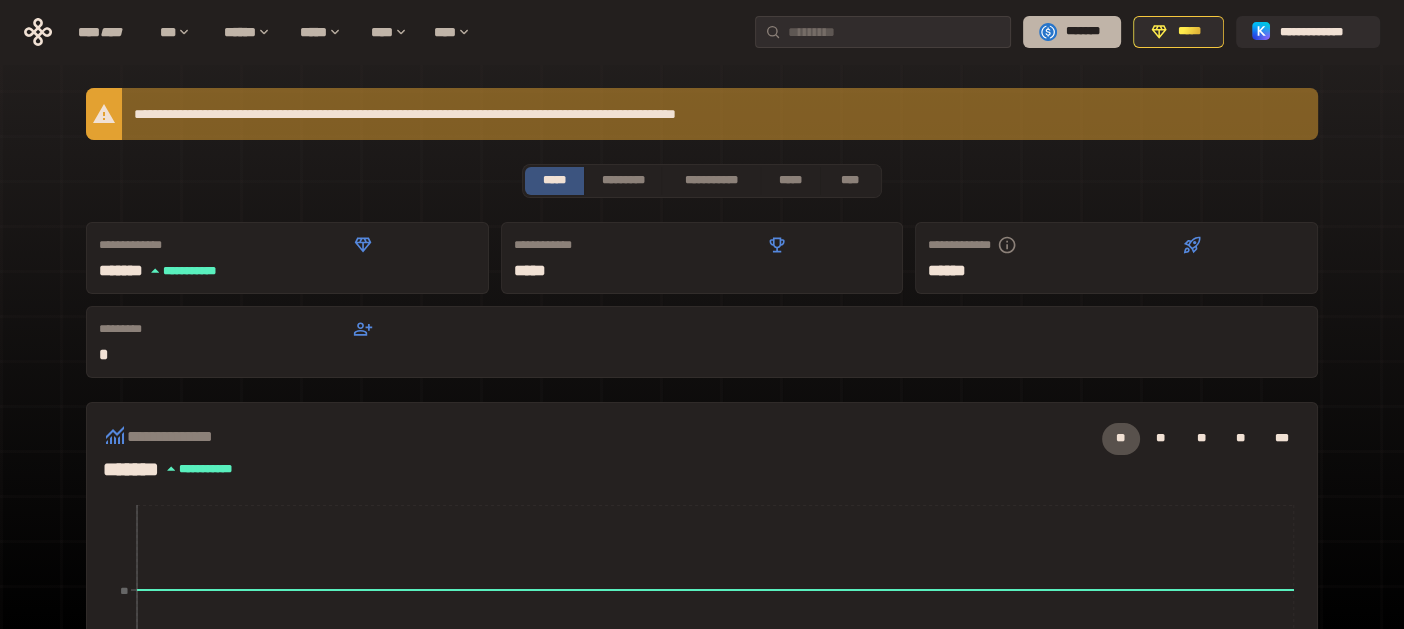 click on "*******" at bounding box center (1083, 32) 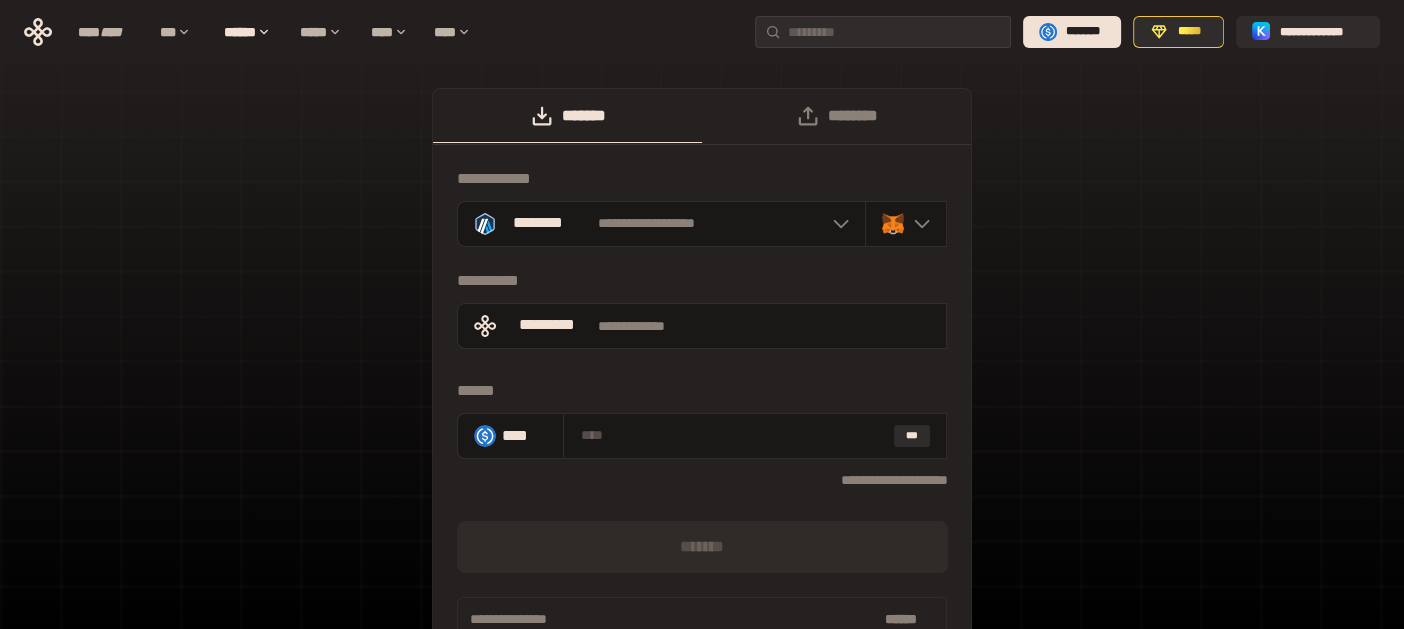 click on "**********" at bounding box center (702, 402) 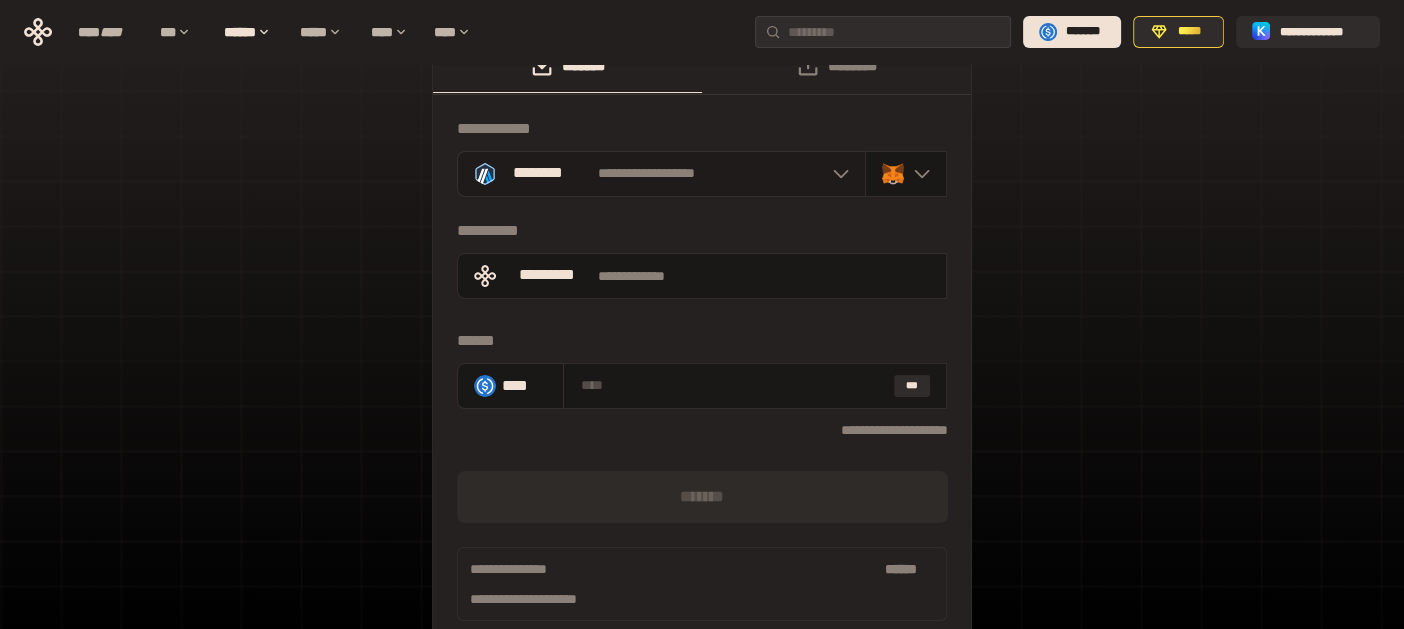 scroll, scrollTop: 0, scrollLeft: 0, axis: both 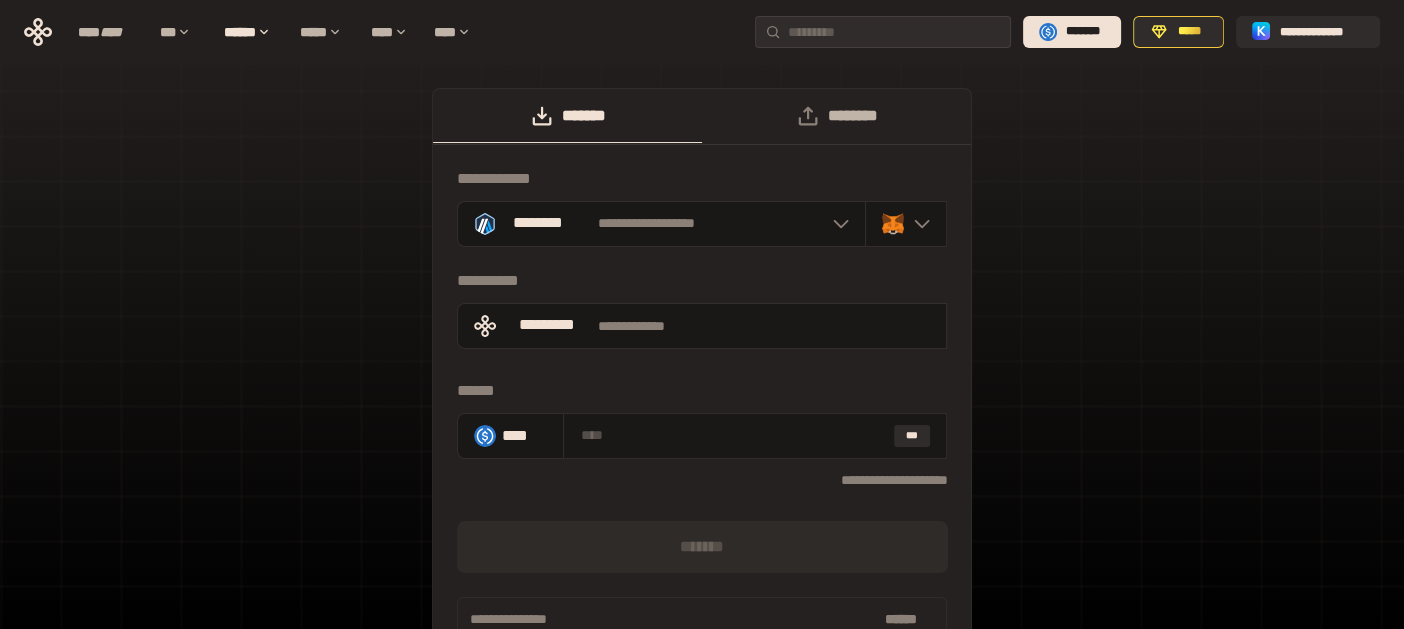 click on "********" at bounding box center (836, 116) 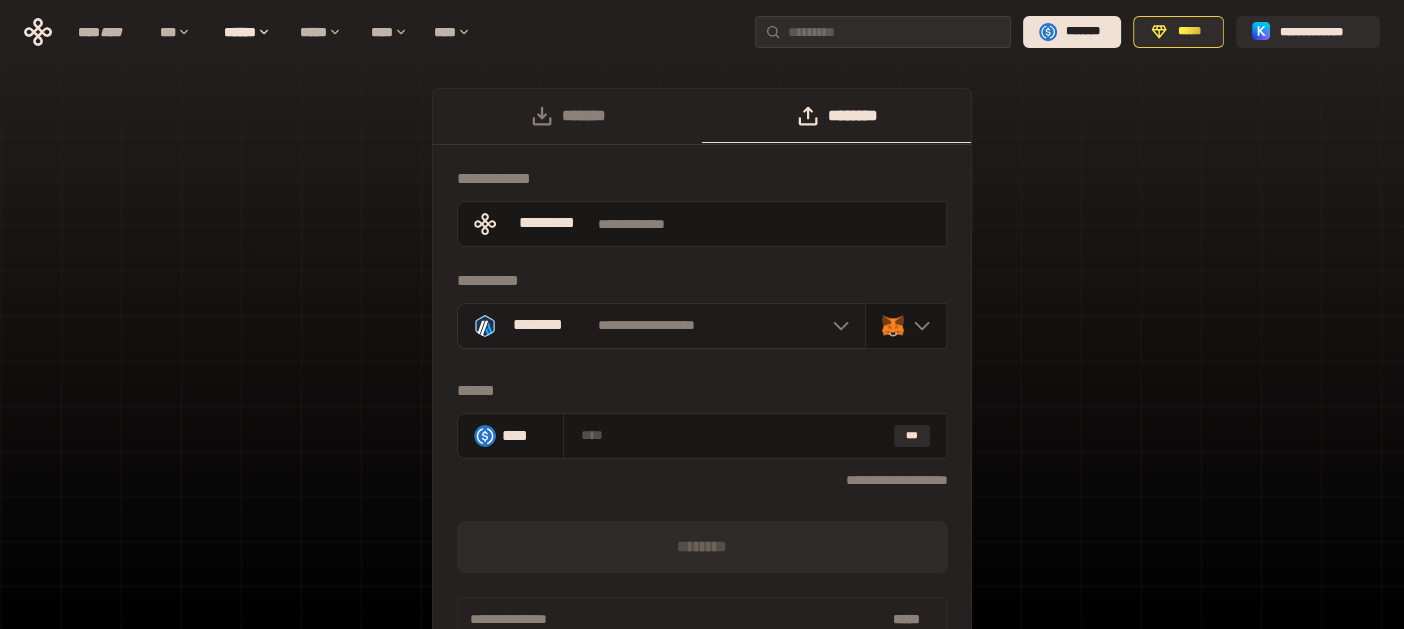 scroll, scrollTop: 158, scrollLeft: 0, axis: vertical 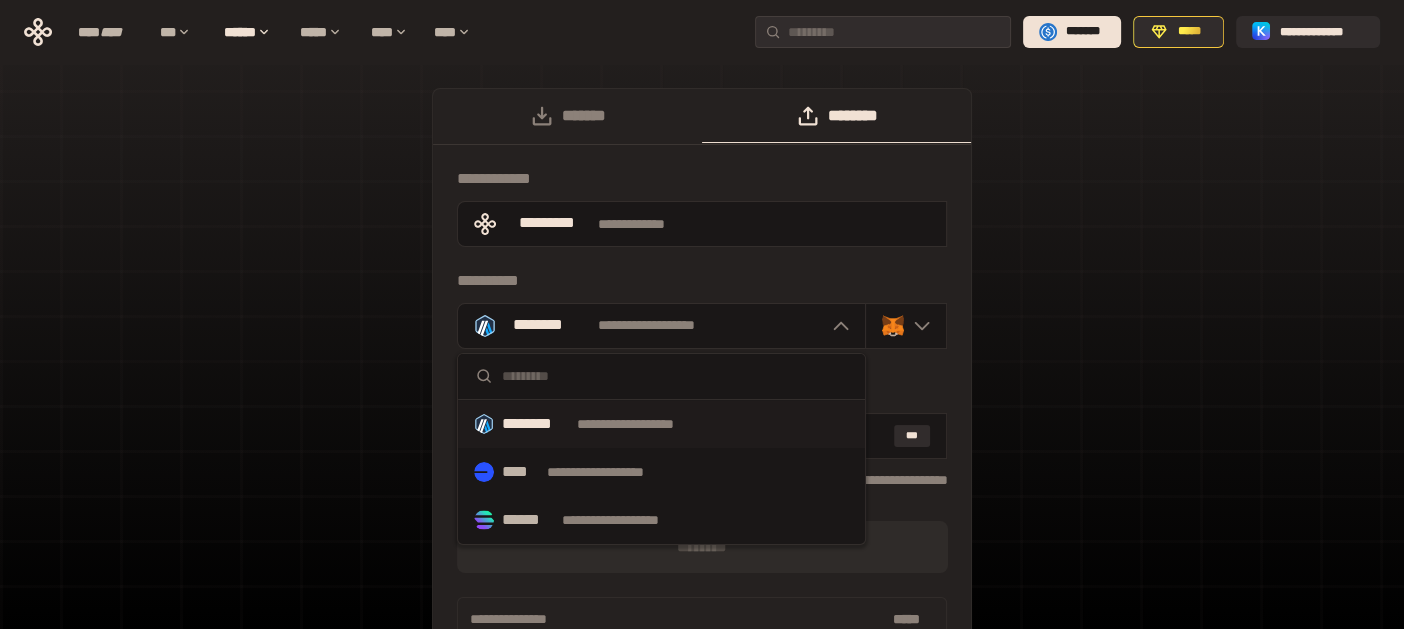 click on "**********" at bounding box center (702, 402) 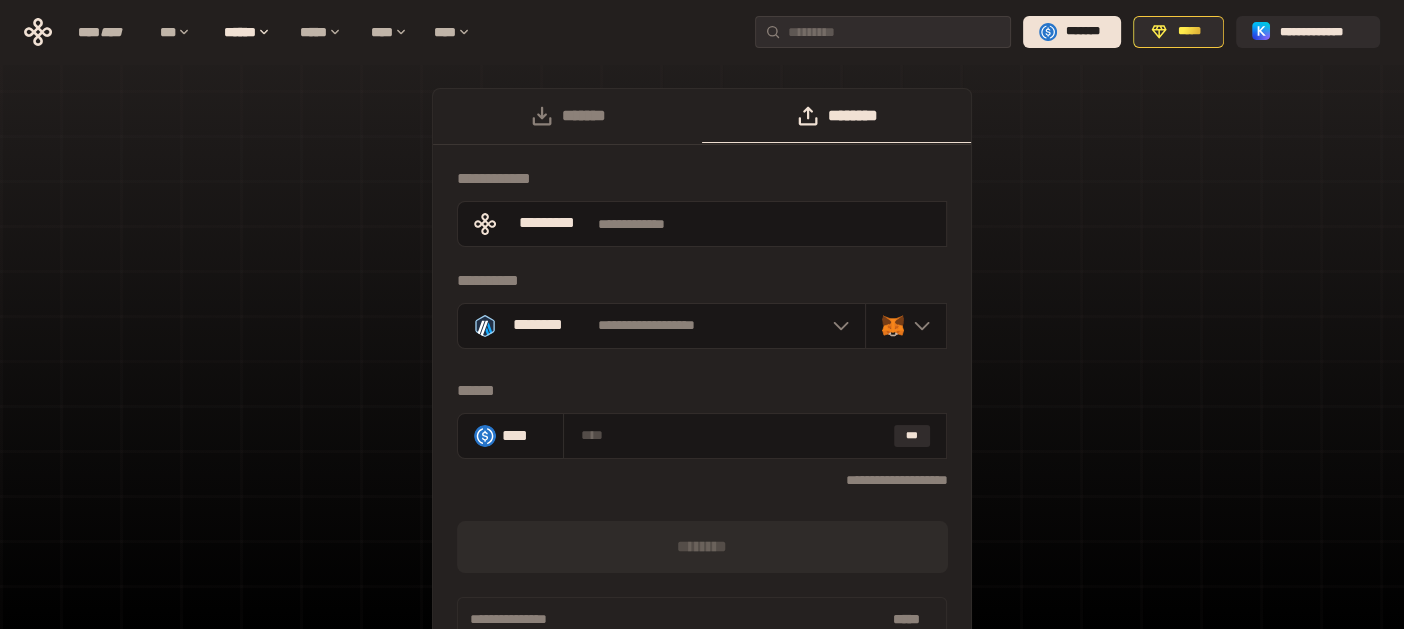 click on "**********" at bounding box center (702, 402) 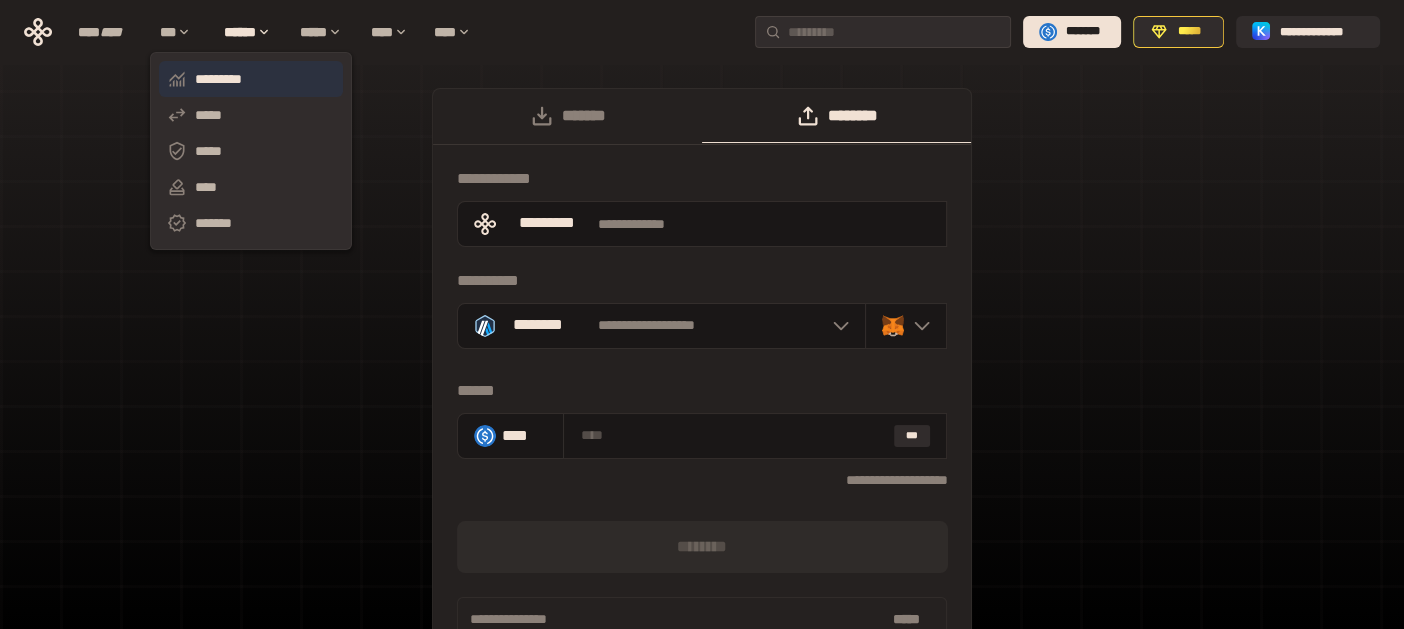click on "*********" at bounding box center [251, 79] 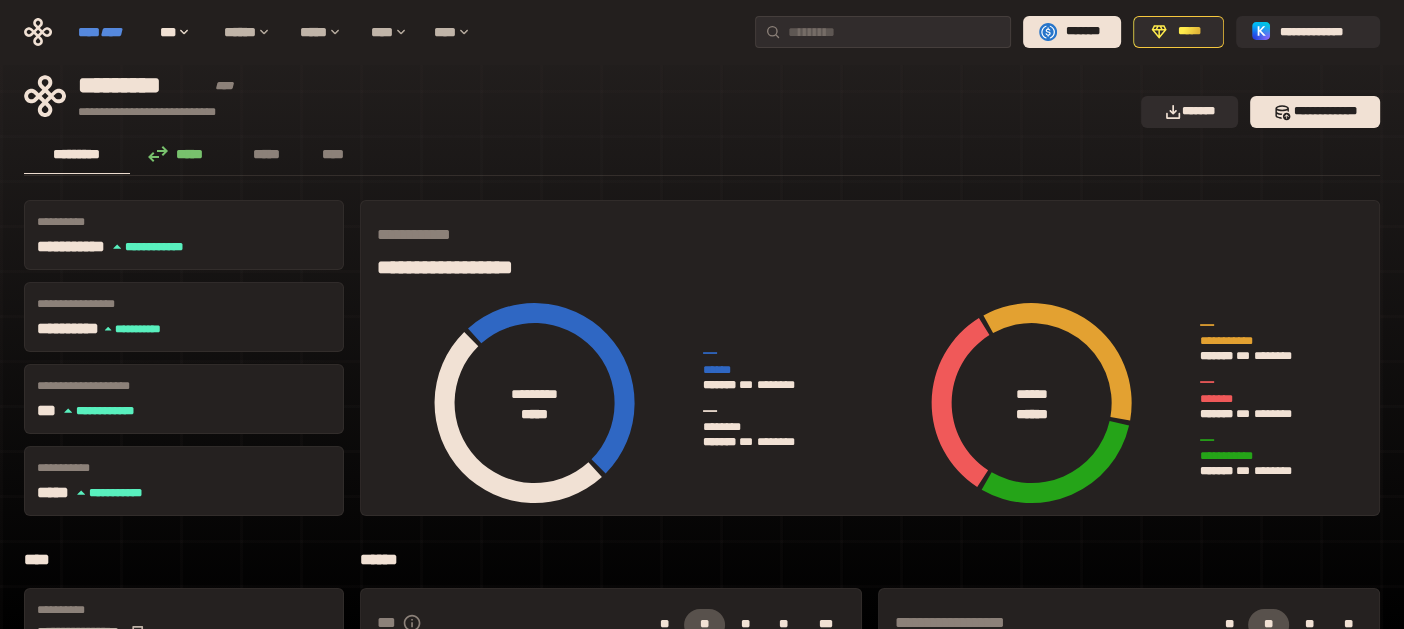 click on "****" at bounding box center [111, 32] 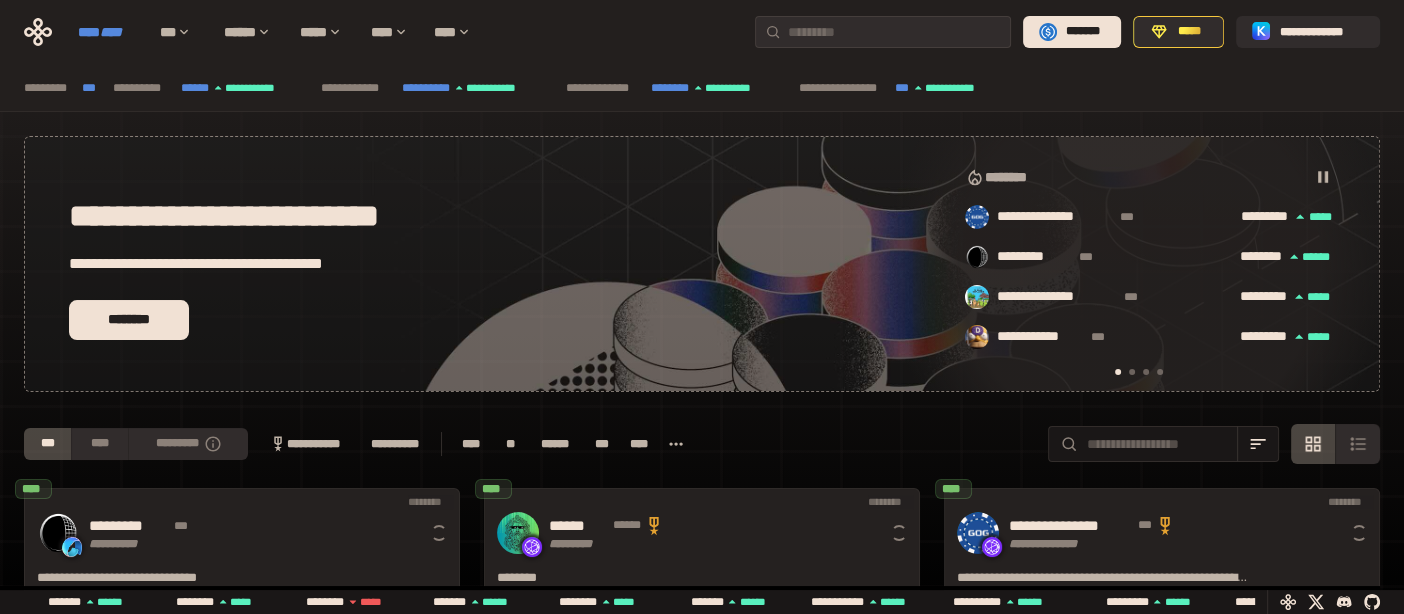 scroll, scrollTop: 0, scrollLeft: 16, axis: horizontal 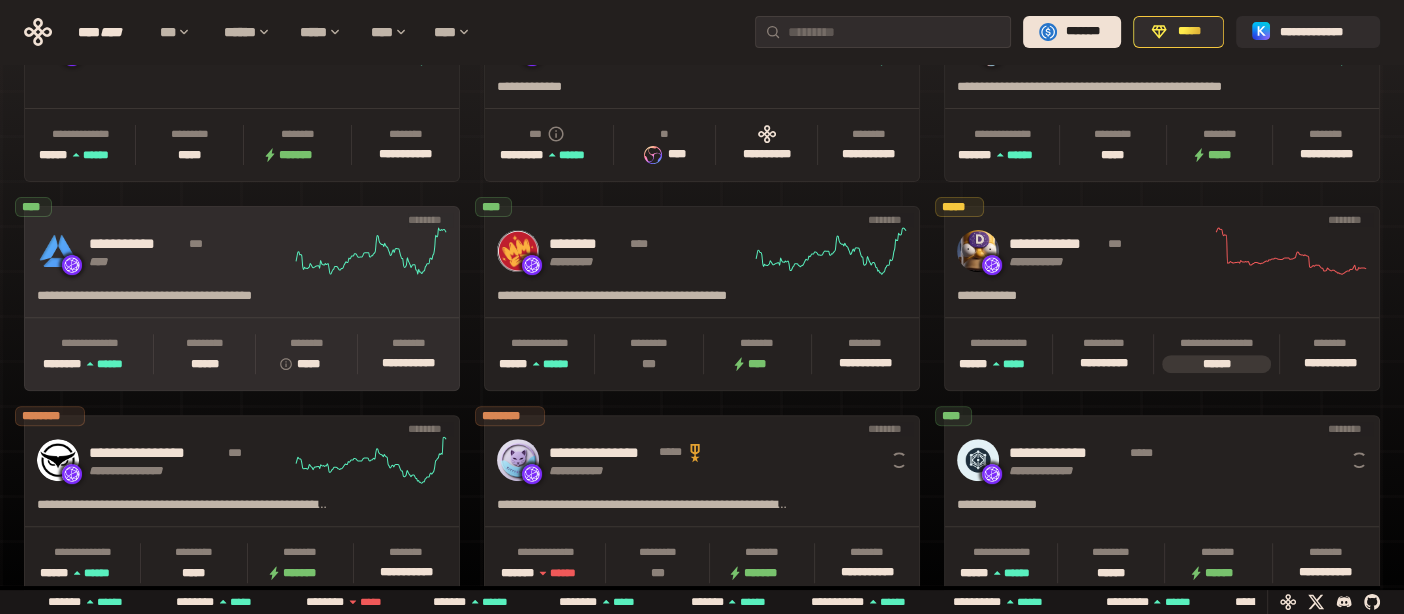 click on "**********" at bounding box center [136, 244] 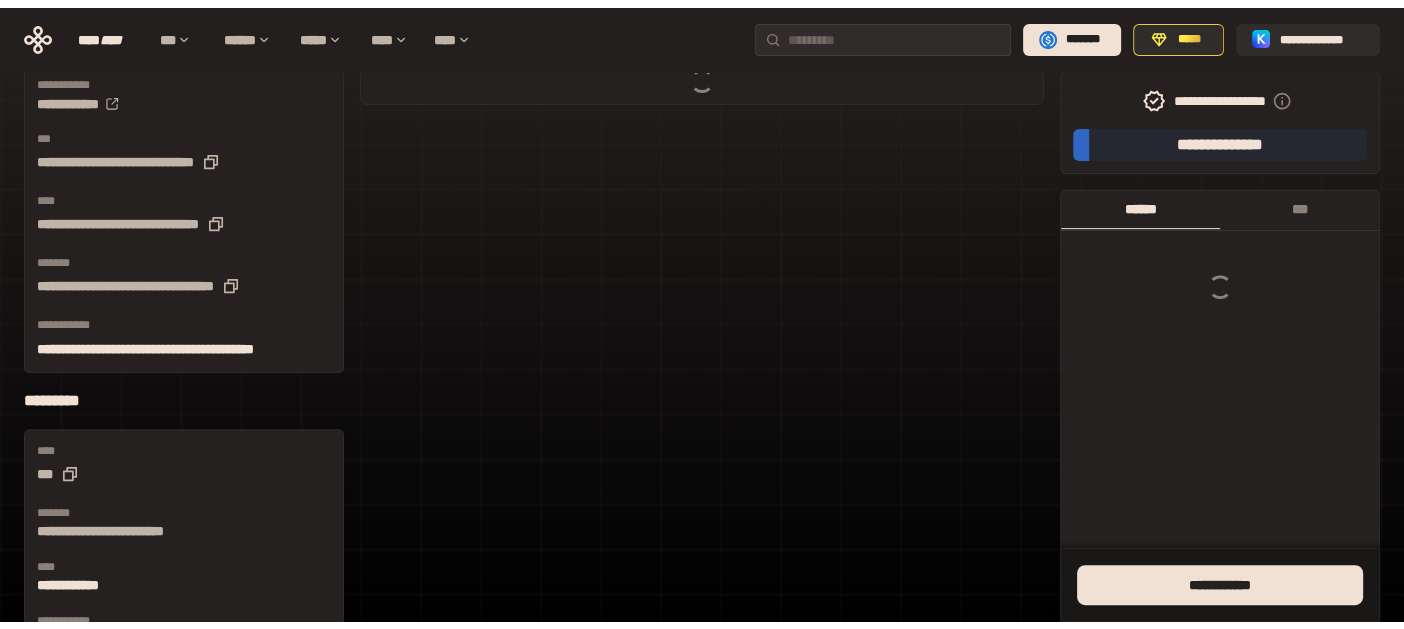 scroll, scrollTop: 0, scrollLeft: 0, axis: both 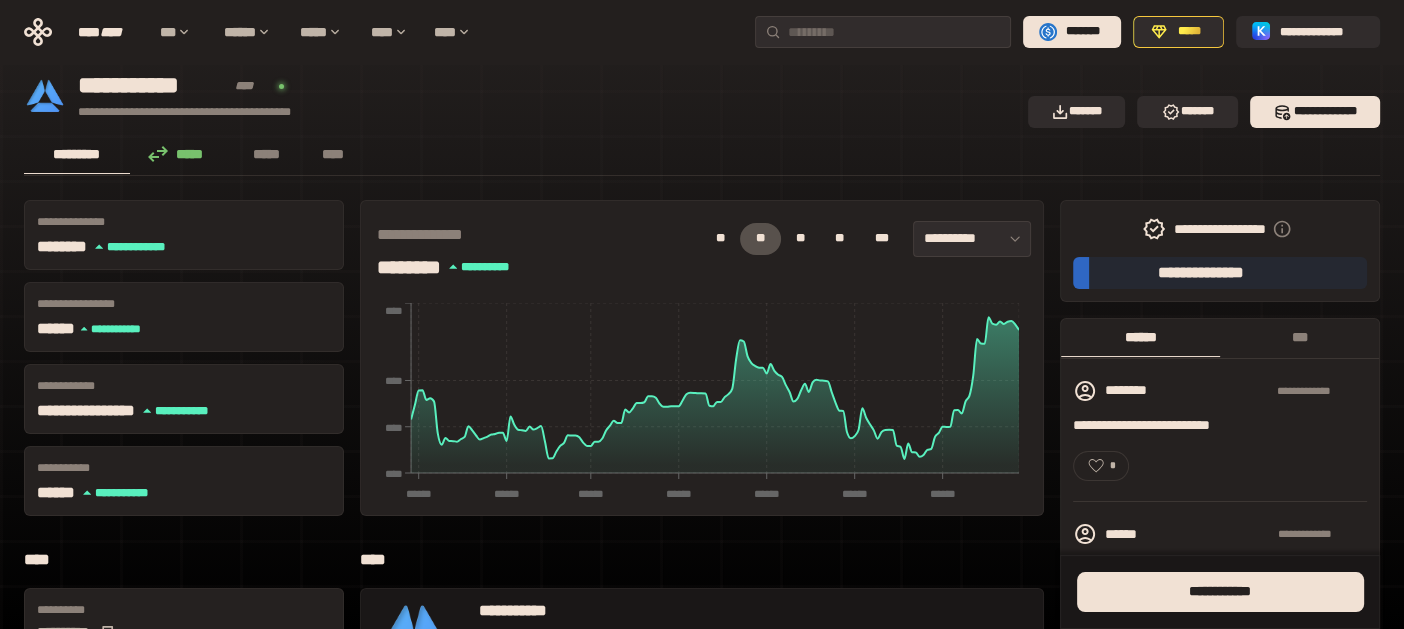 click on "********* ***** ***** ****" at bounding box center [702, 156] 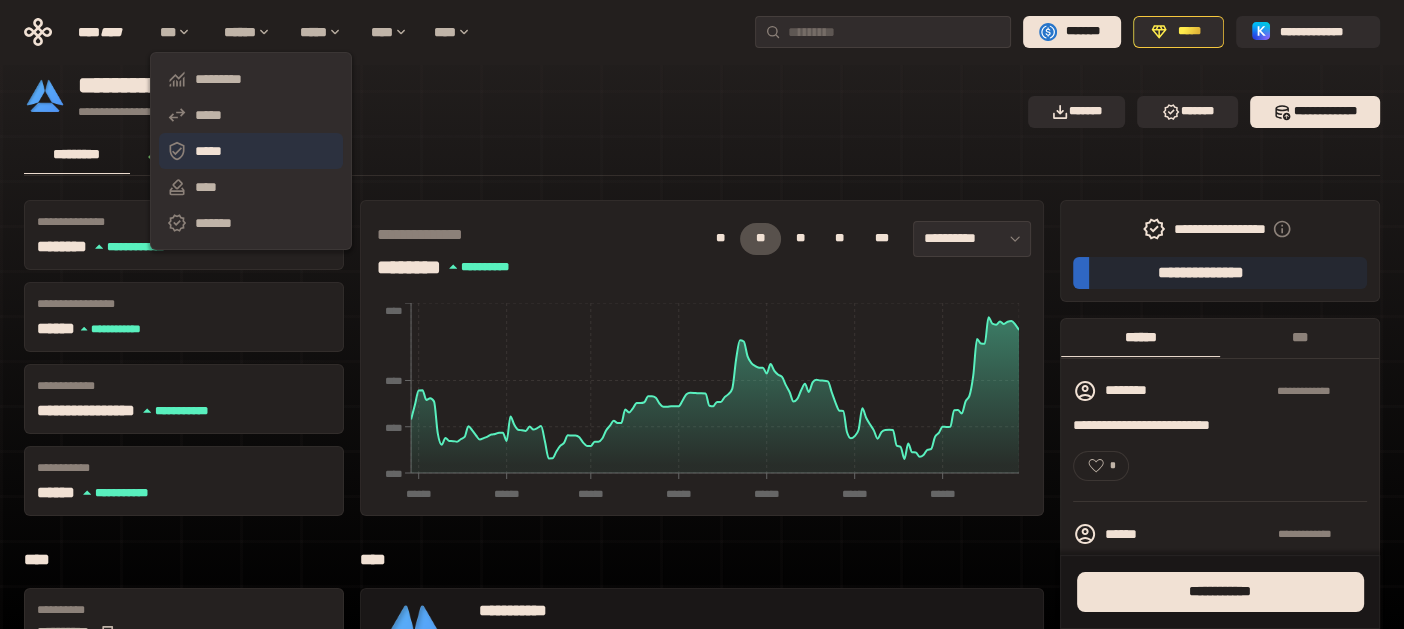 click on "*****" at bounding box center [251, 151] 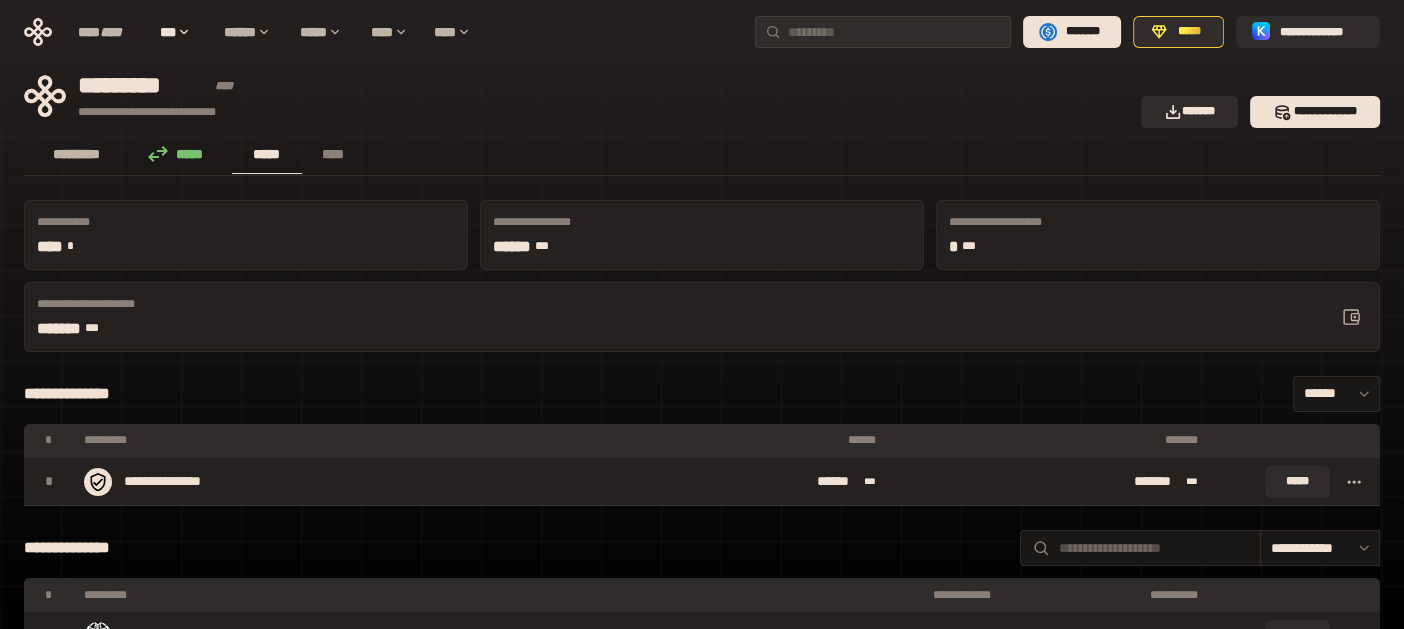 click on "*********" at bounding box center [77, 154] 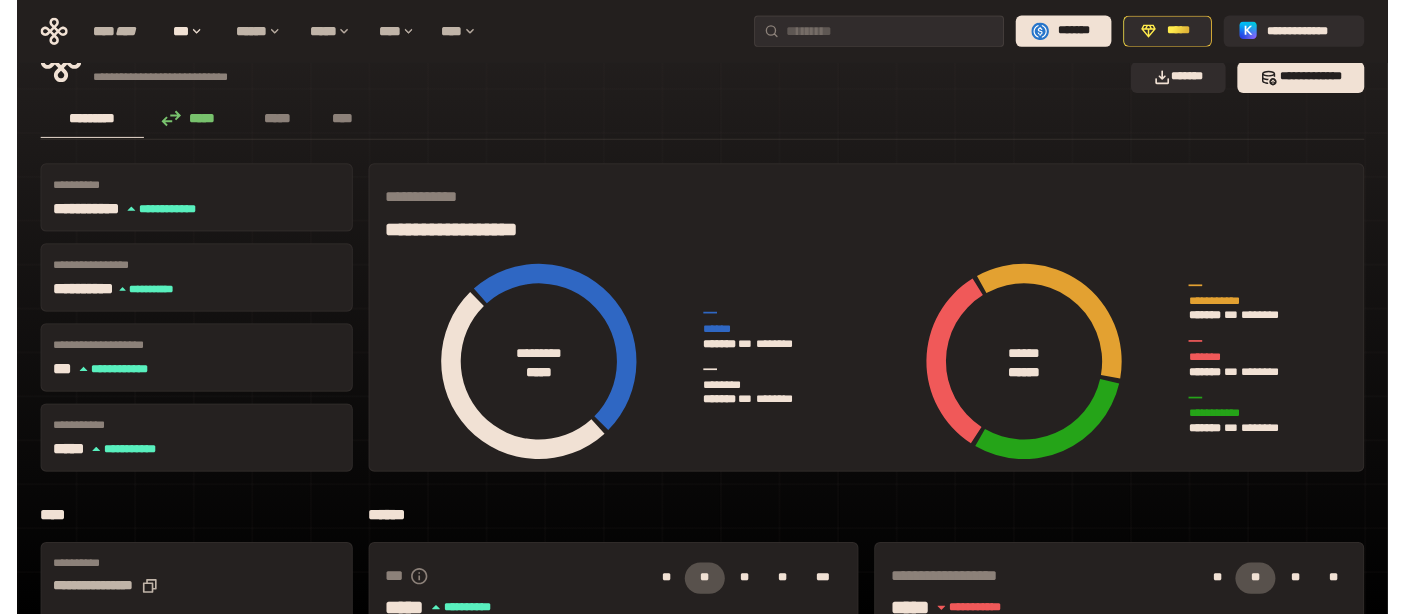 scroll, scrollTop: 0, scrollLeft: 0, axis: both 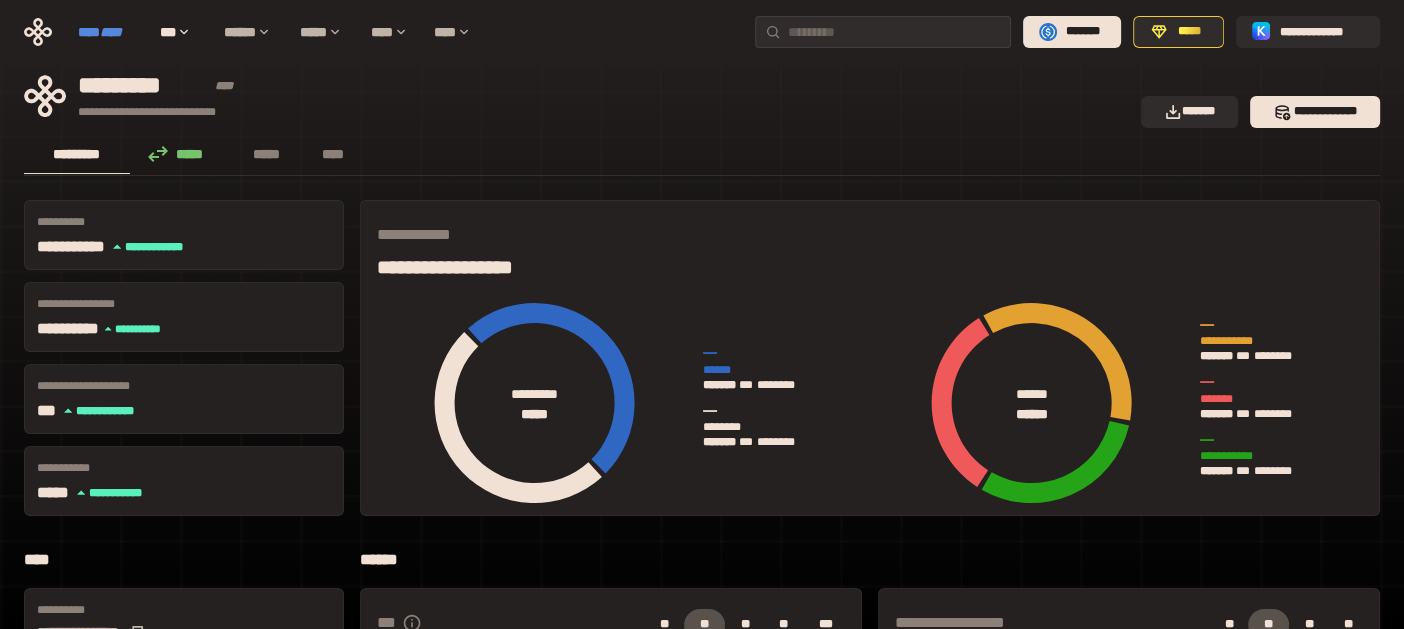 click on "**** ****" at bounding box center [109, 32] 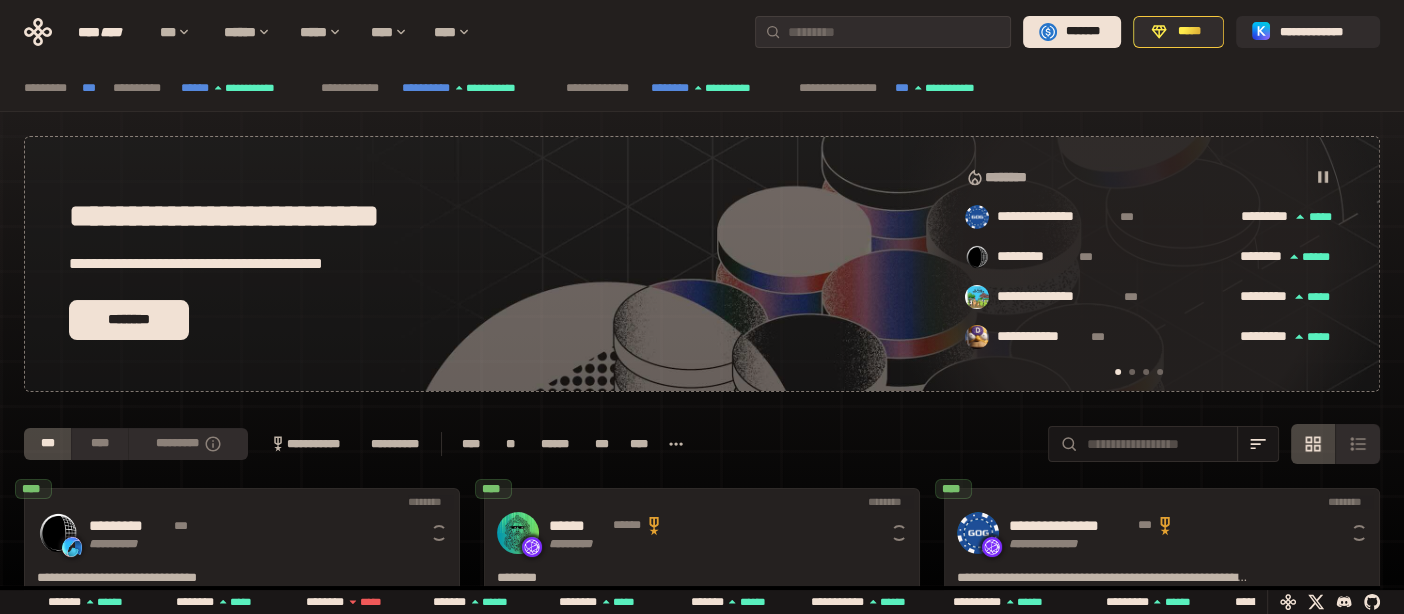 scroll, scrollTop: 0, scrollLeft: 16, axis: horizontal 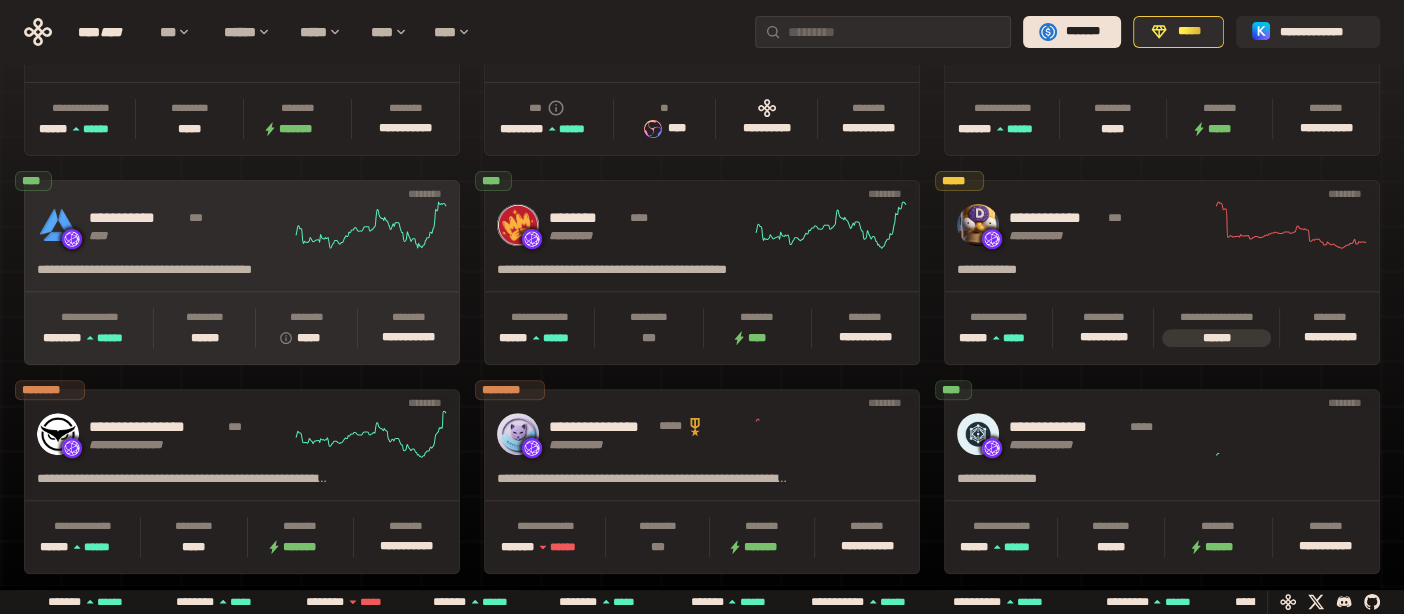 click on "**********" at bounding box center [136, 218] 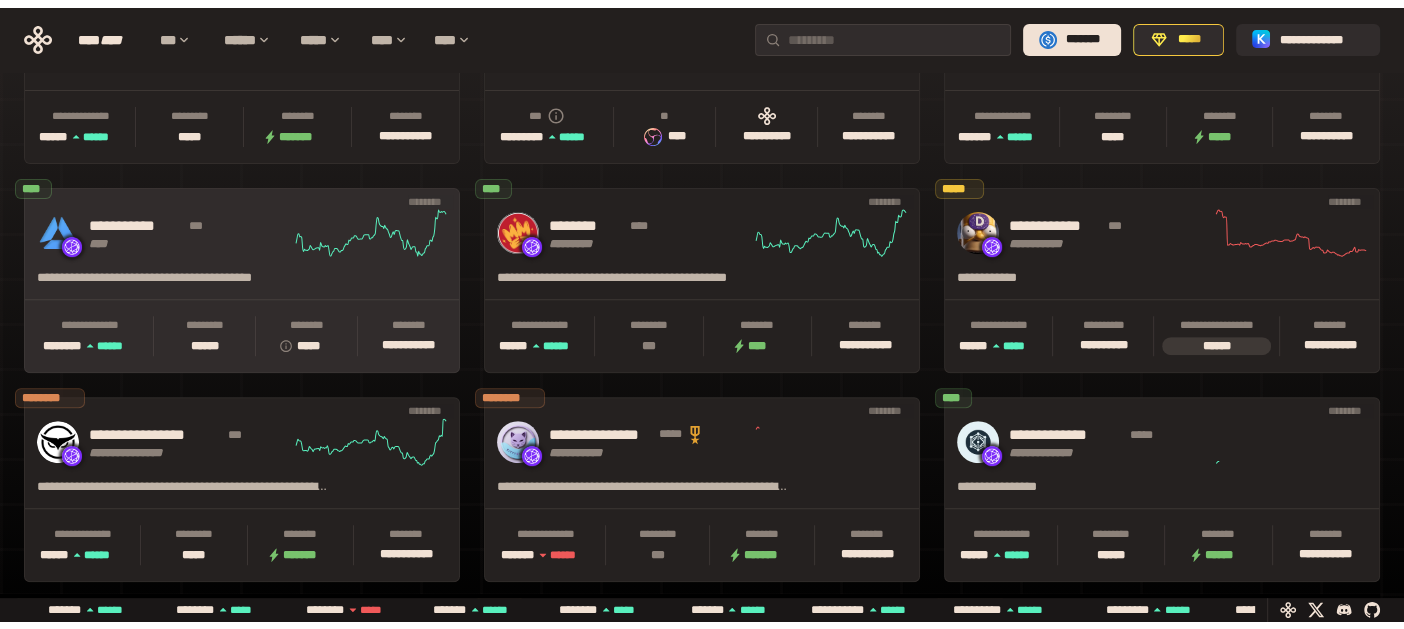 scroll, scrollTop: 0, scrollLeft: 0, axis: both 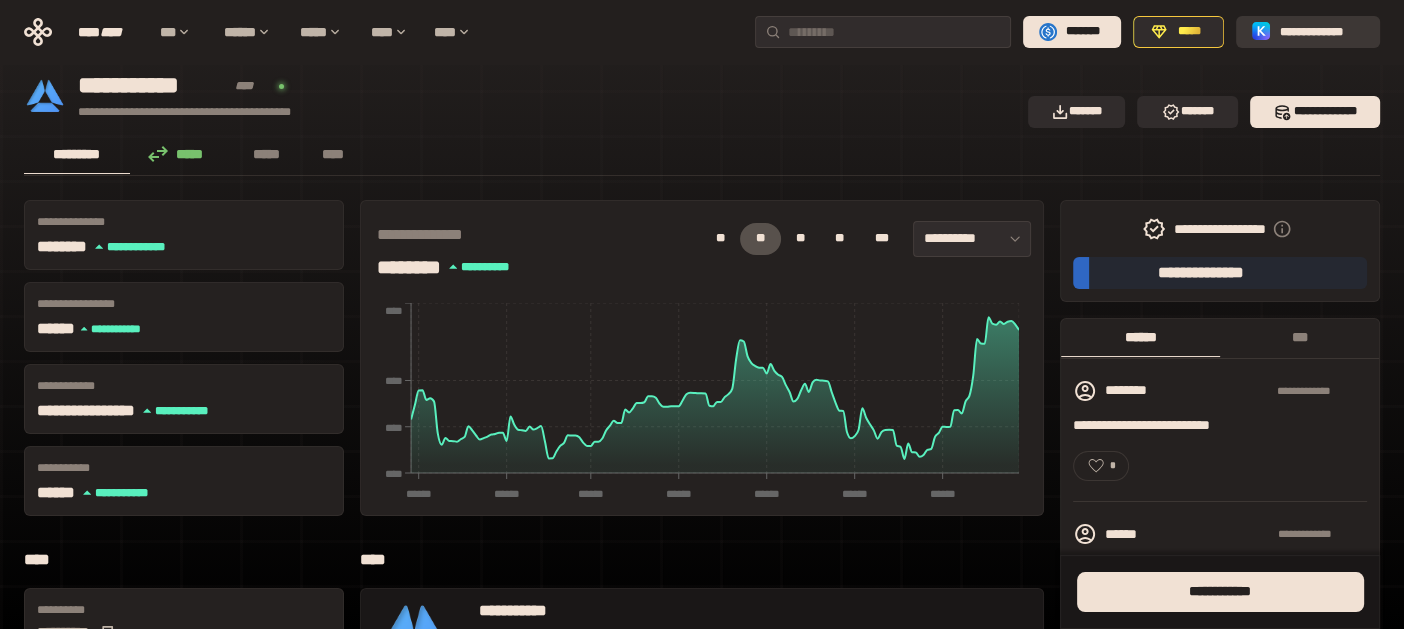 click on "**********" at bounding box center [1322, 32] 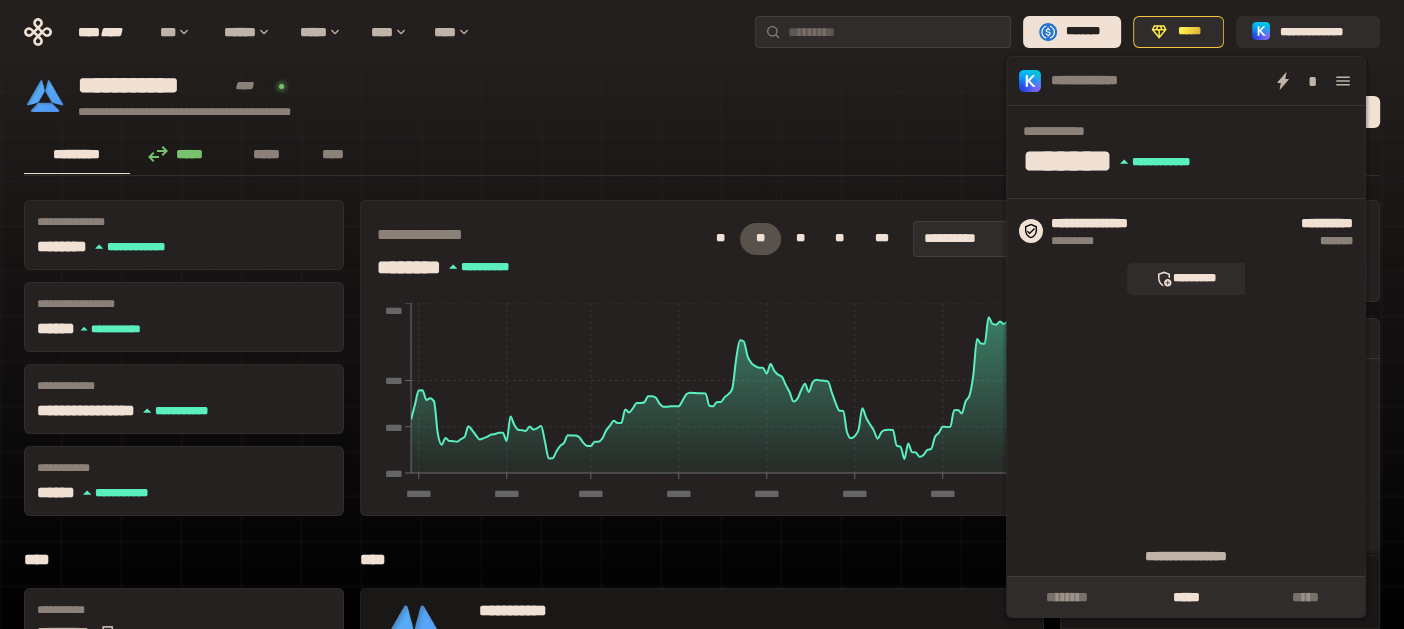click 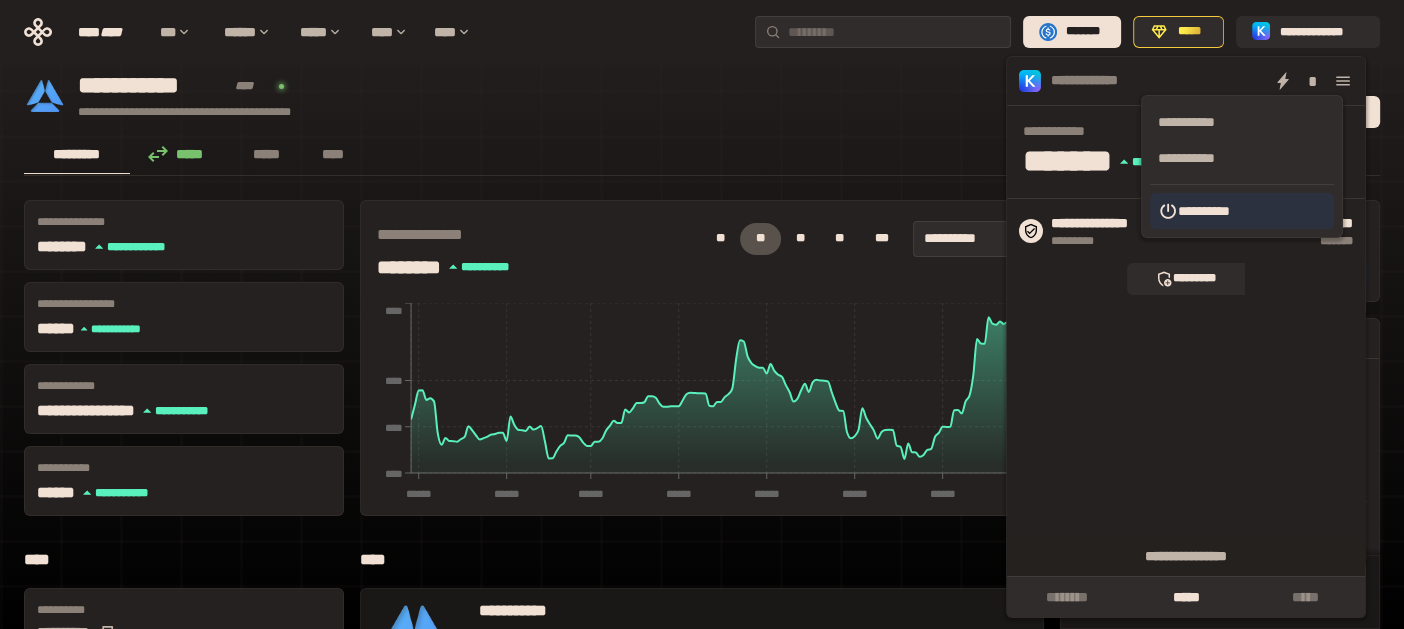 click on "**********" at bounding box center (1242, 211) 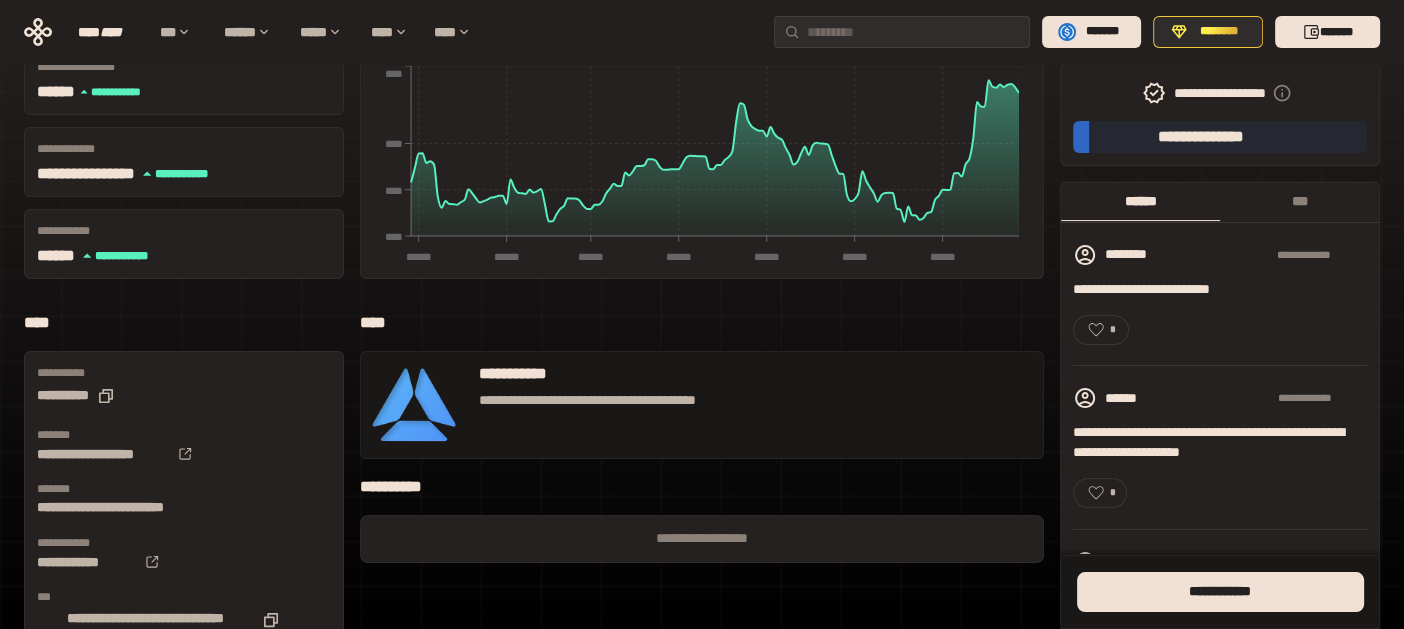 scroll, scrollTop: 299, scrollLeft: 0, axis: vertical 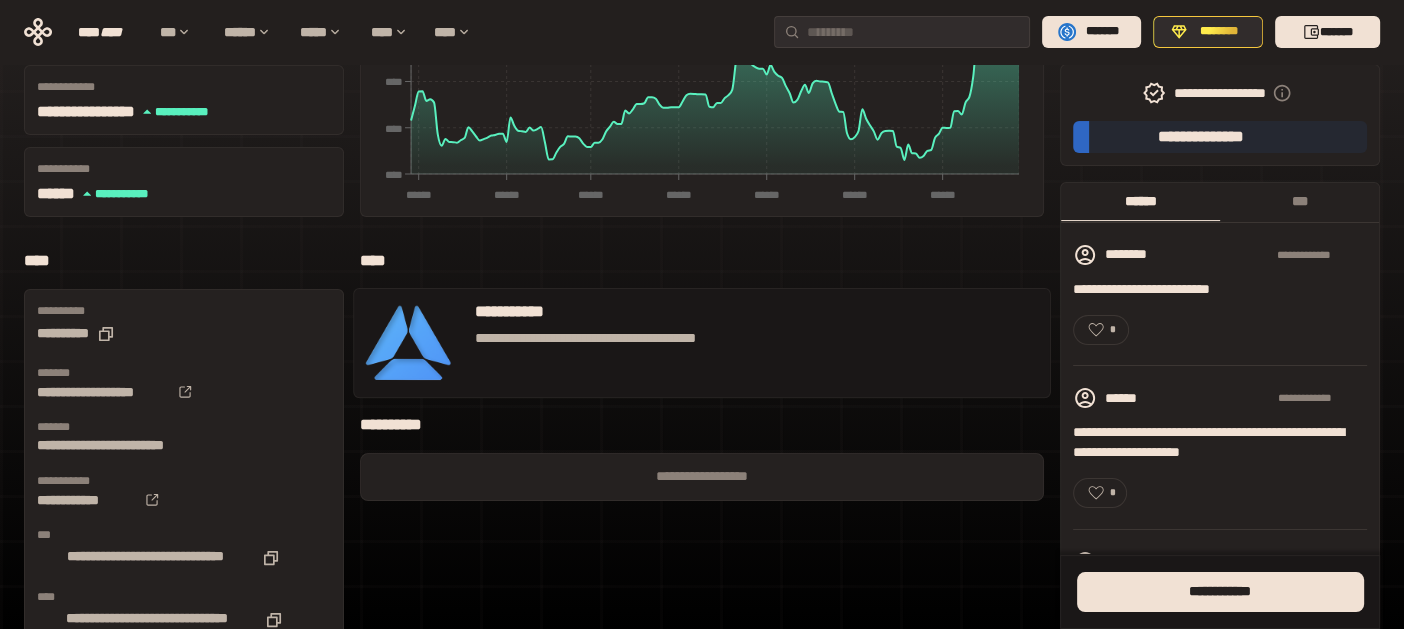 click on "**********" at bounding box center [635, 311] 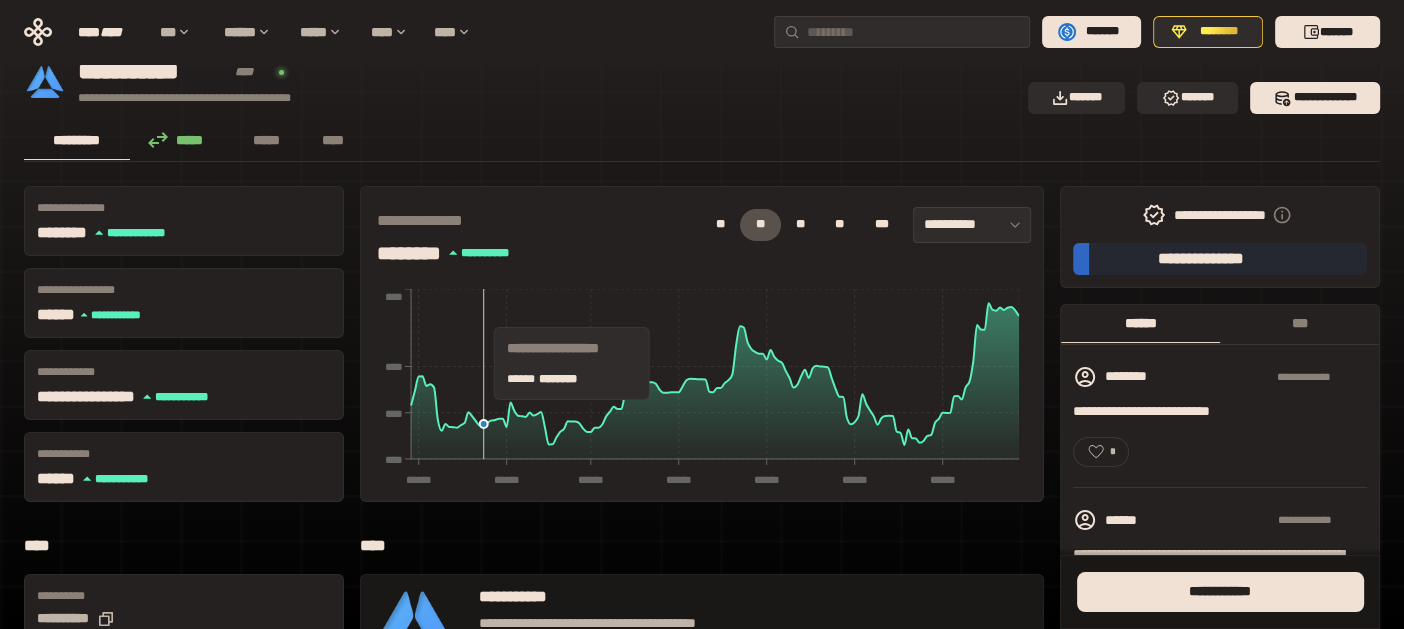 scroll, scrollTop: 0, scrollLeft: 0, axis: both 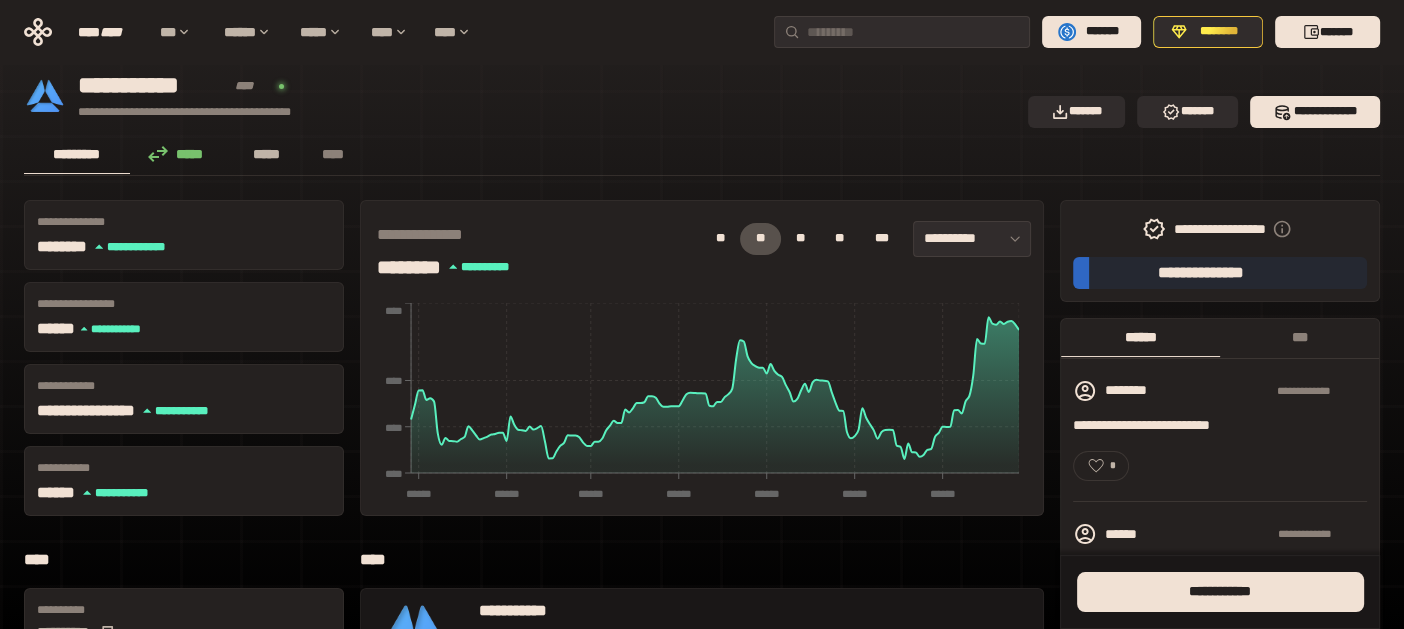 click on "*****" at bounding box center (267, 154) 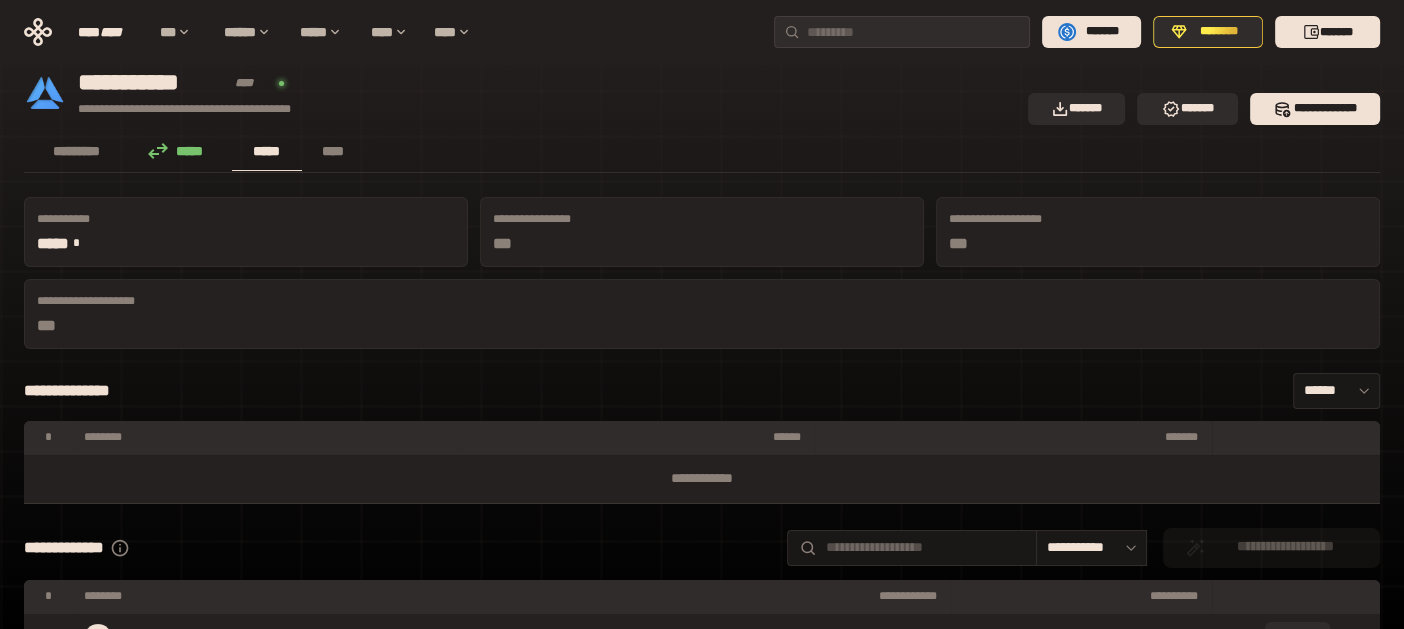 scroll, scrollTop: 0, scrollLeft: 0, axis: both 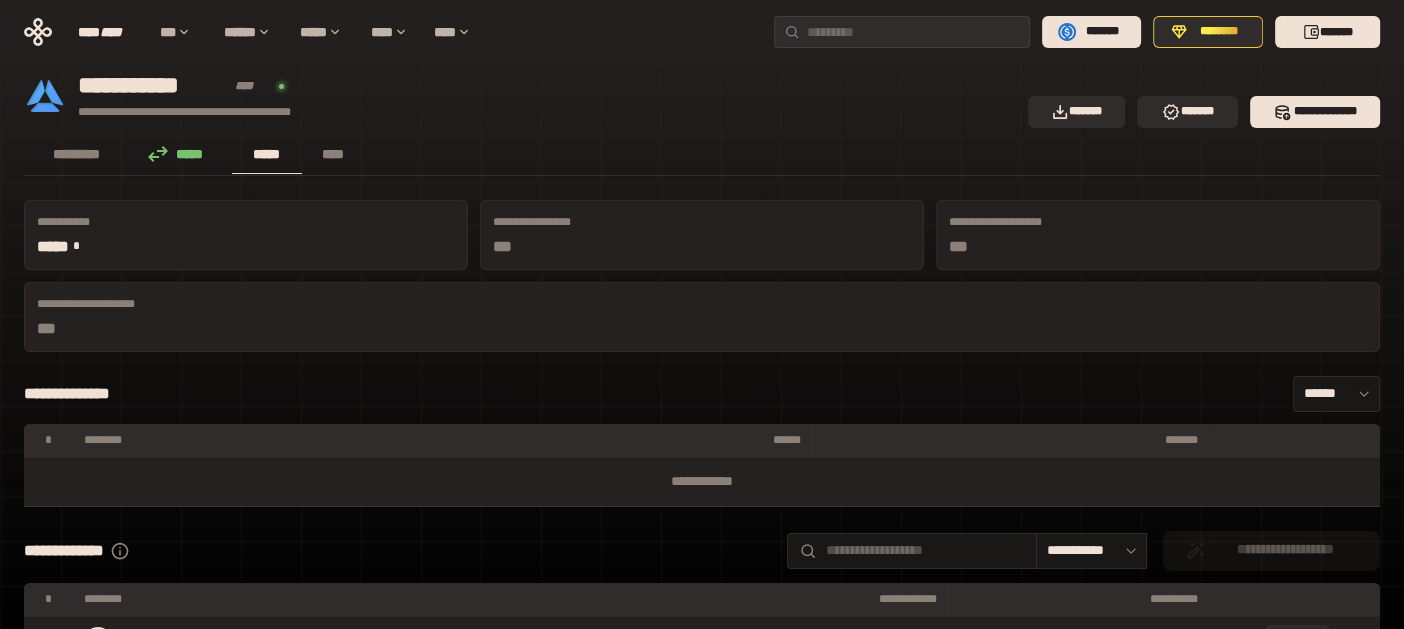 click on "***" at bounding box center [702, 247] 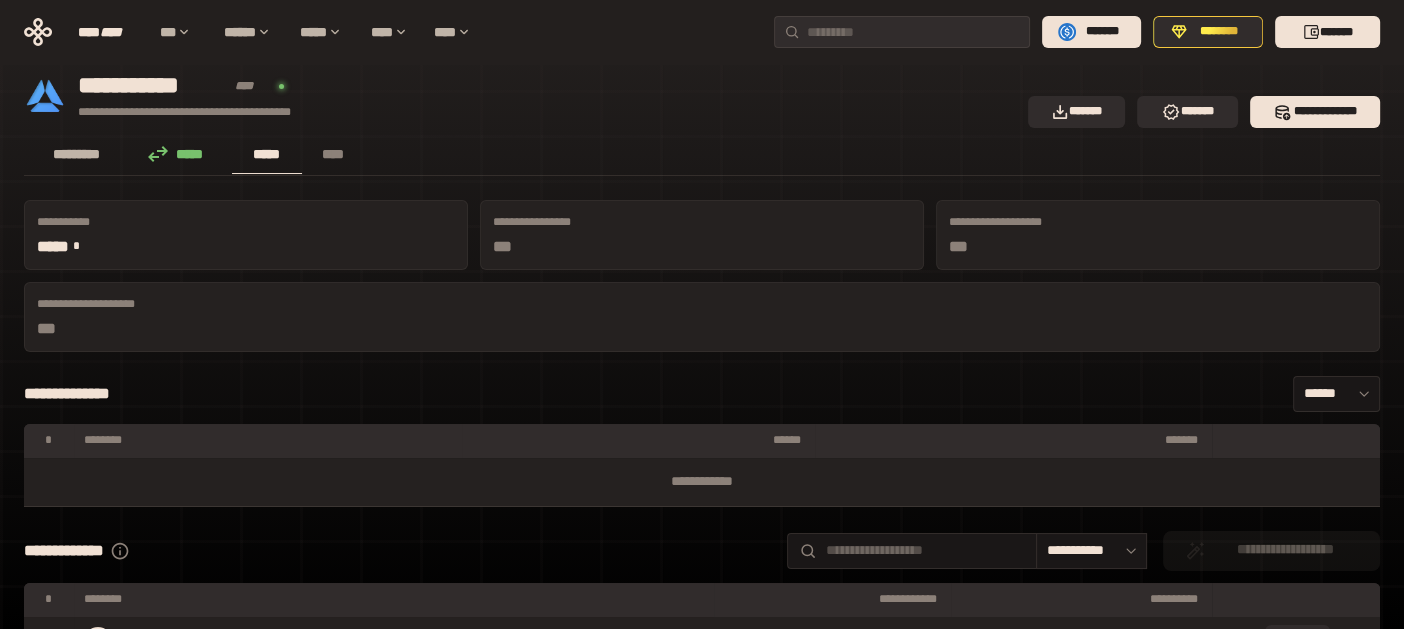 click on "*********" at bounding box center (77, 154) 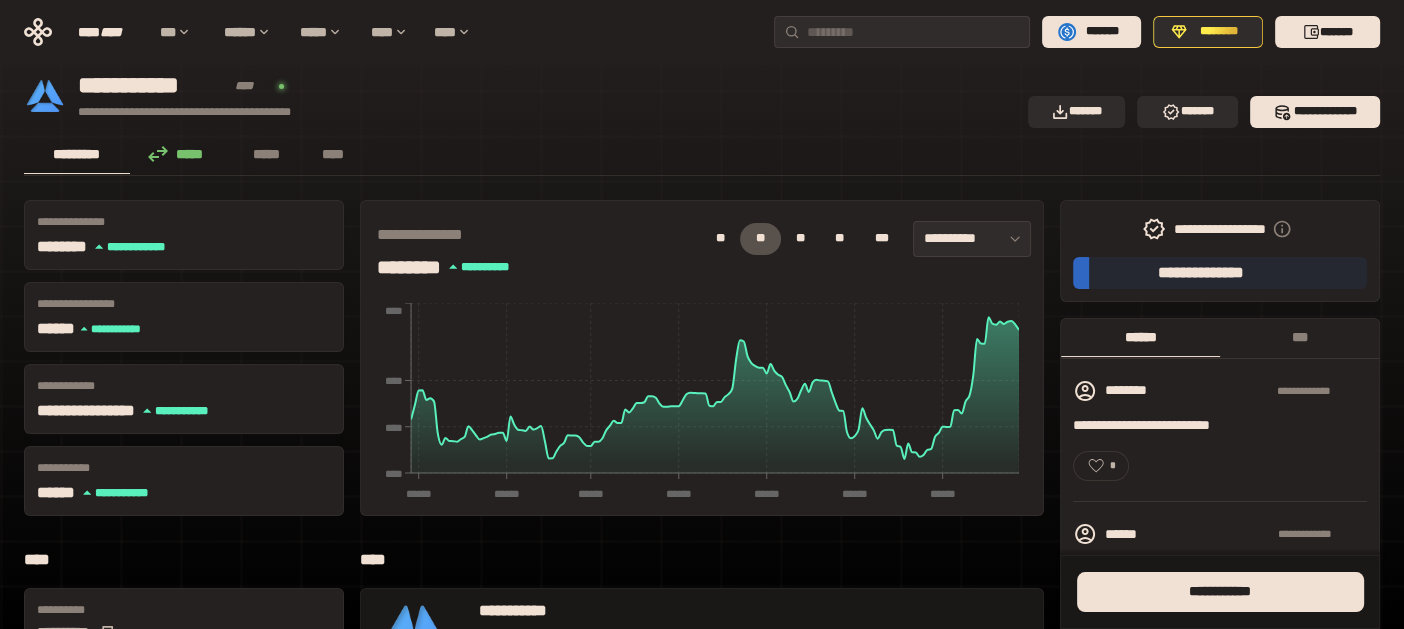 click on "*****" at bounding box center (181, 154) 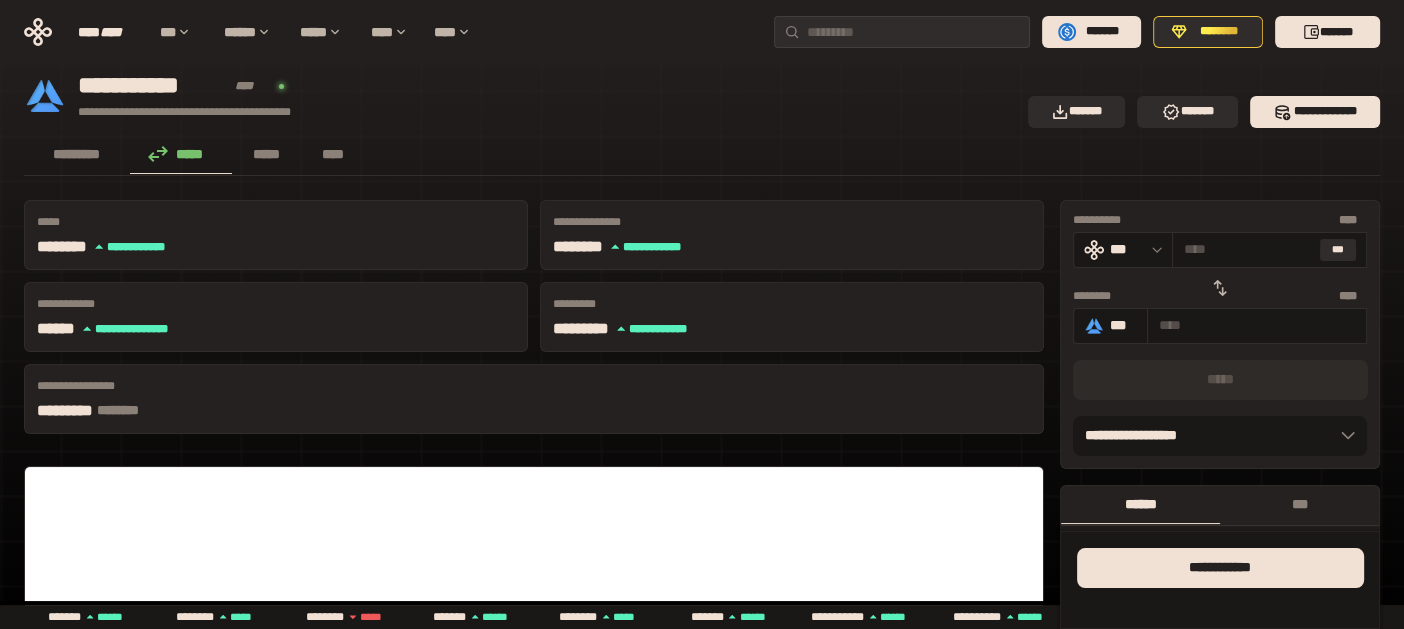scroll, scrollTop: 200, scrollLeft: 0, axis: vertical 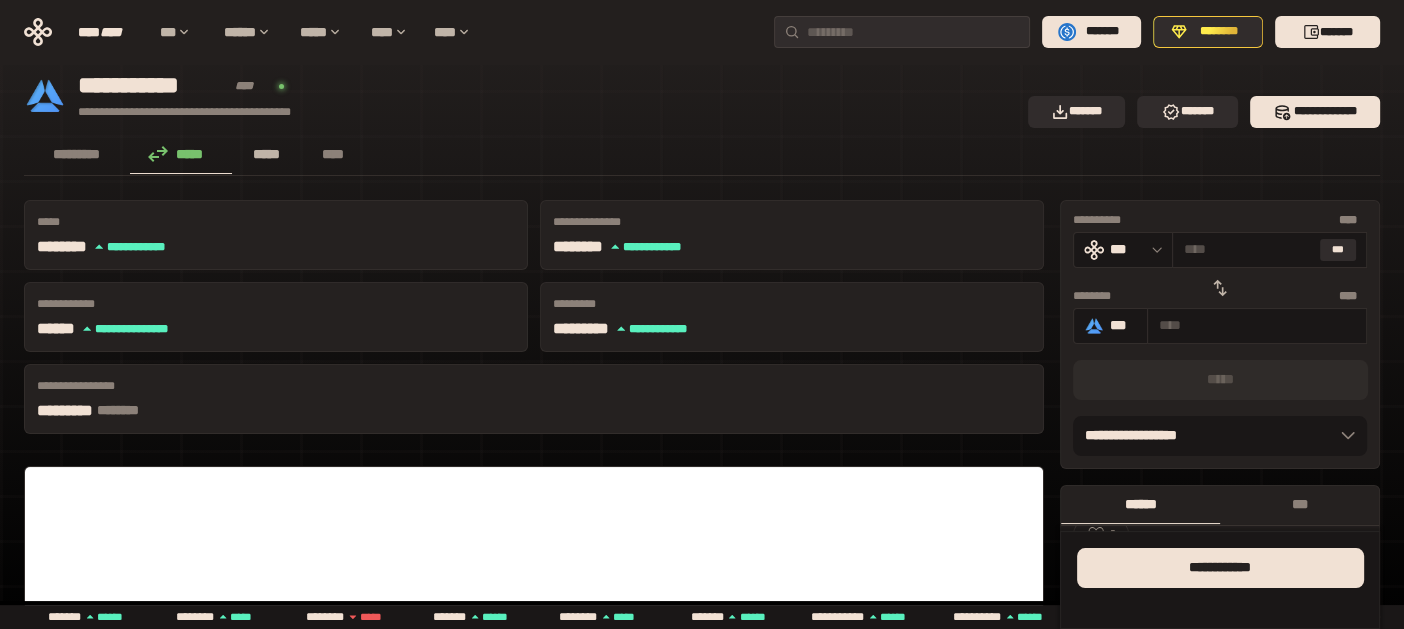 click on "*****" at bounding box center [267, 154] 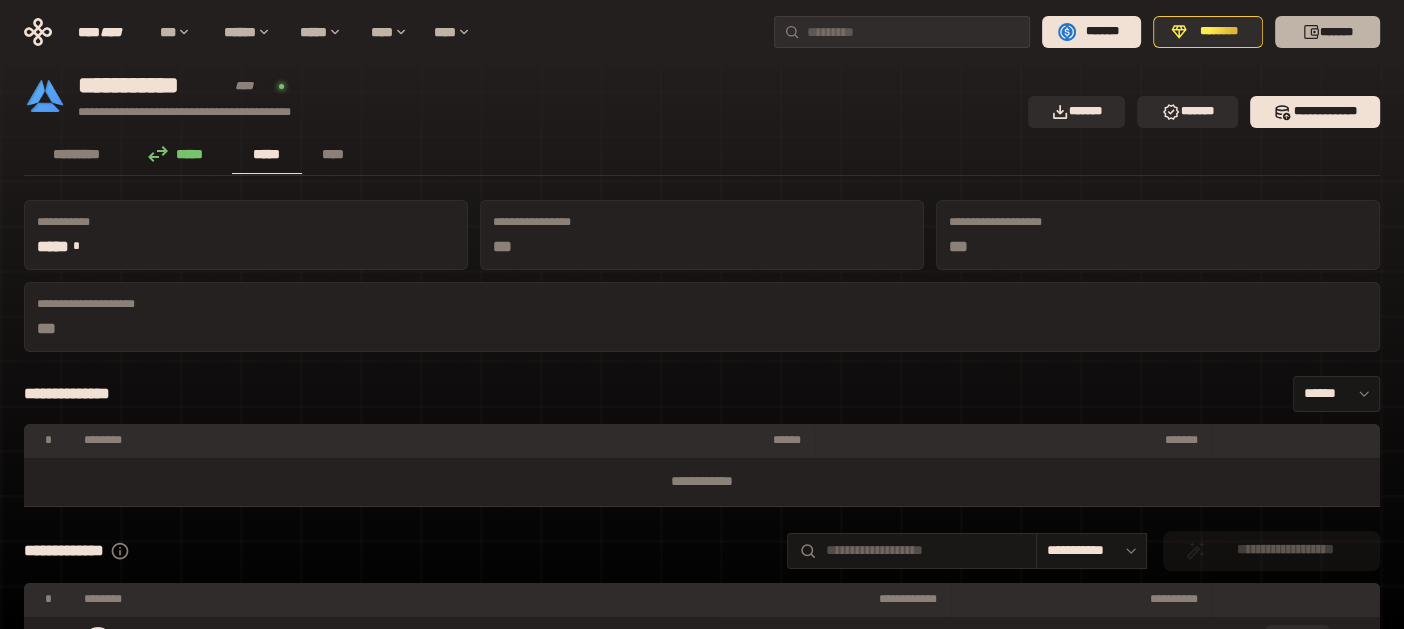 click on "*******" at bounding box center [1327, 32] 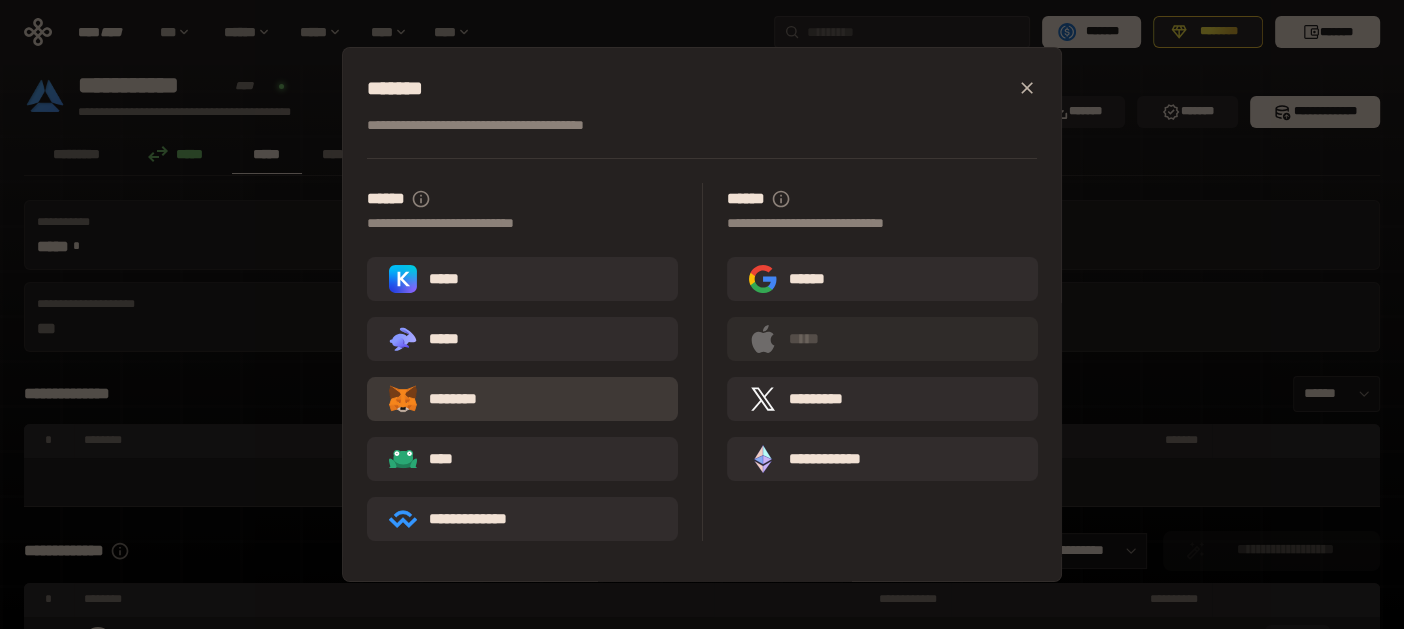 click on "********" at bounding box center [447, 399] 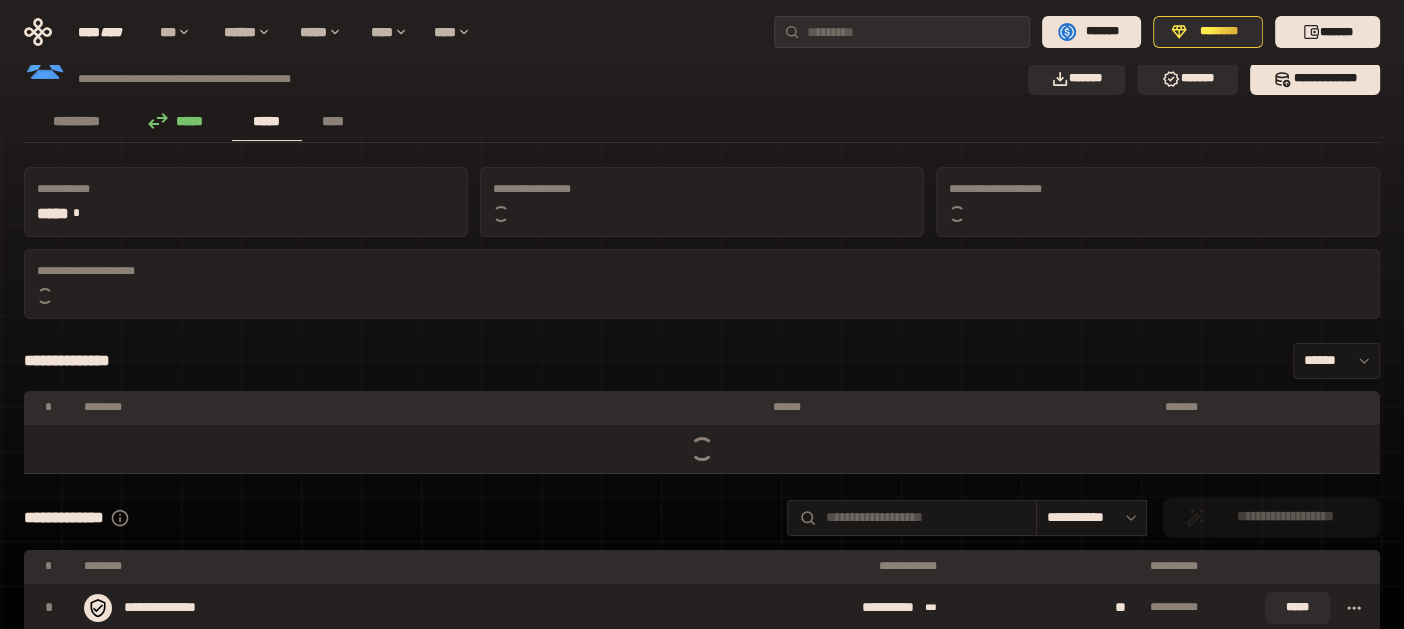 scroll, scrollTop: 0, scrollLeft: 0, axis: both 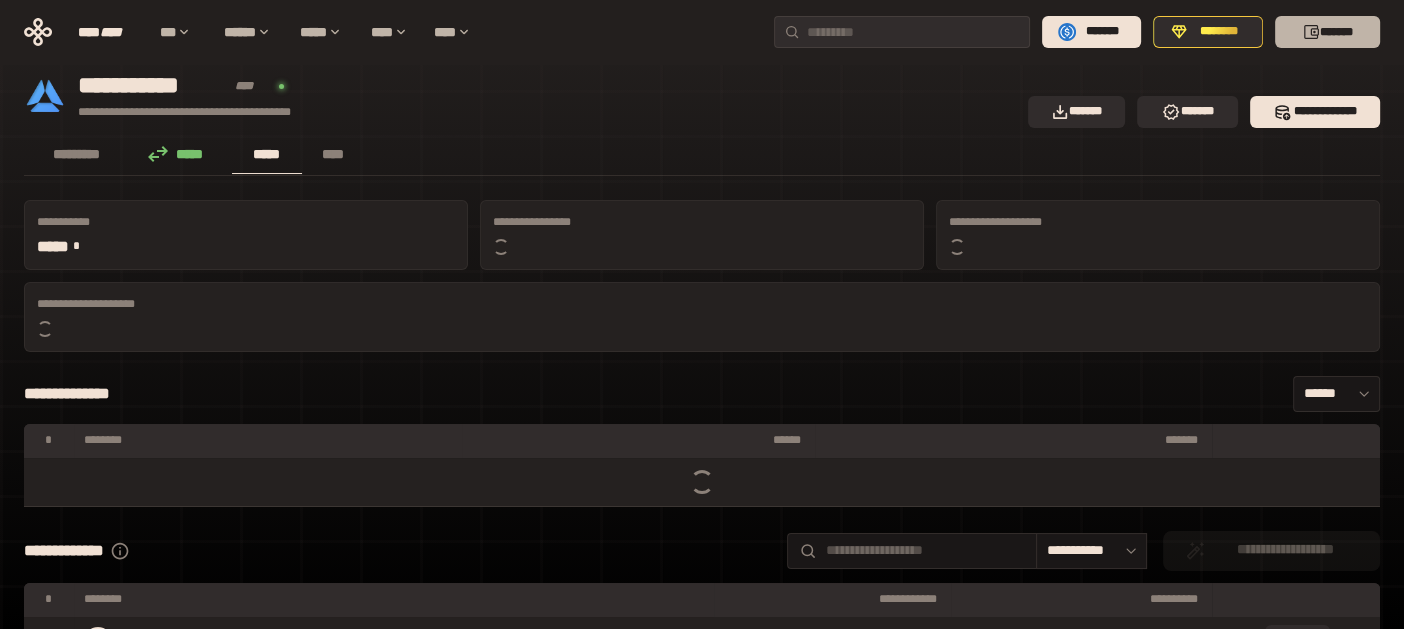 click on "*******" at bounding box center [1327, 32] 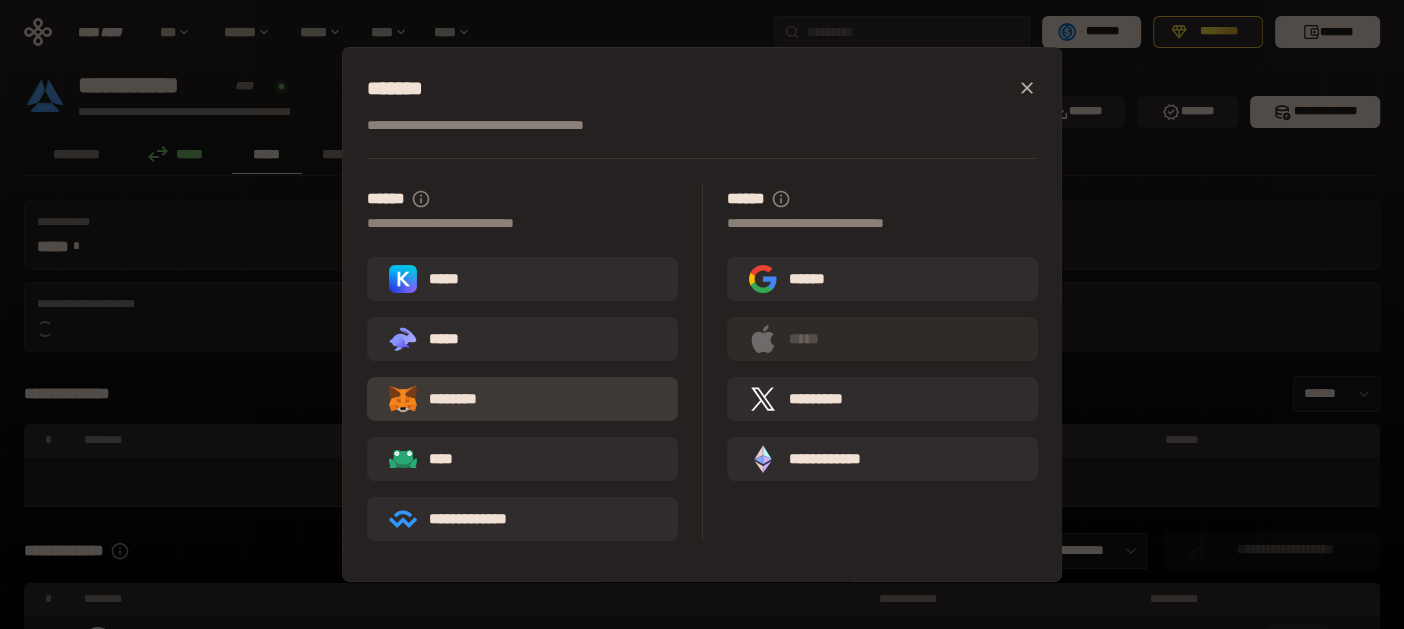 click on "********" at bounding box center [447, 399] 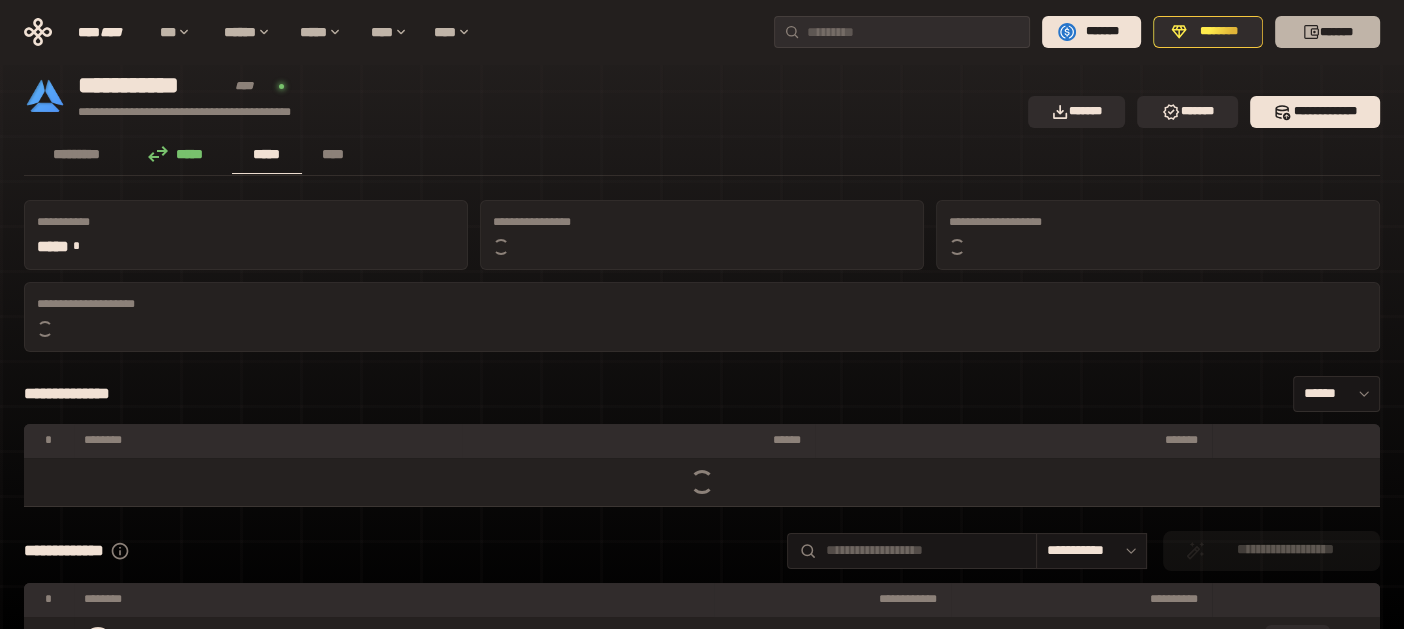 click on "*******" at bounding box center (1327, 32) 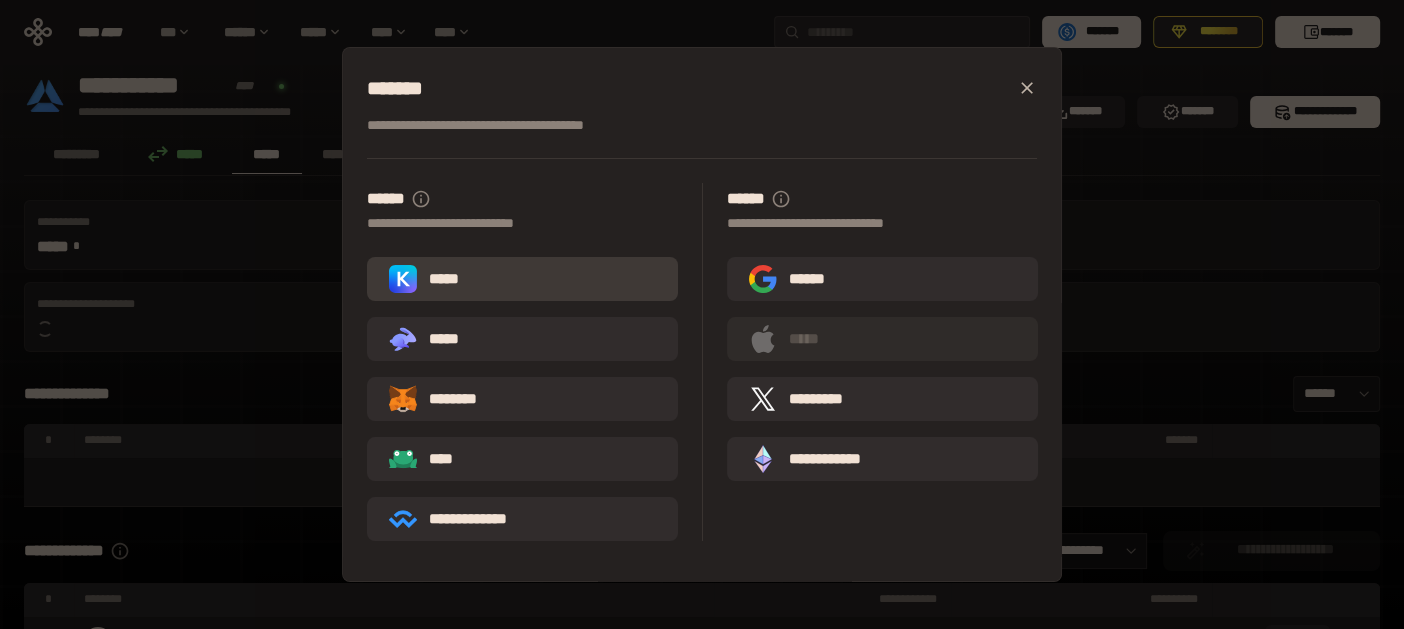 click on "*****" at bounding box center (522, 279) 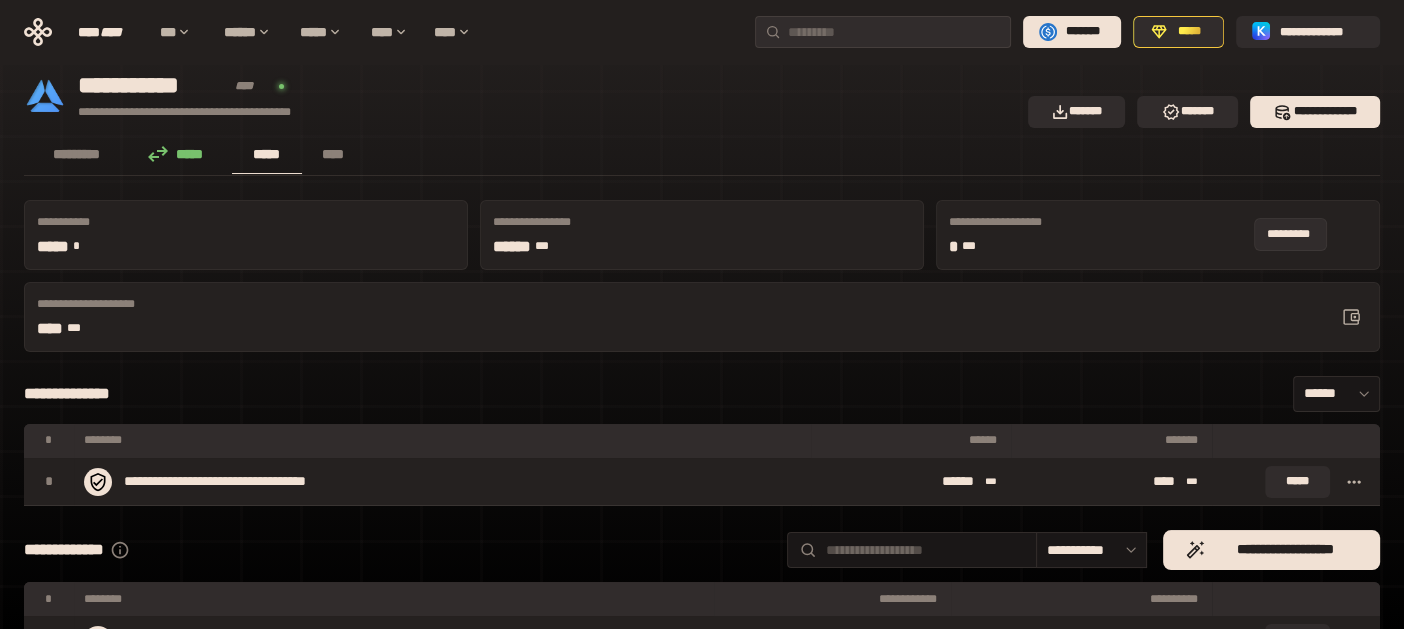 click 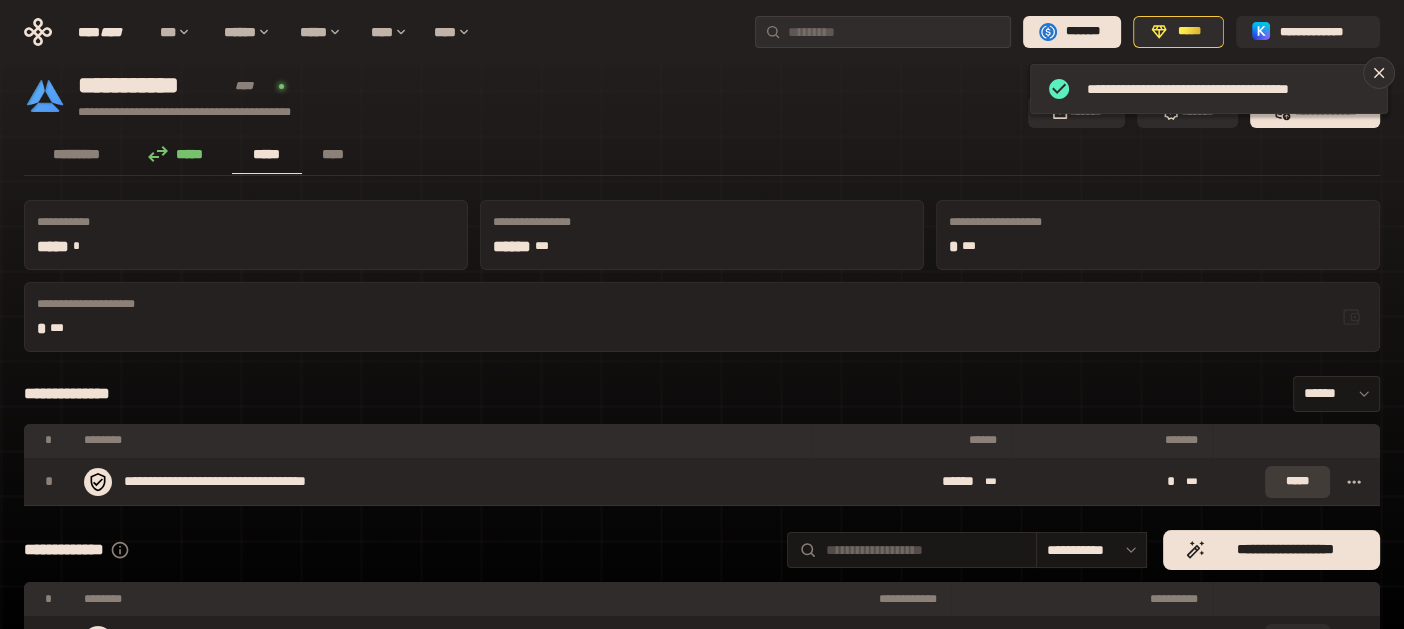 click on "*****" at bounding box center (1297, 482) 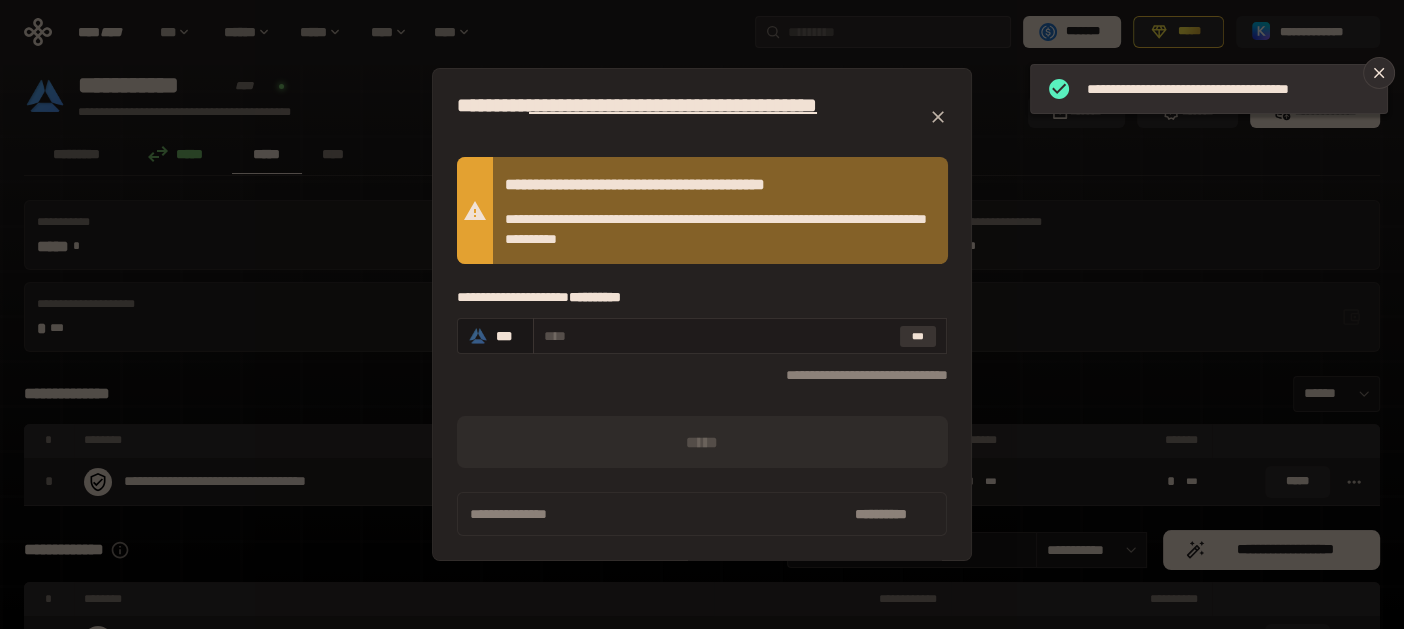 click on "***" at bounding box center (918, 337) 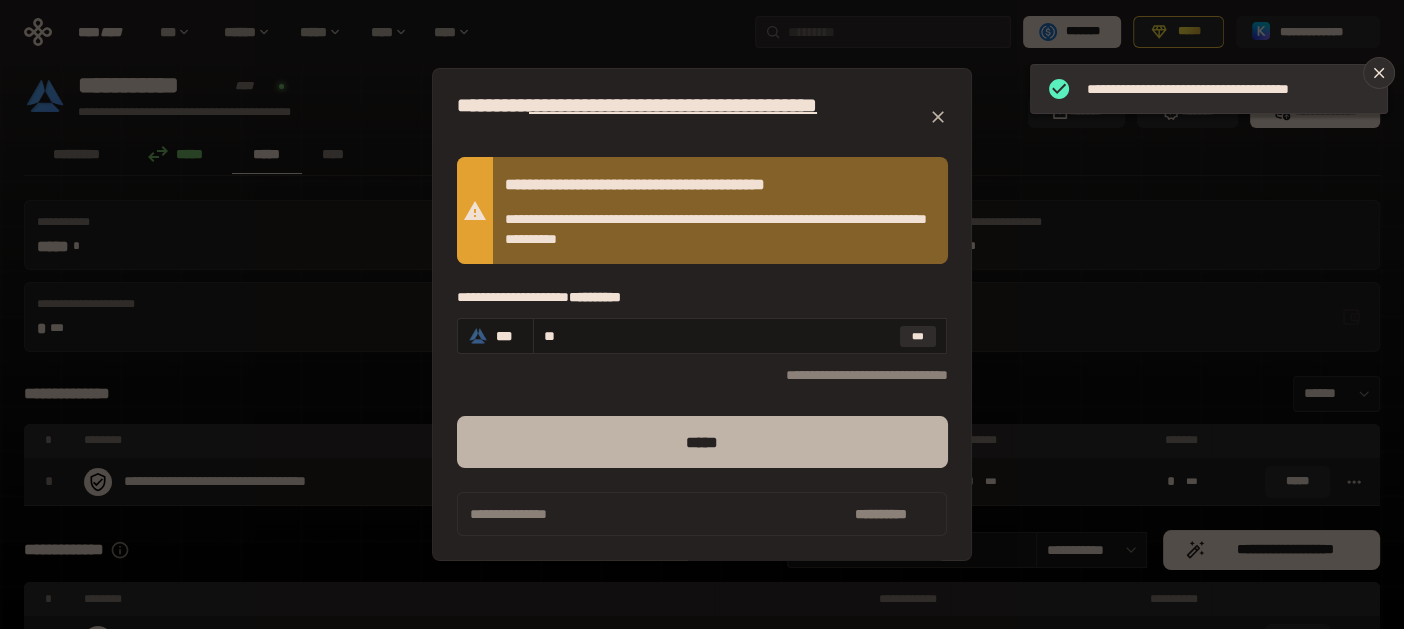 type on "**" 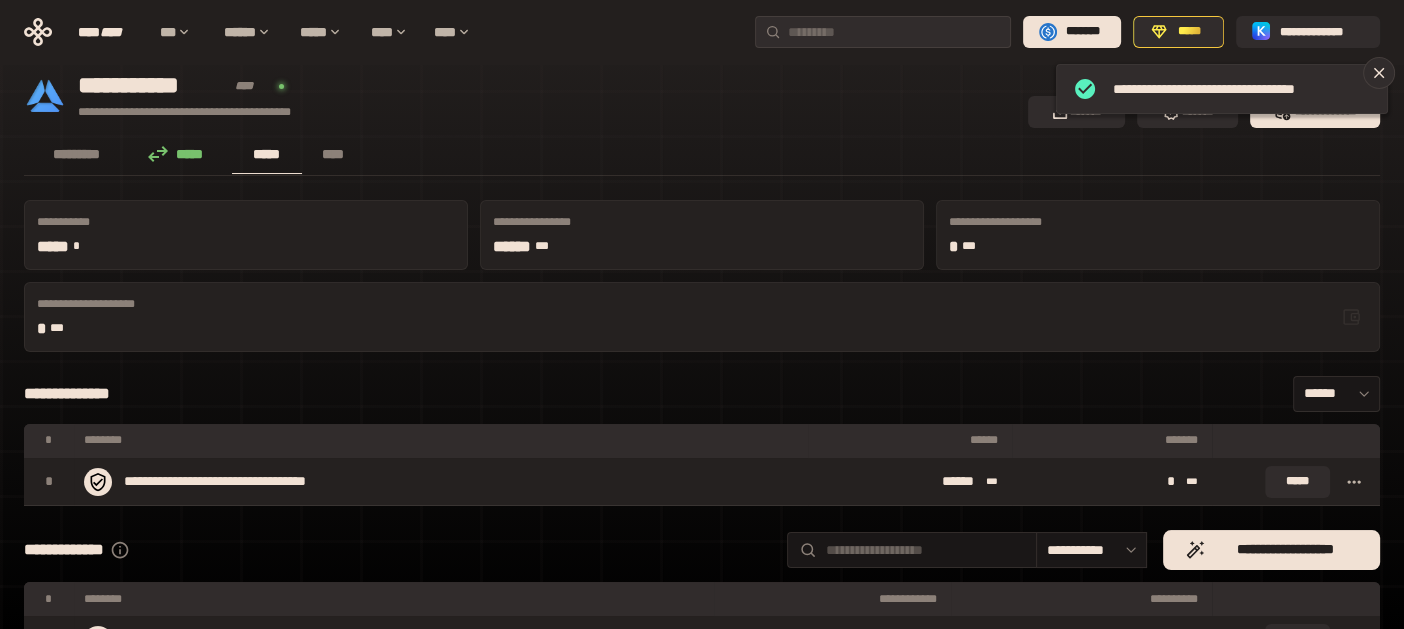 click on "**********" at bounding box center [520, 96] 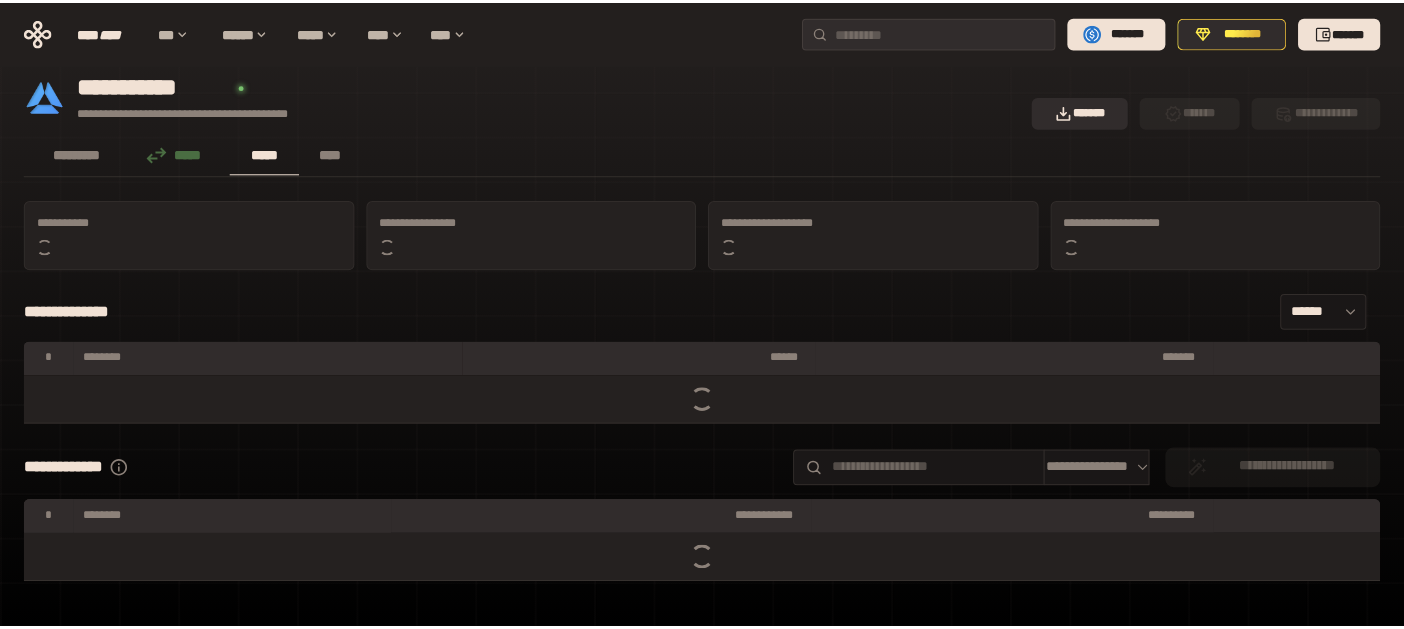 scroll, scrollTop: 0, scrollLeft: 0, axis: both 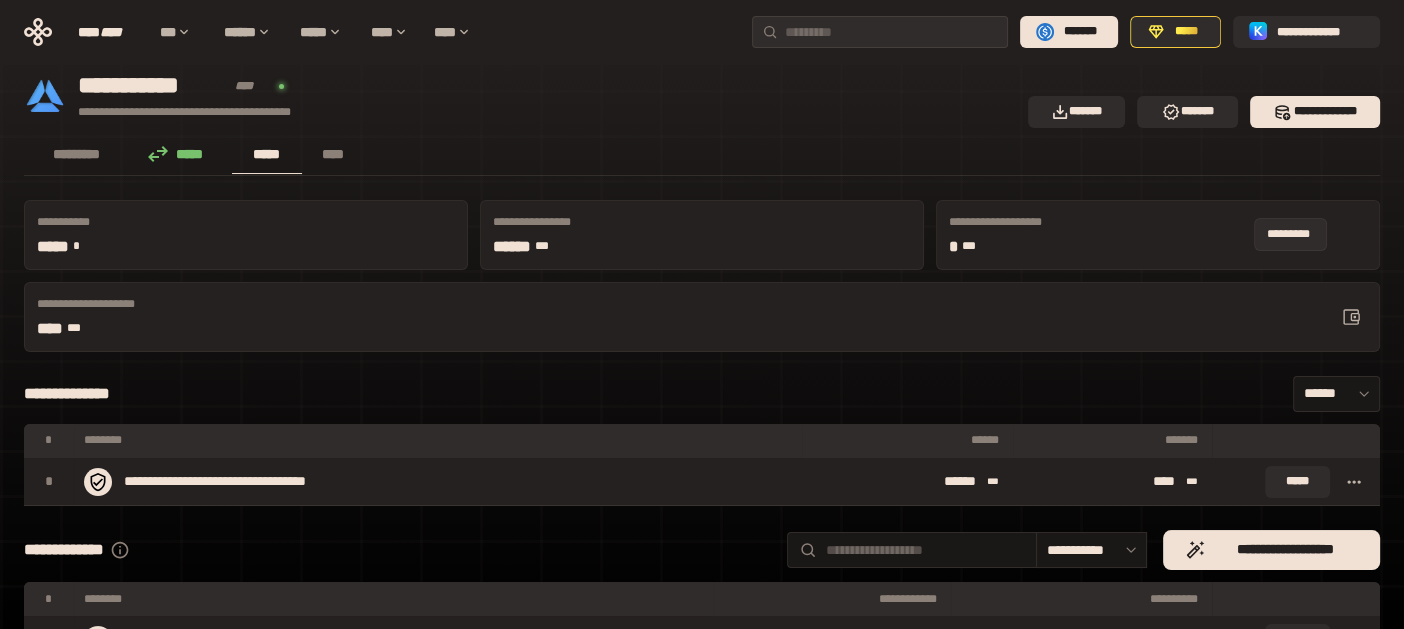 click 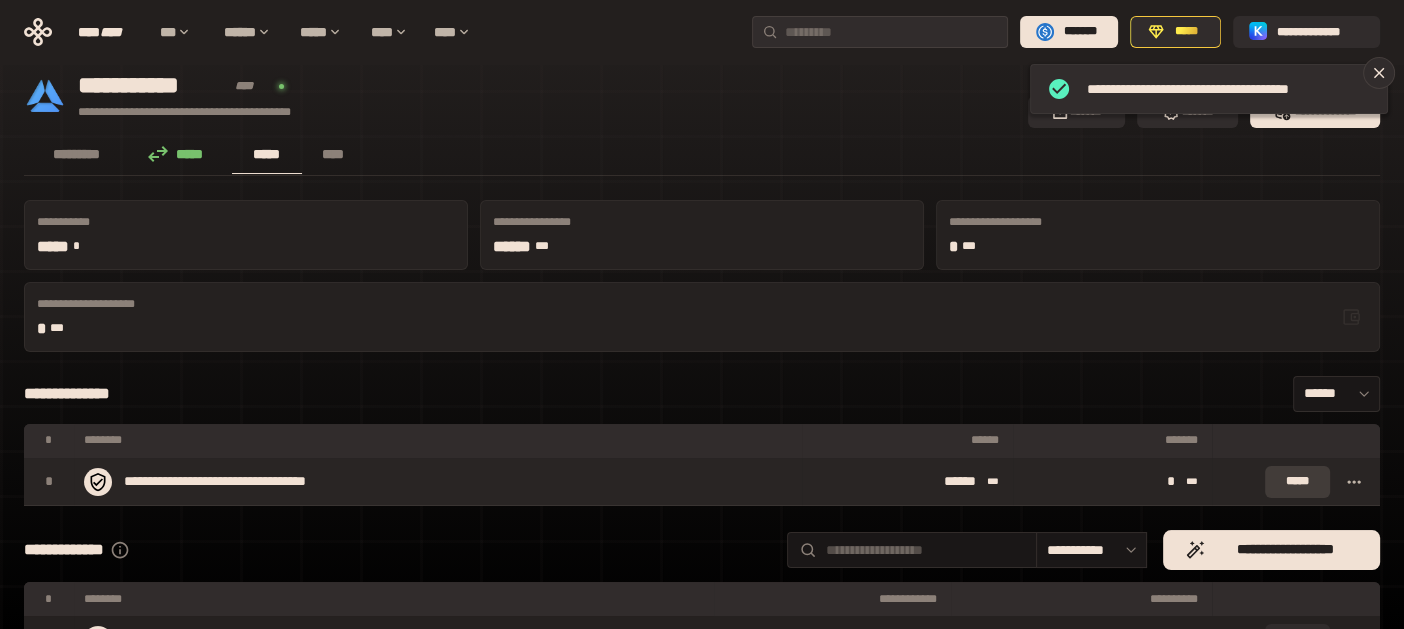 click on "*****" at bounding box center (1297, 482) 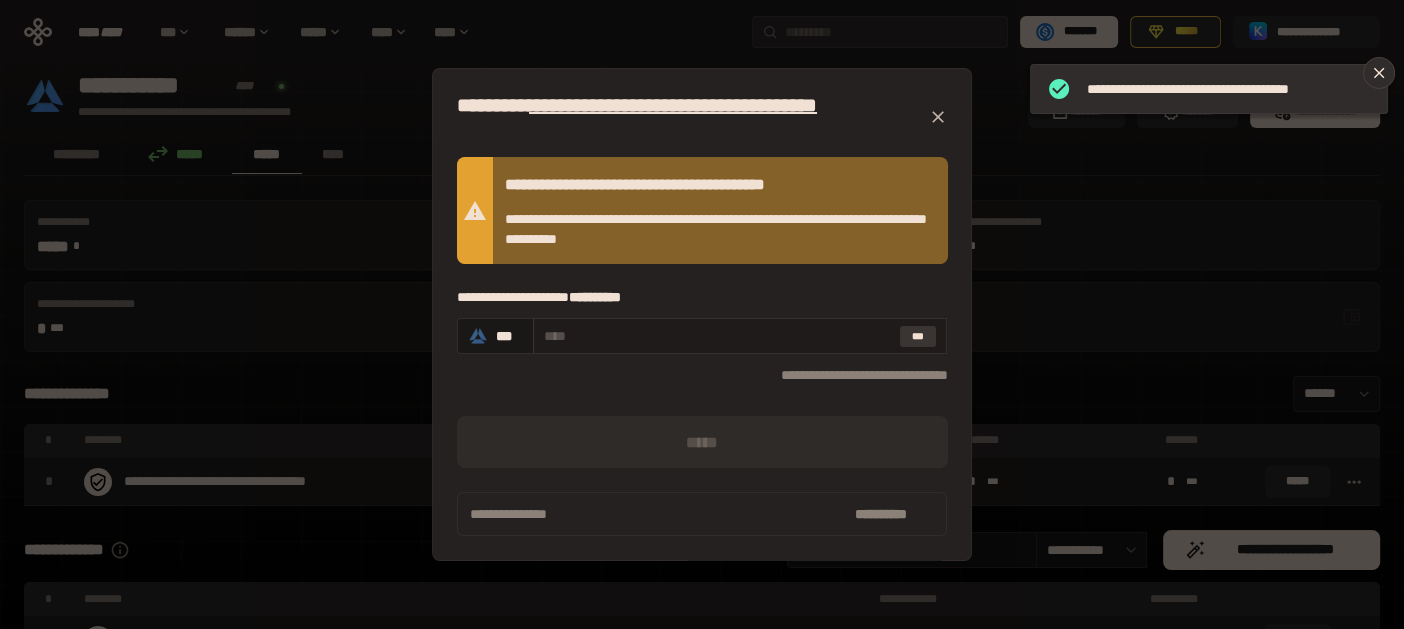click on "***" at bounding box center (918, 337) 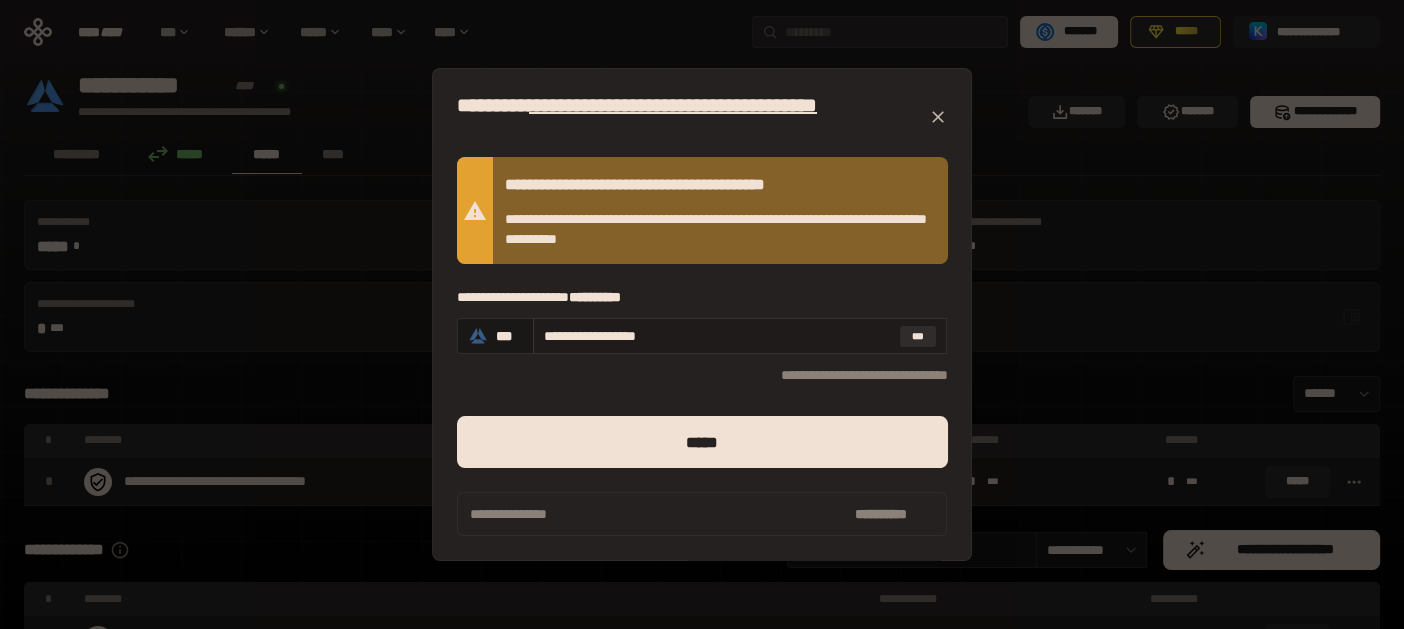 drag, startPoint x: 720, startPoint y: 334, endPoint x: 574, endPoint y: 333, distance: 146.00342 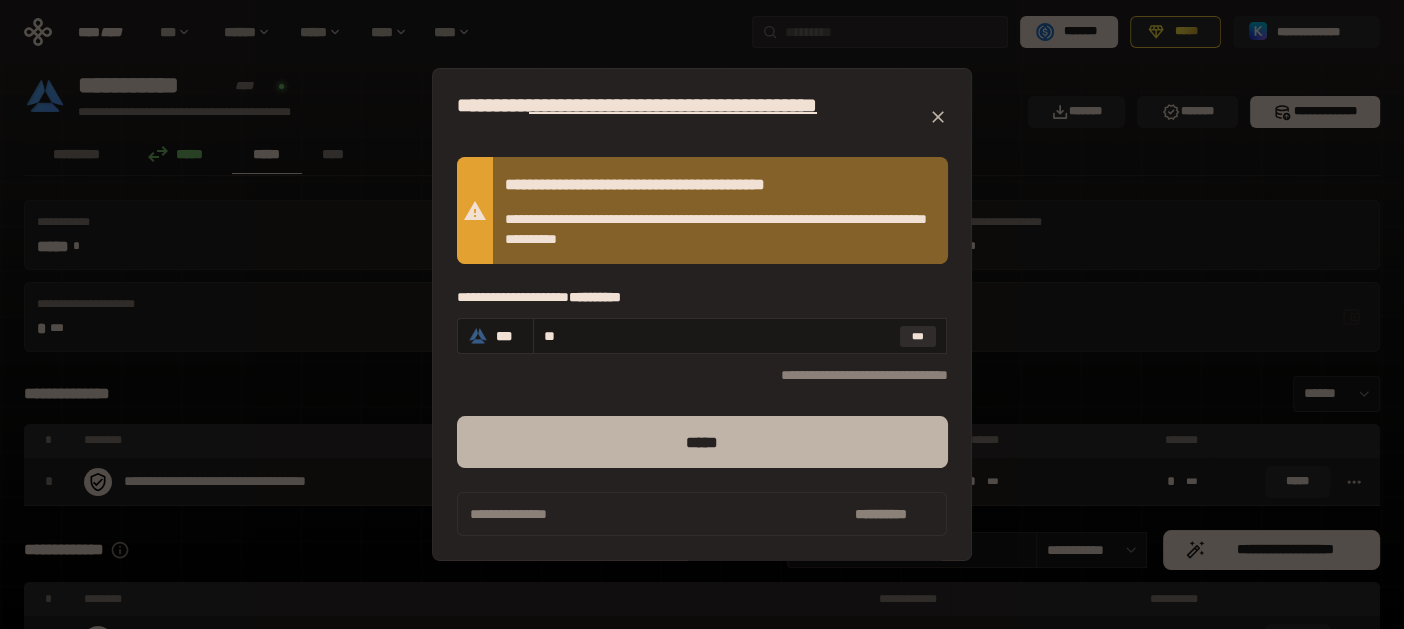 type on "**" 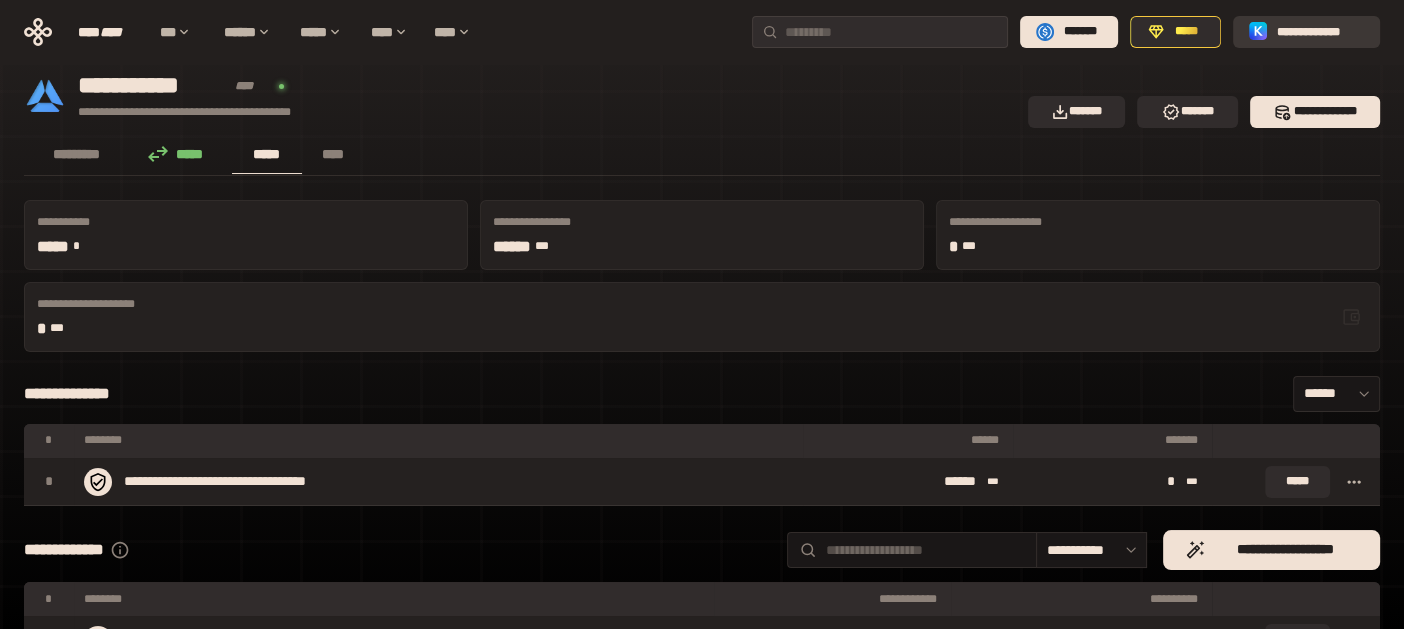 click on "**********" at bounding box center [1320, 32] 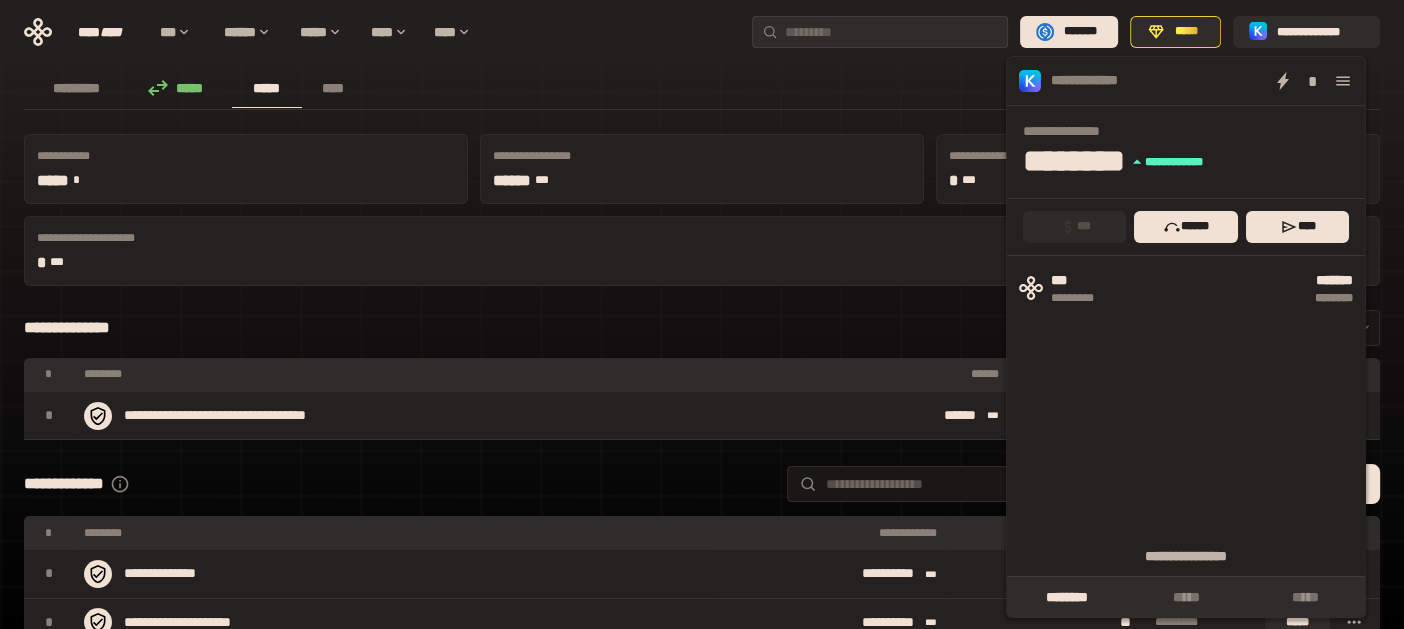 scroll, scrollTop: 99, scrollLeft: 0, axis: vertical 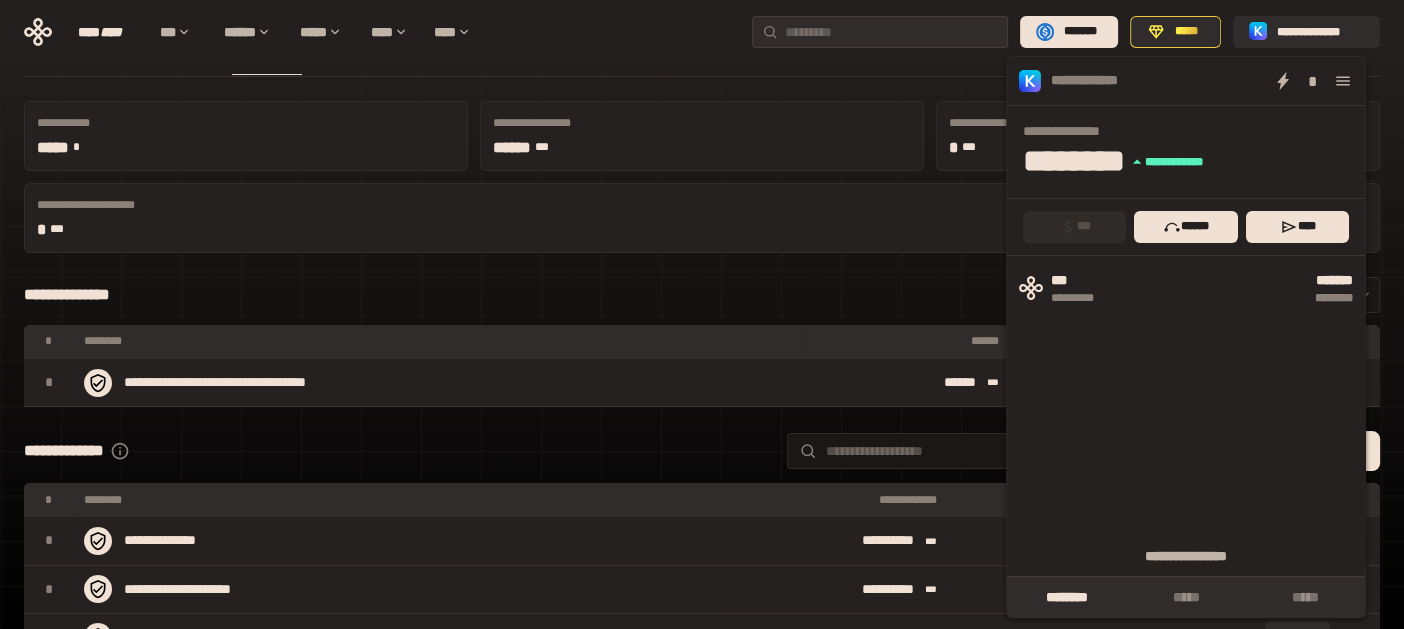 click 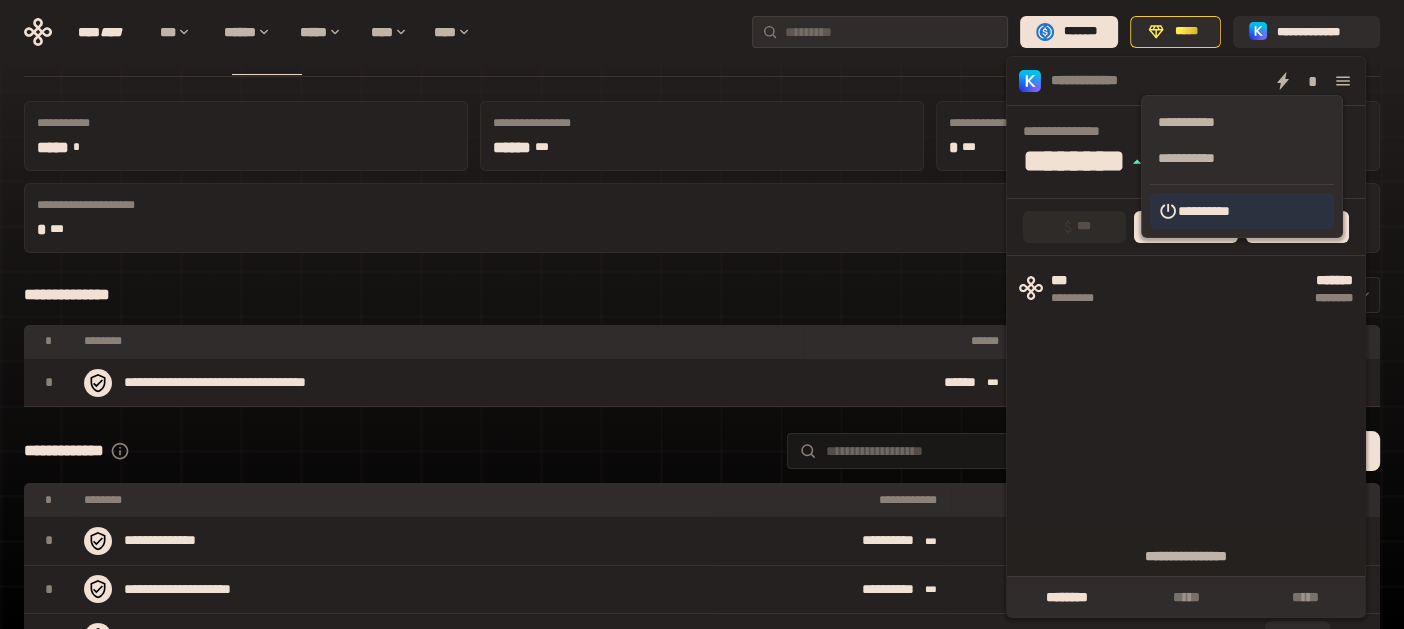 click on "**********" at bounding box center [1242, 211] 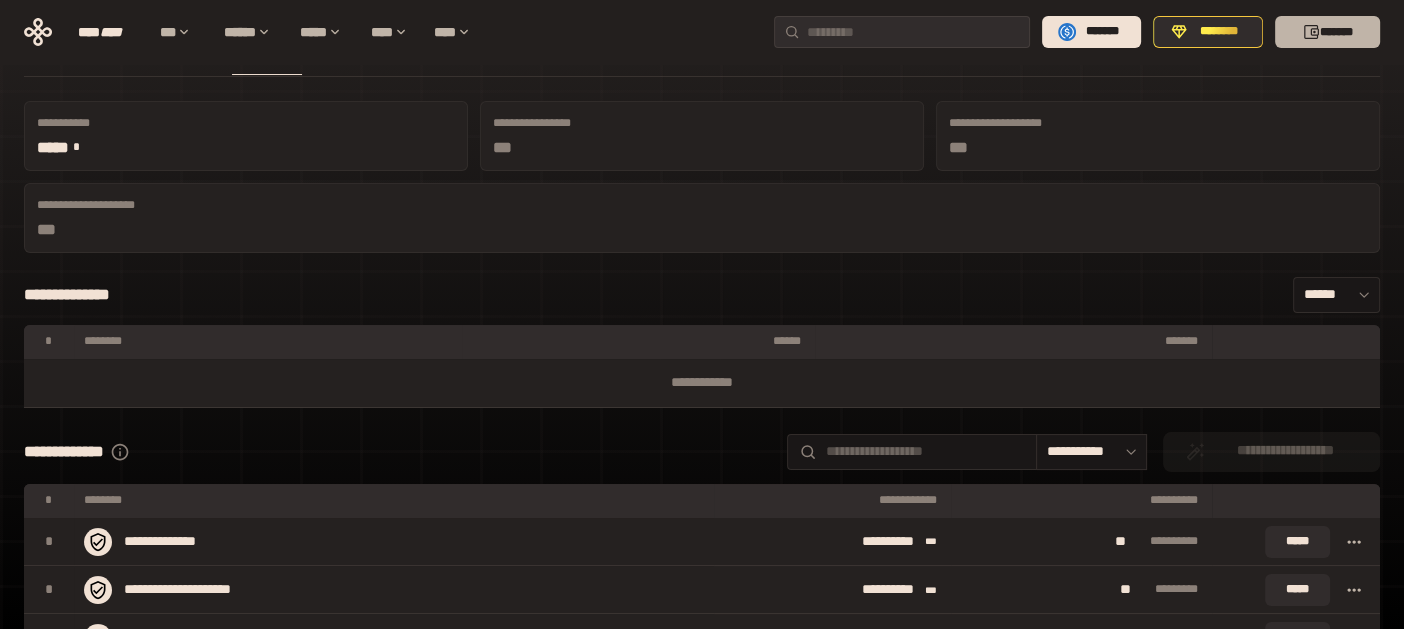 click on "*******" at bounding box center [1327, 32] 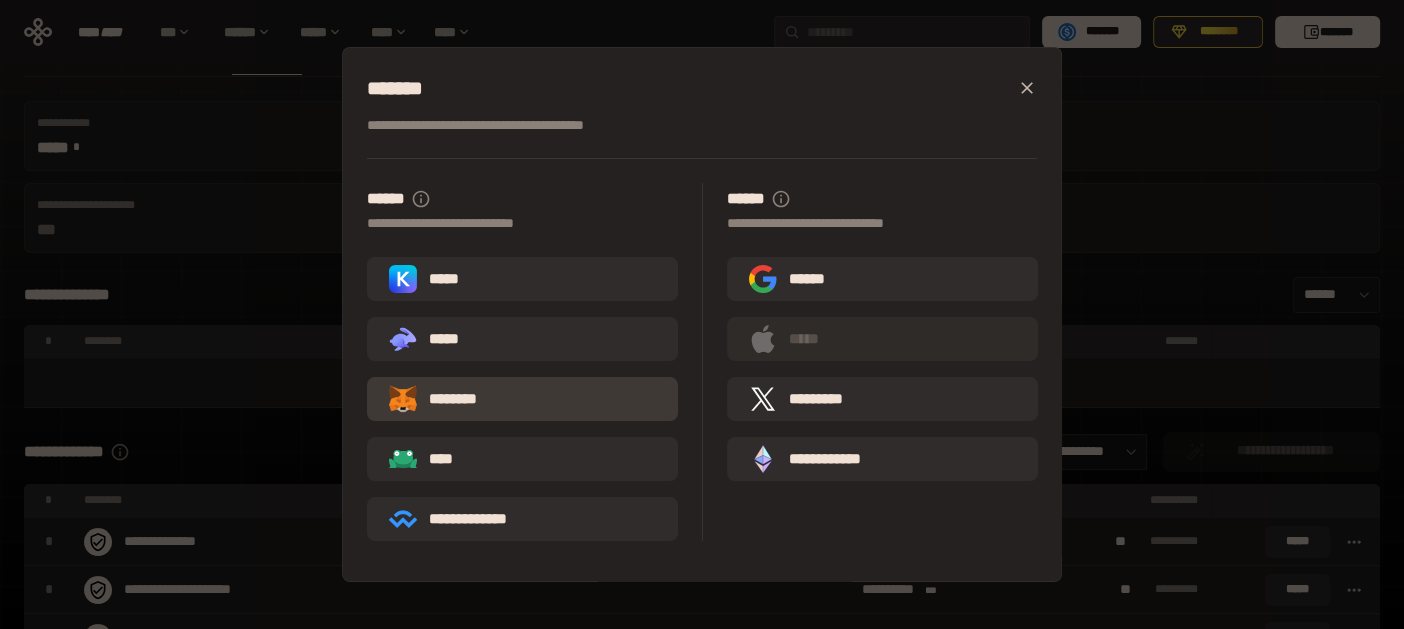 click on "********" at bounding box center (447, 399) 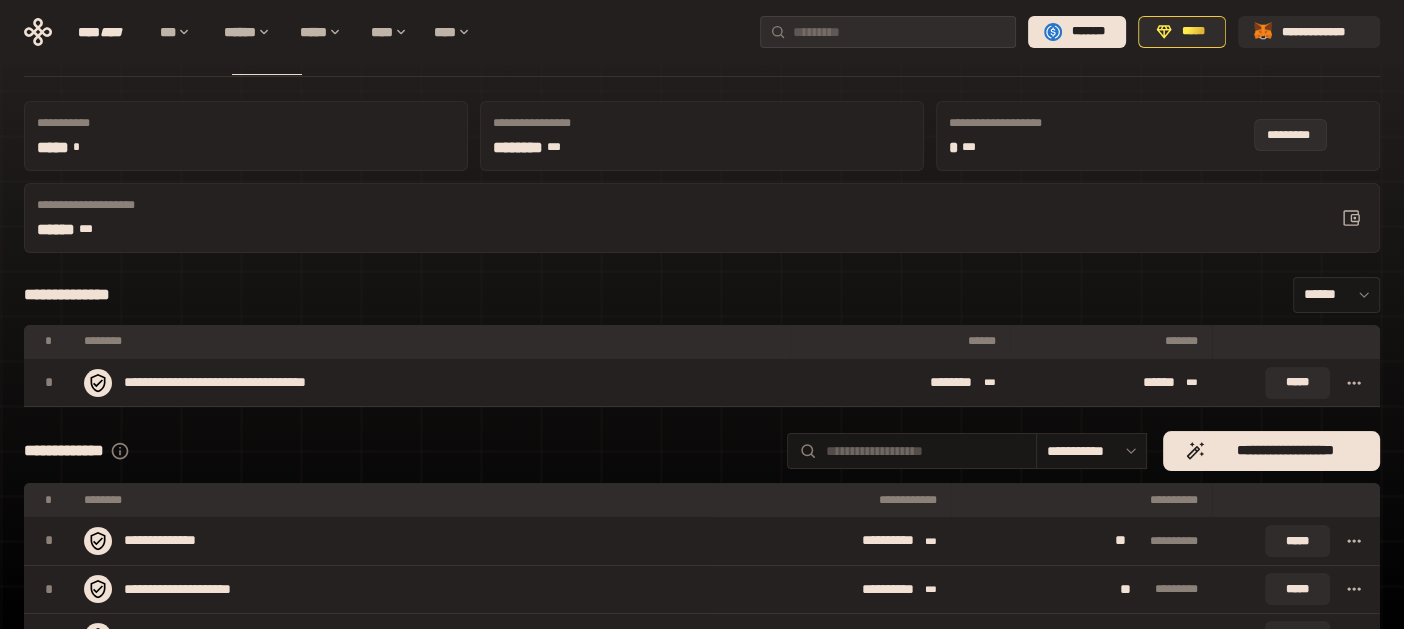 click 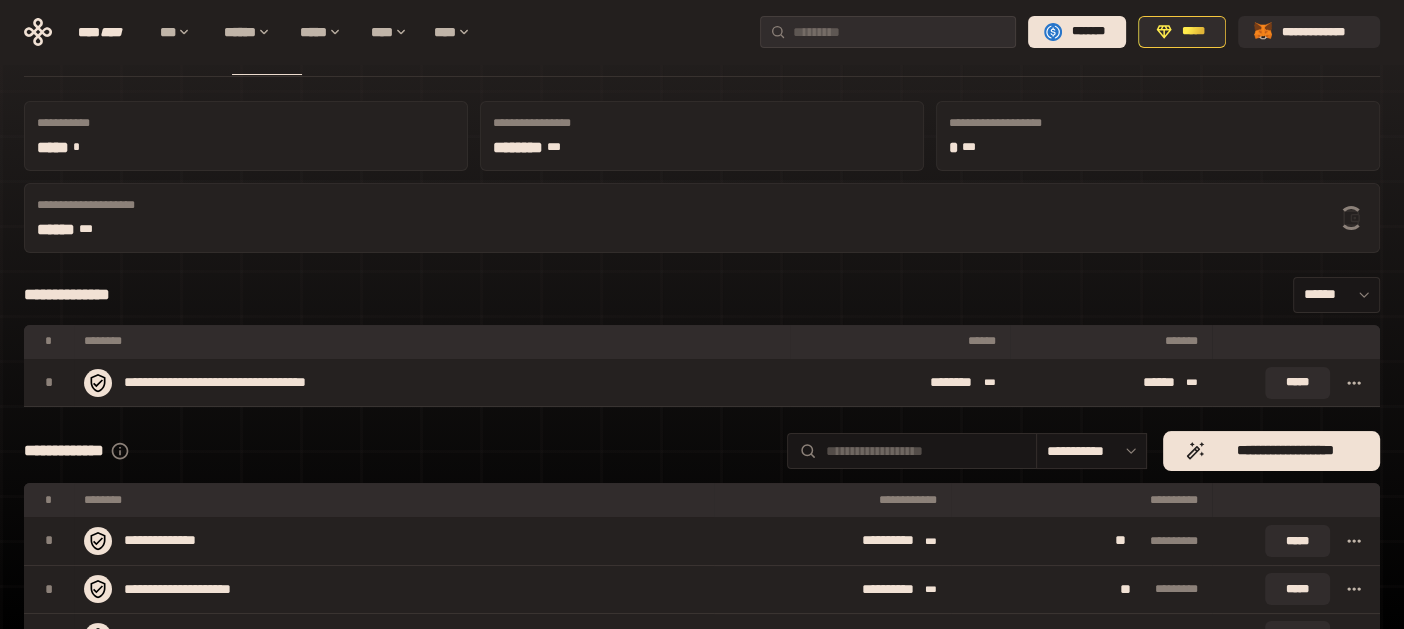 click on "**********" at bounding box center (702, 669) 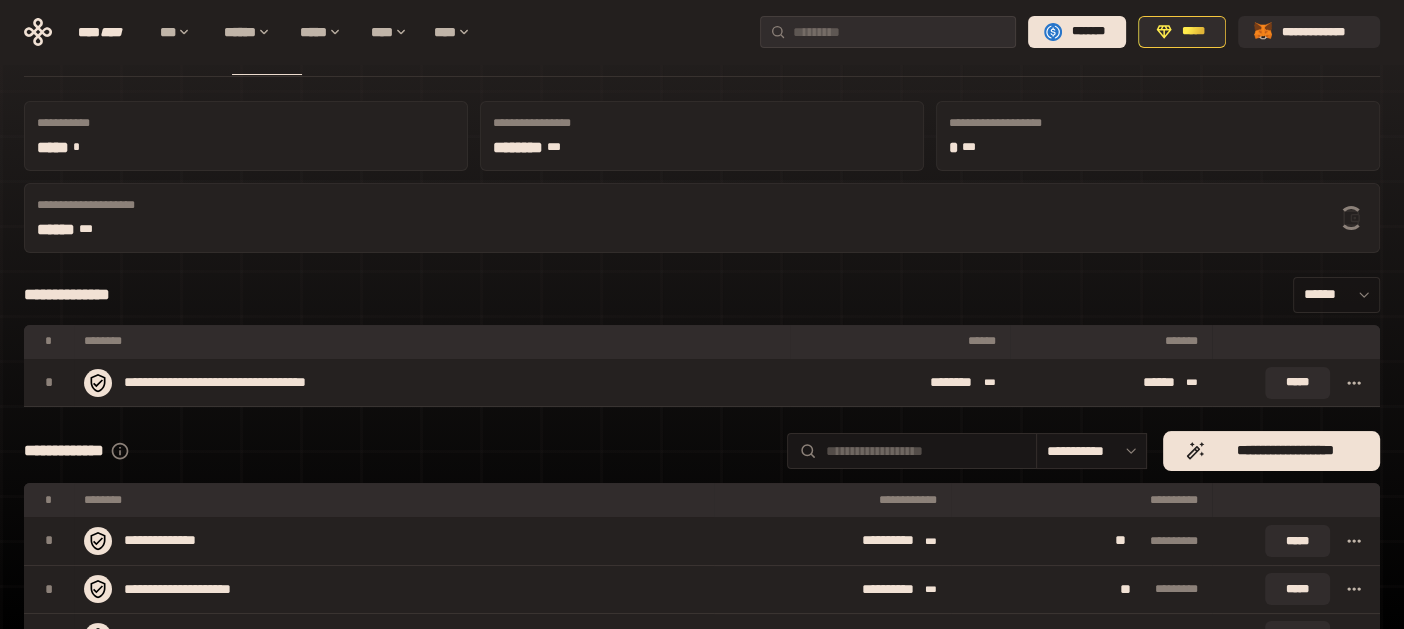 click on "******" at bounding box center (1336, 295) 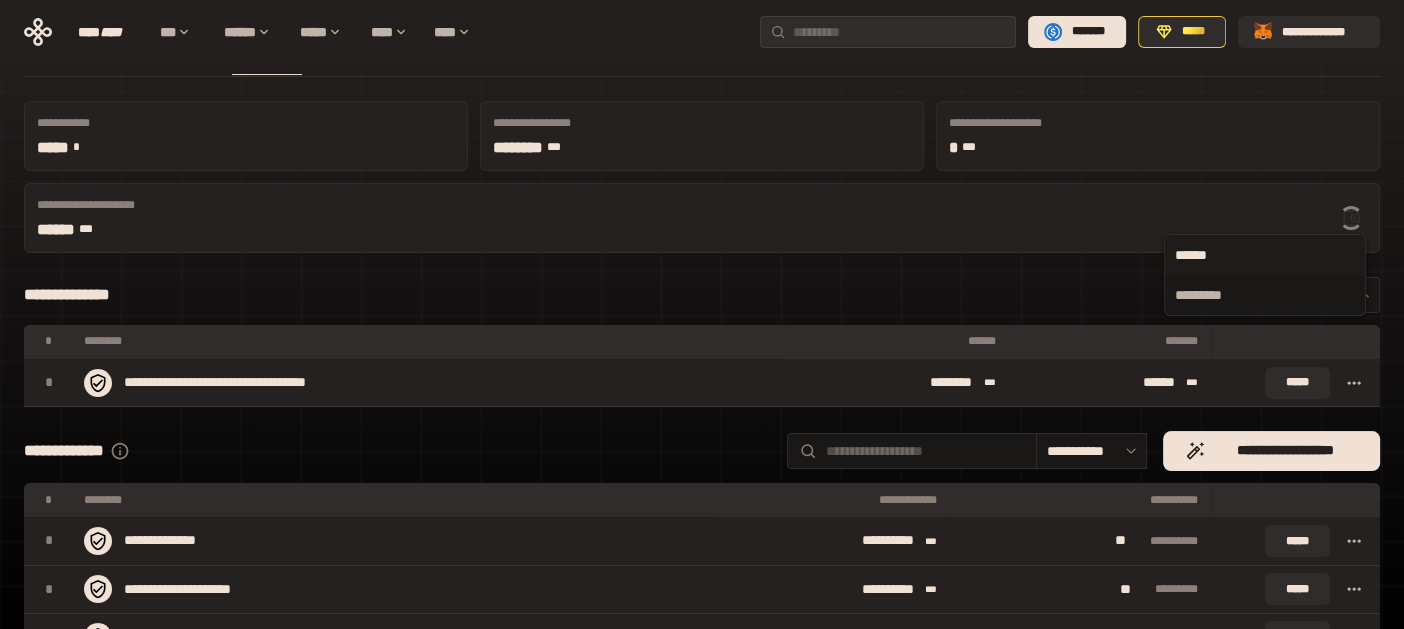 click on "**********" at bounding box center (702, 669) 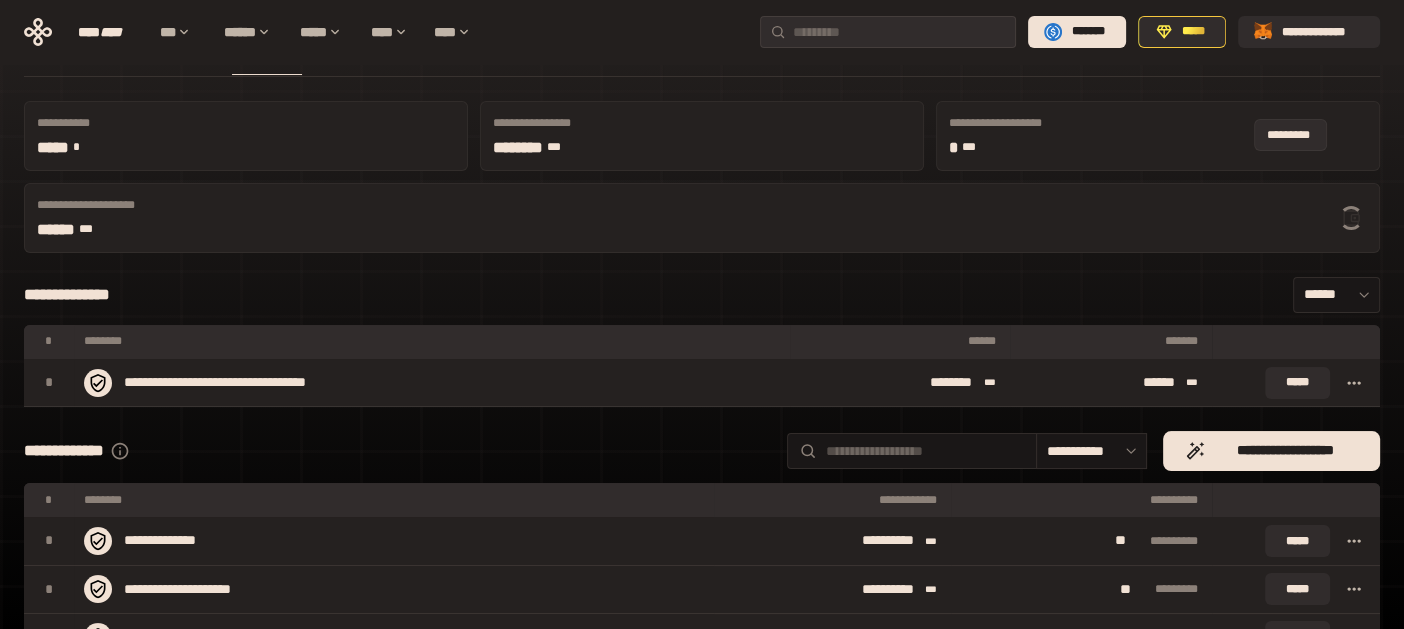click at bounding box center (1351, 218) 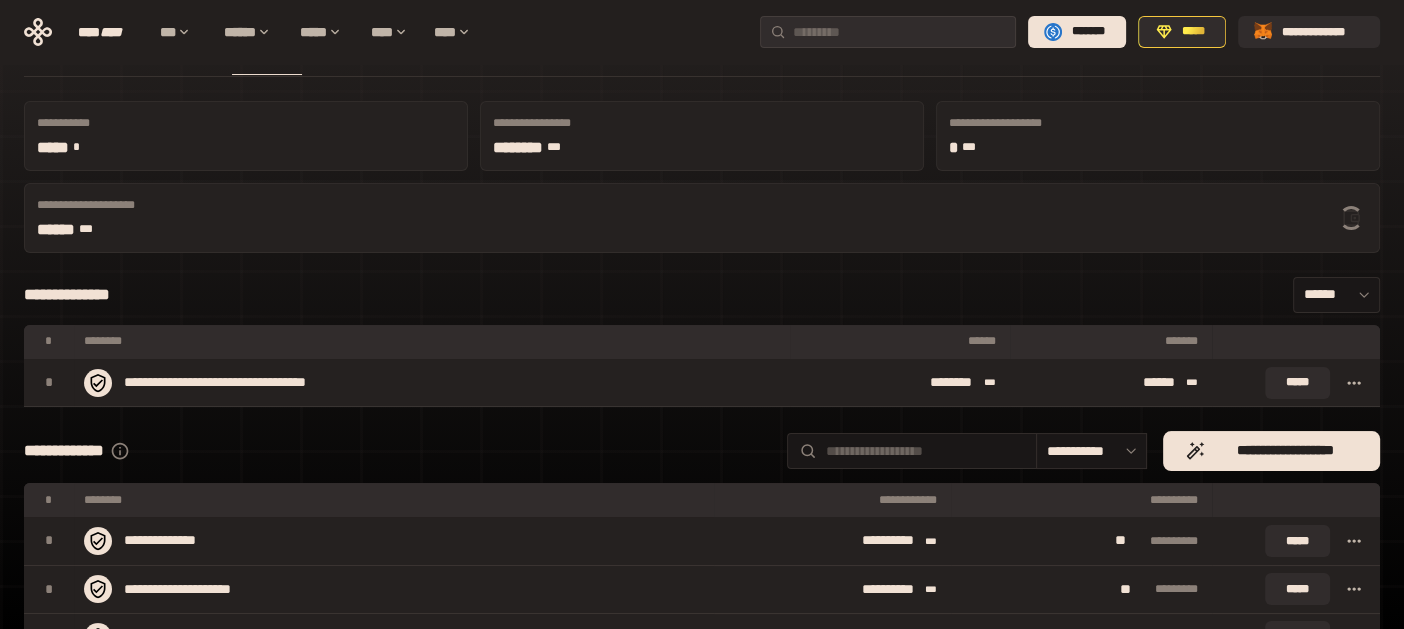 click on "**********" at bounding box center (702, 218) 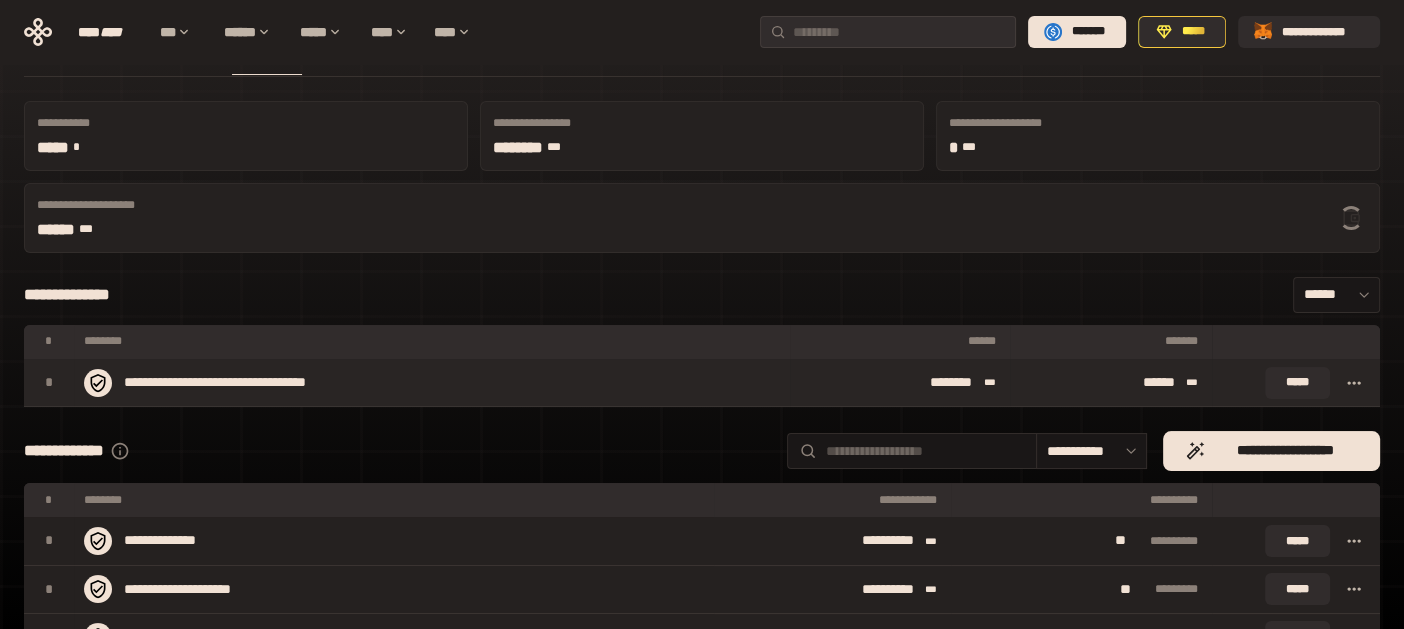 click 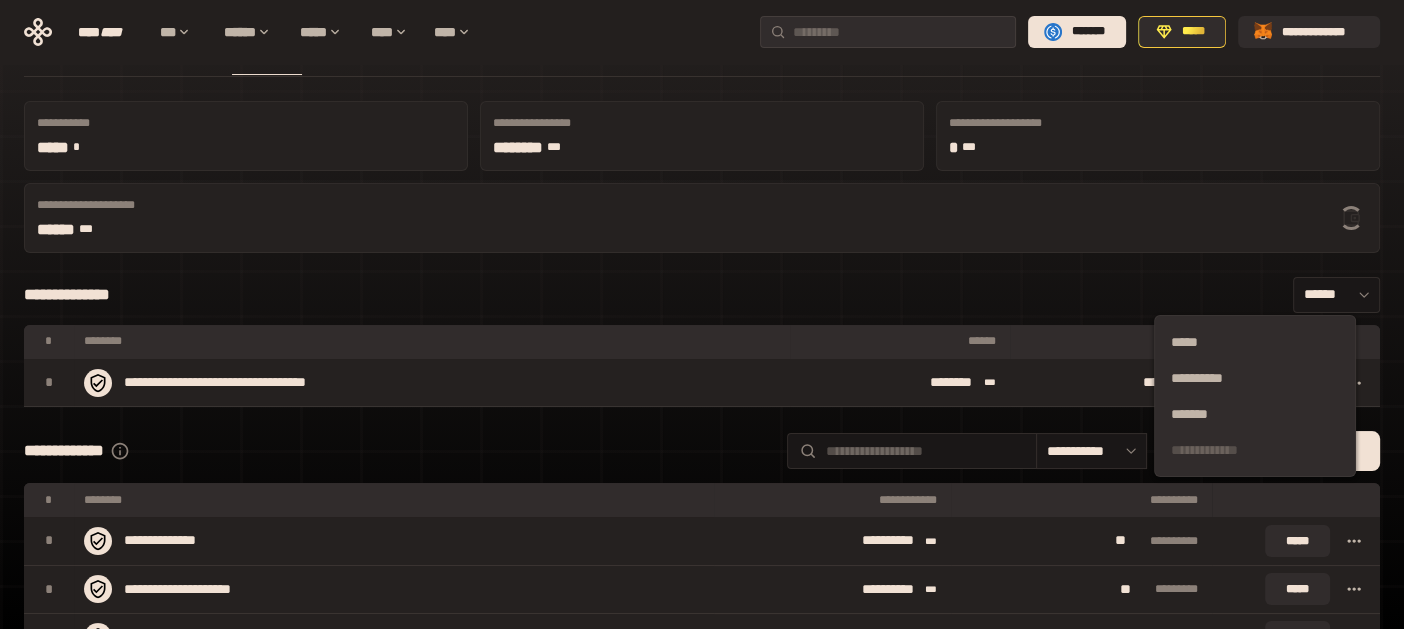 click on "**********" at bounding box center [702, 295] 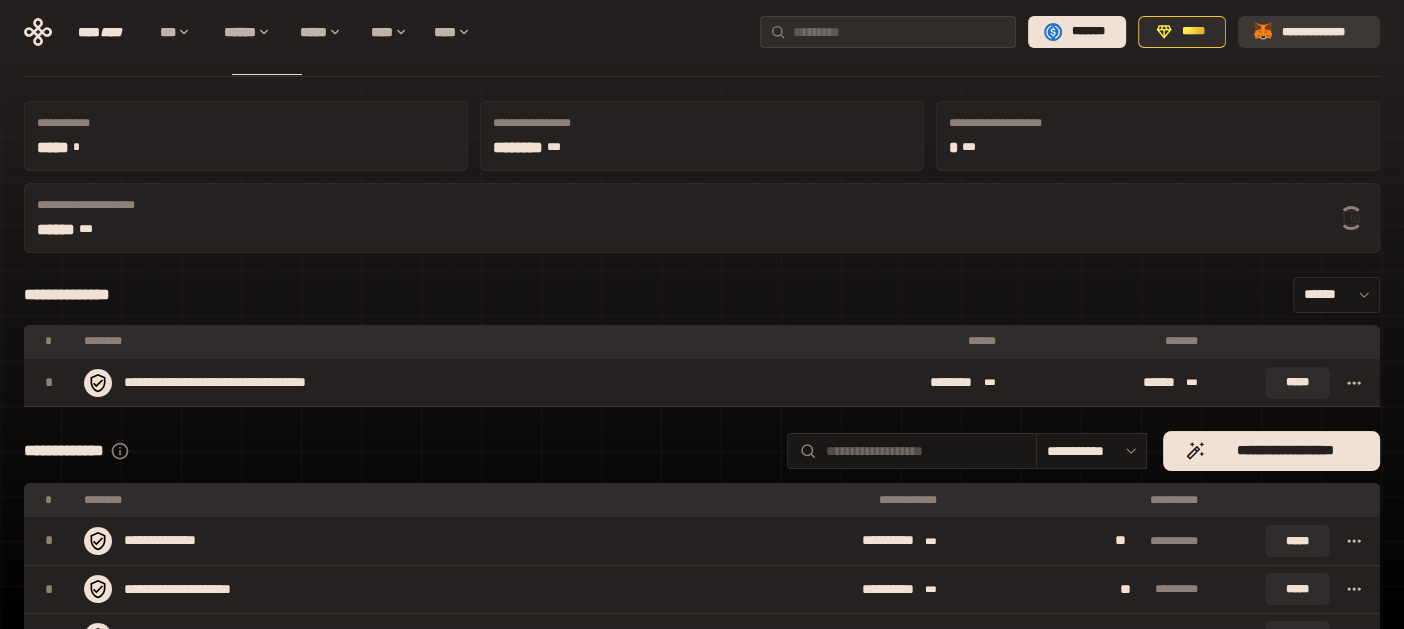 click on "**********" at bounding box center [1323, 32] 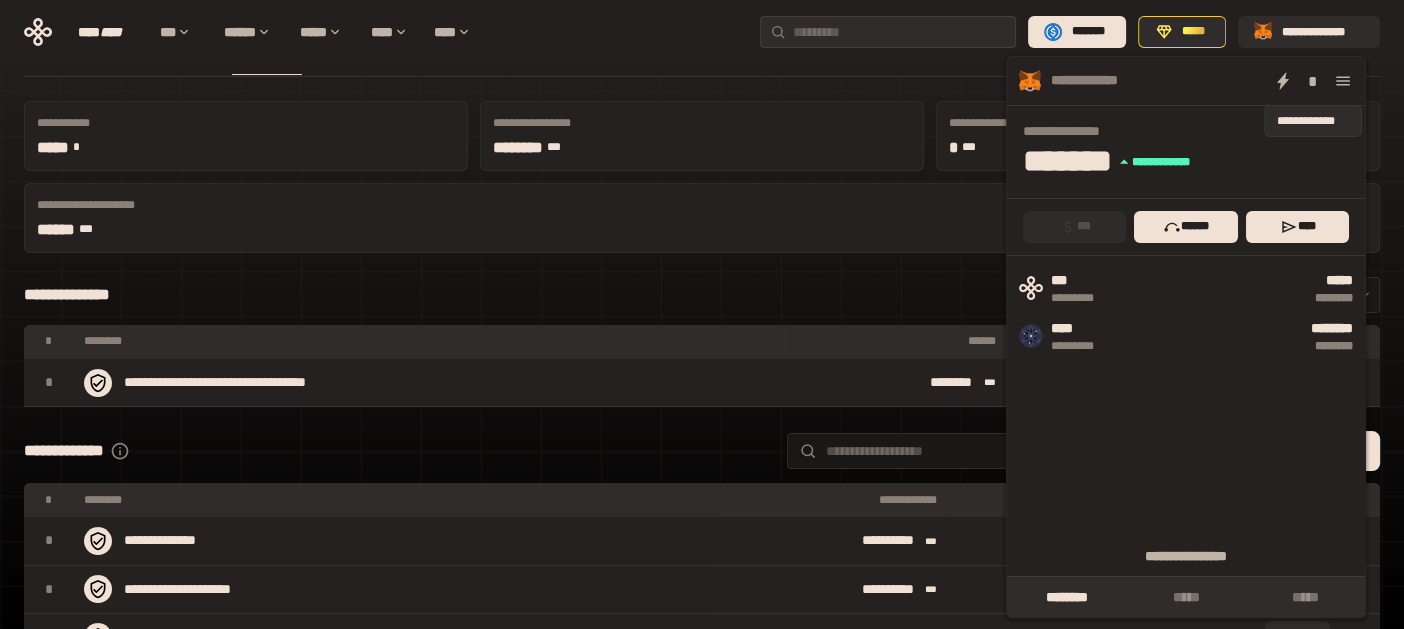 click on "*" at bounding box center [1313, 81] 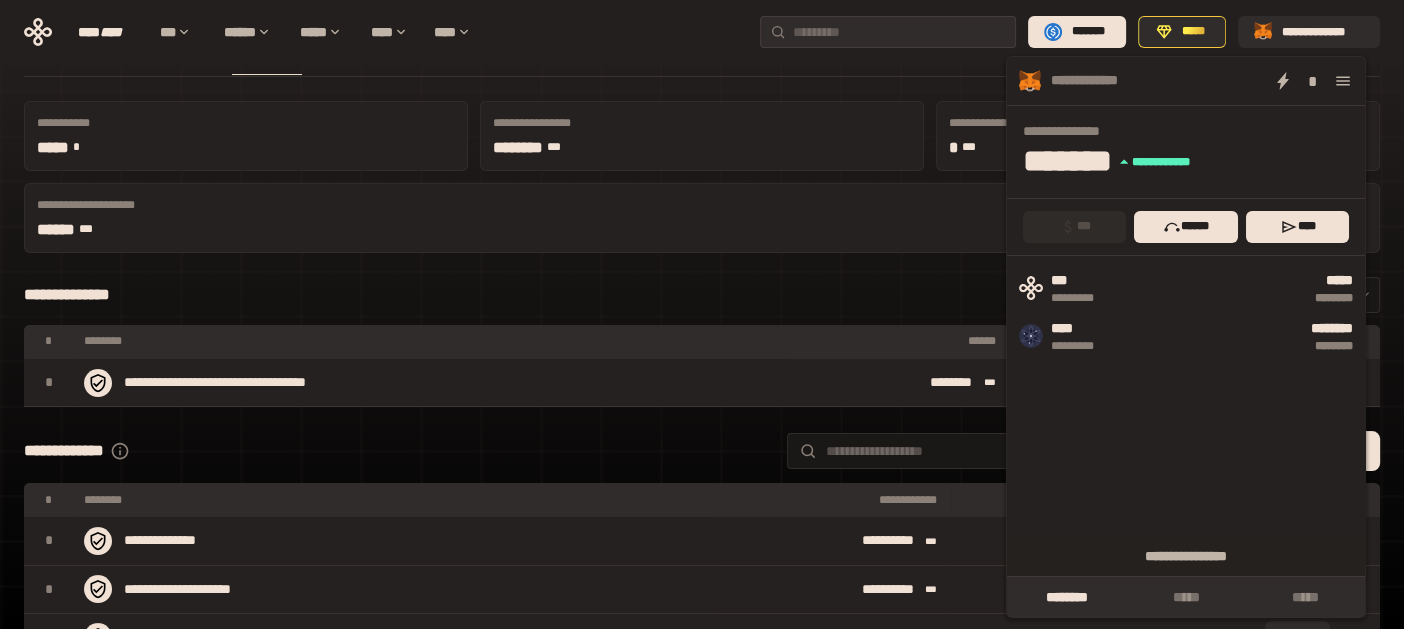 click on "**********" at bounding box center [702, 295] 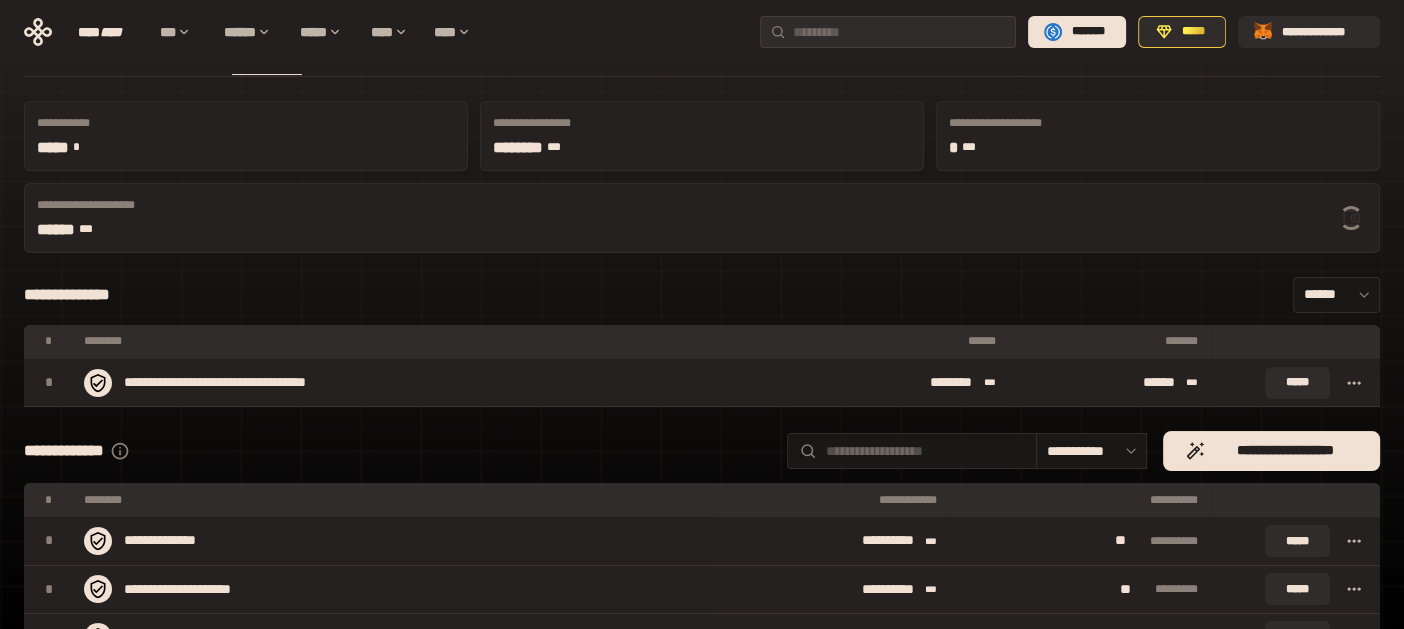 click on "**********" at bounding box center (702, 669) 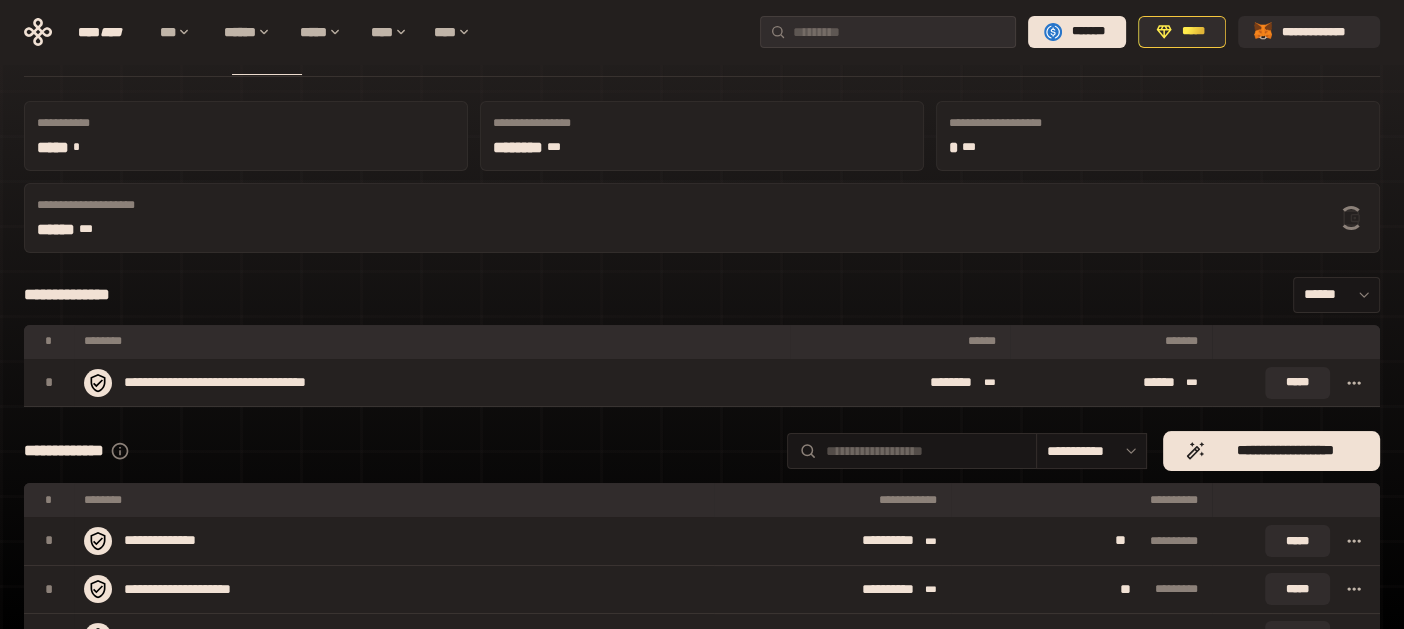 click on "**********" at bounding box center (702, 637) 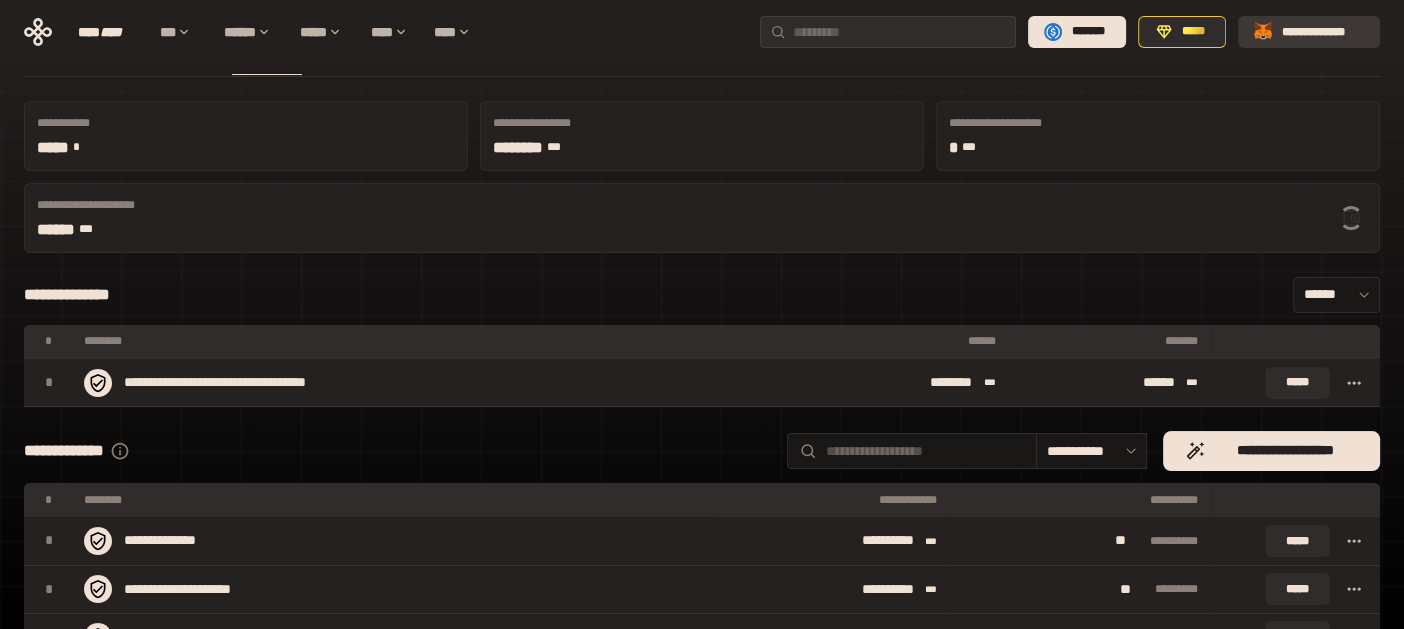 click on "**********" at bounding box center [1323, 32] 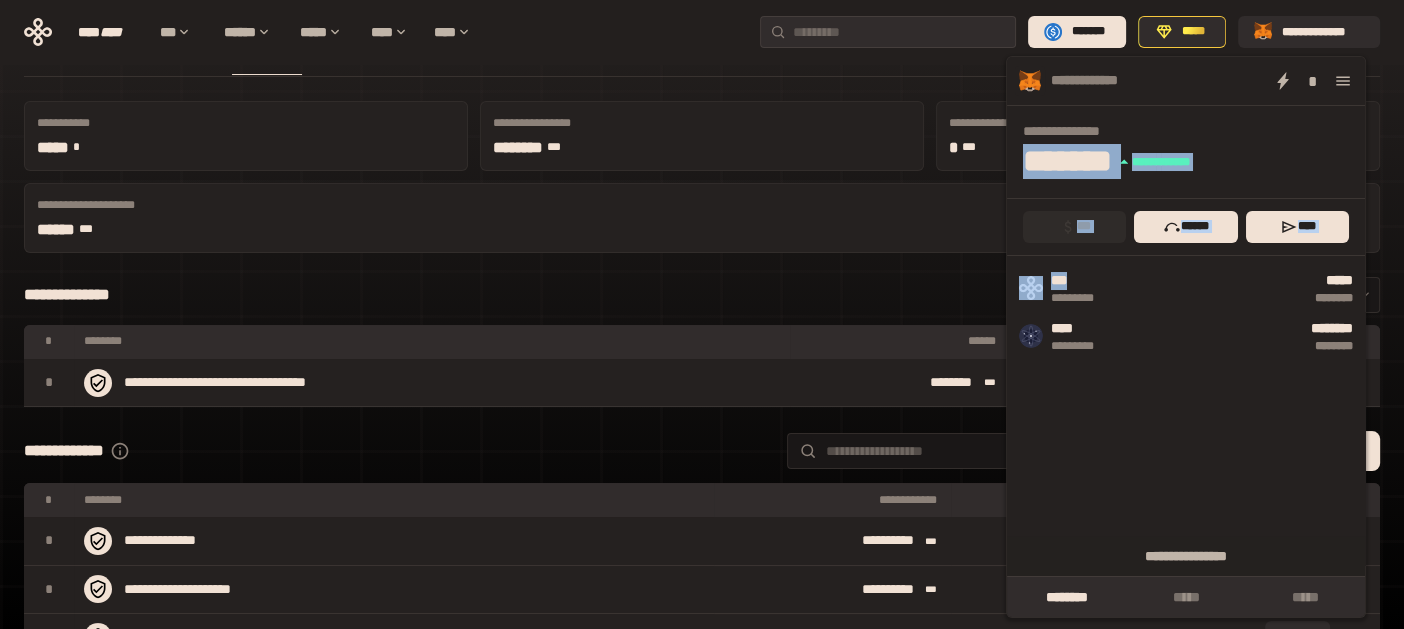 drag, startPoint x: 1115, startPoint y: 285, endPoint x: 1154, endPoint y: 123, distance: 166.62833 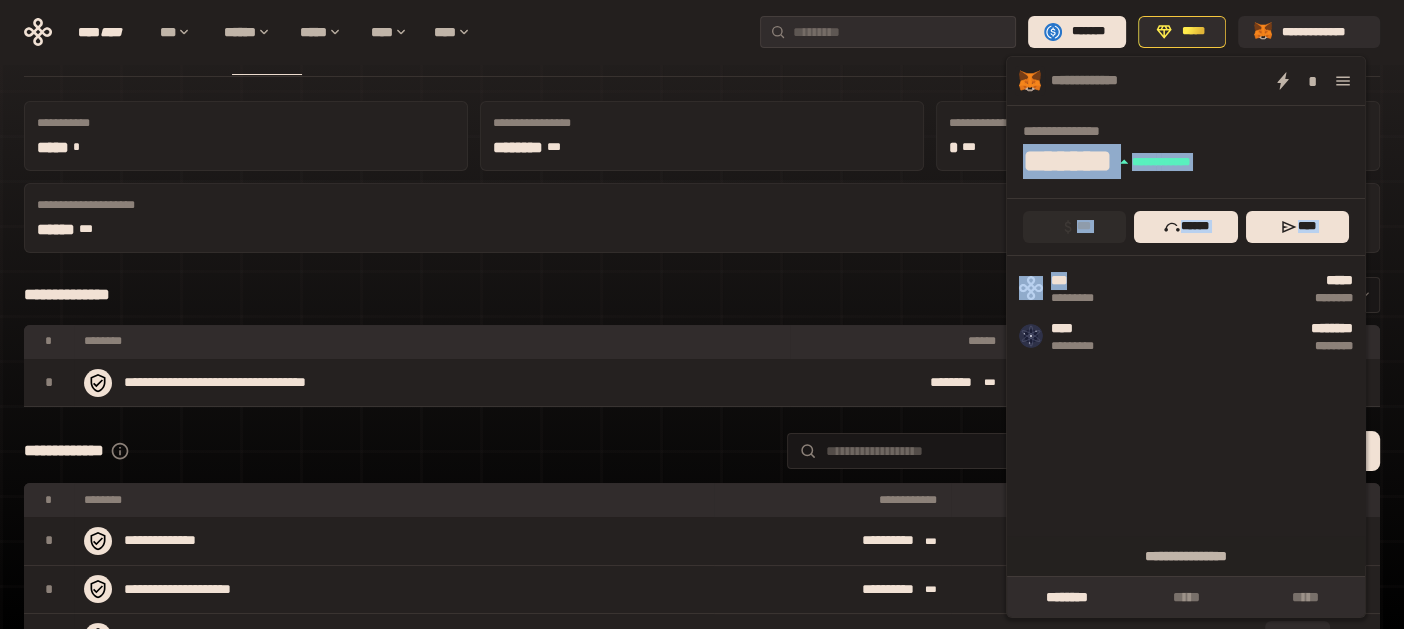 click on "**********" at bounding box center (1186, 337) 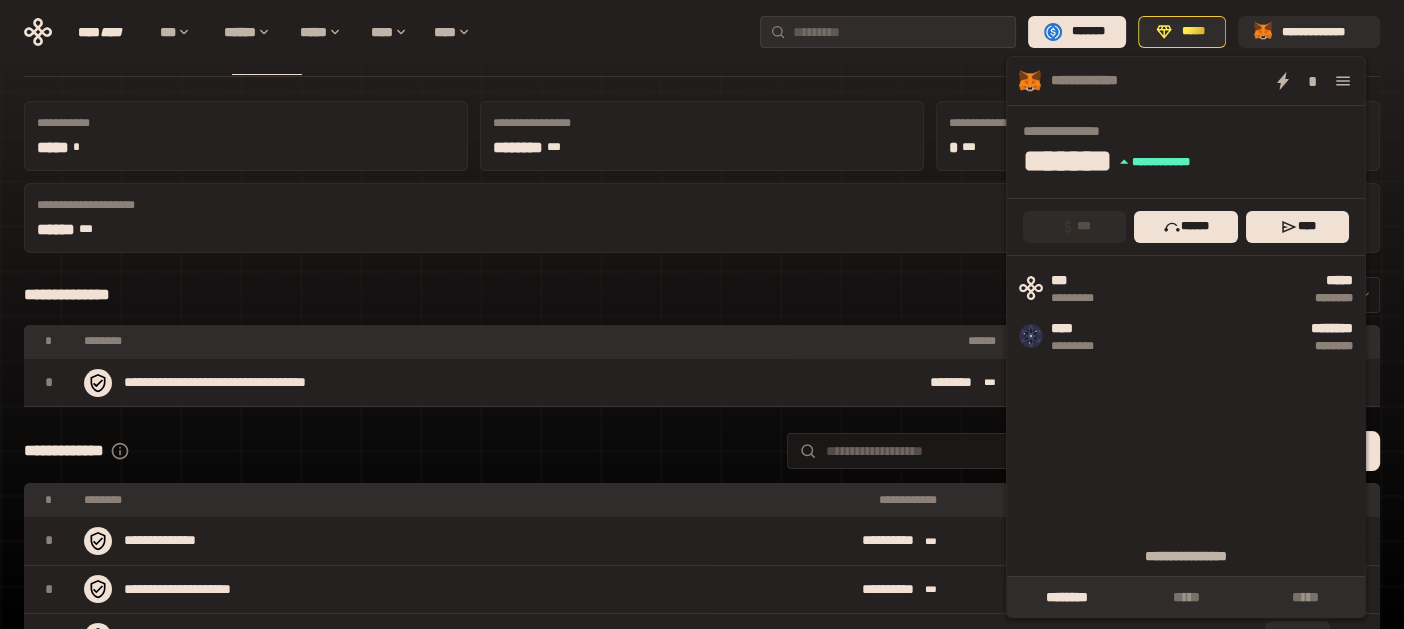 click on "*" at bounding box center [1251, 81] 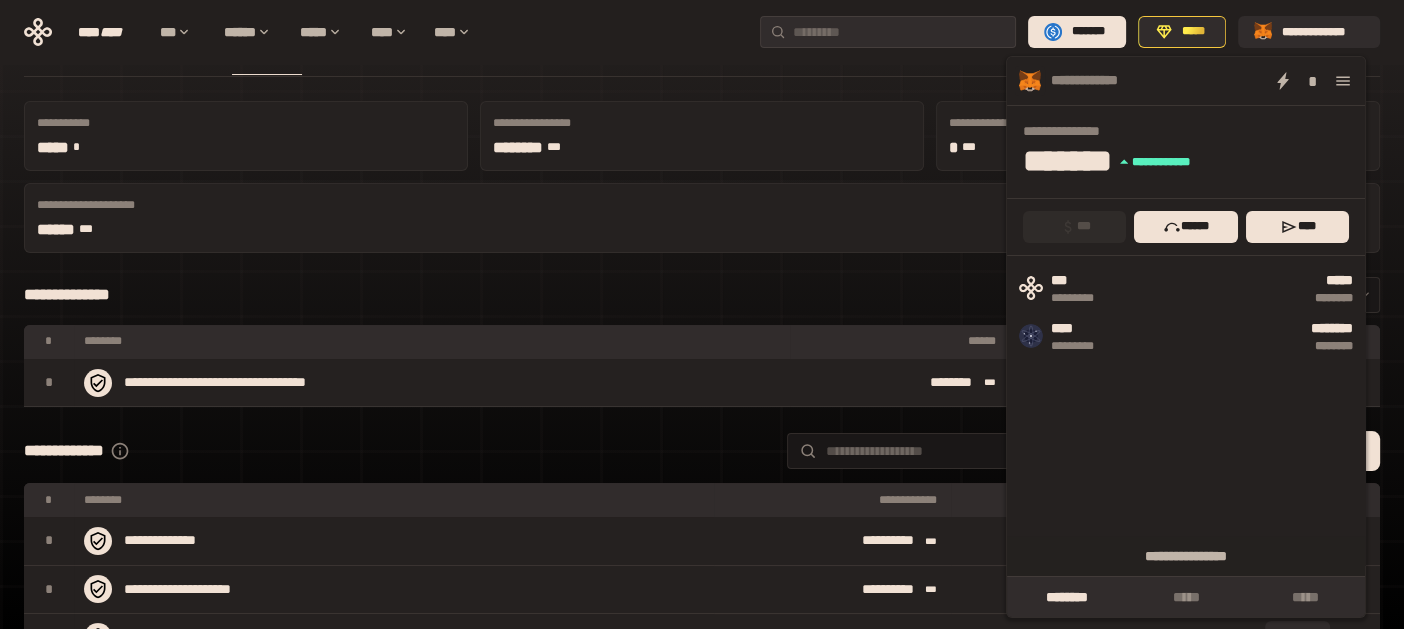 click 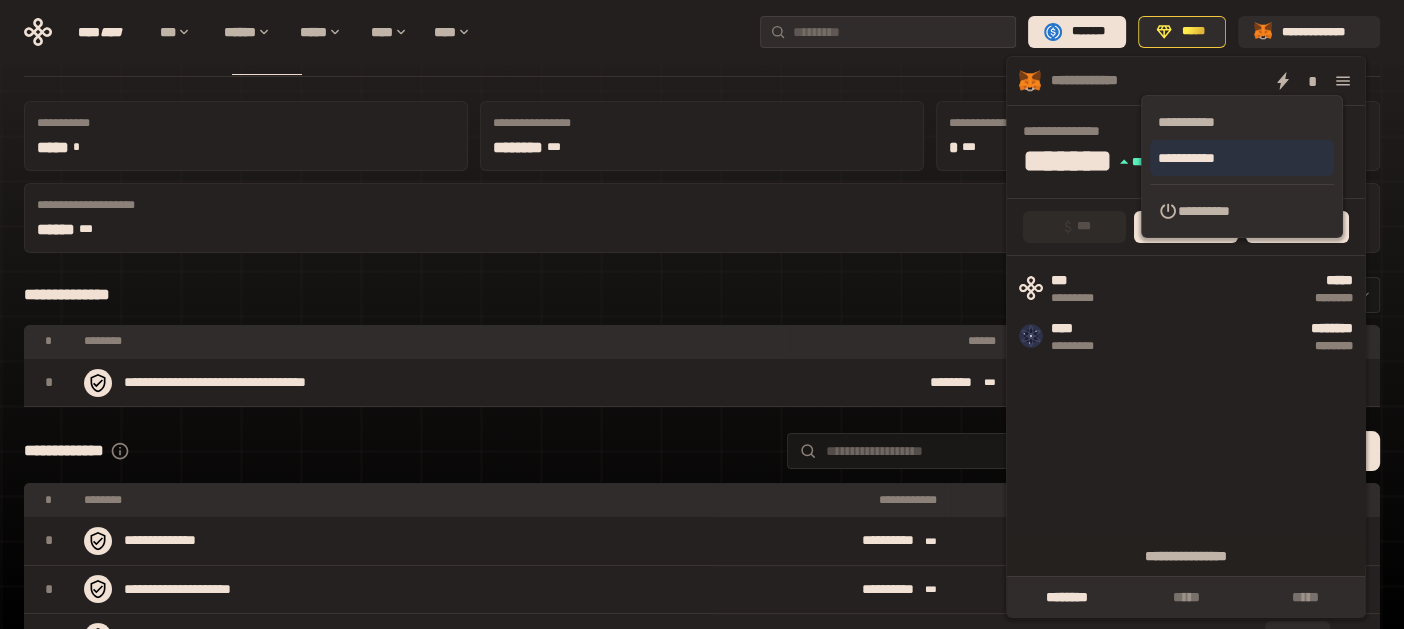 click on "**********" at bounding box center (1242, 158) 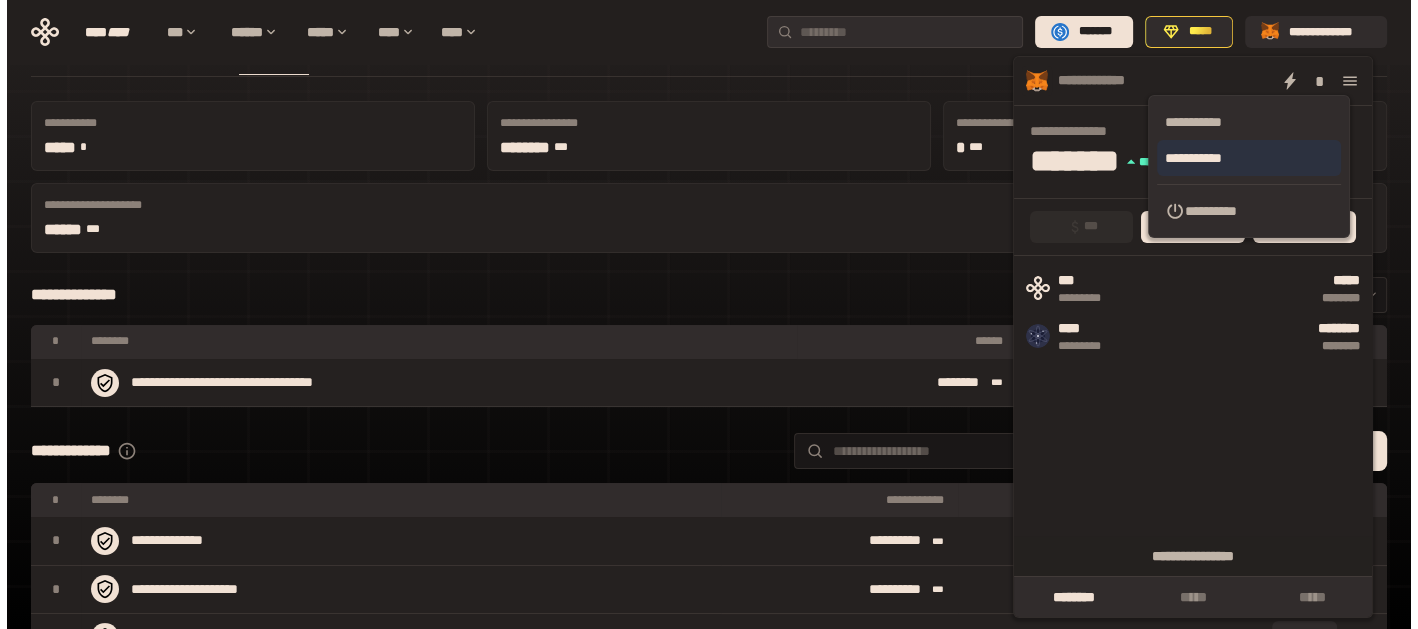 scroll, scrollTop: 0, scrollLeft: 0, axis: both 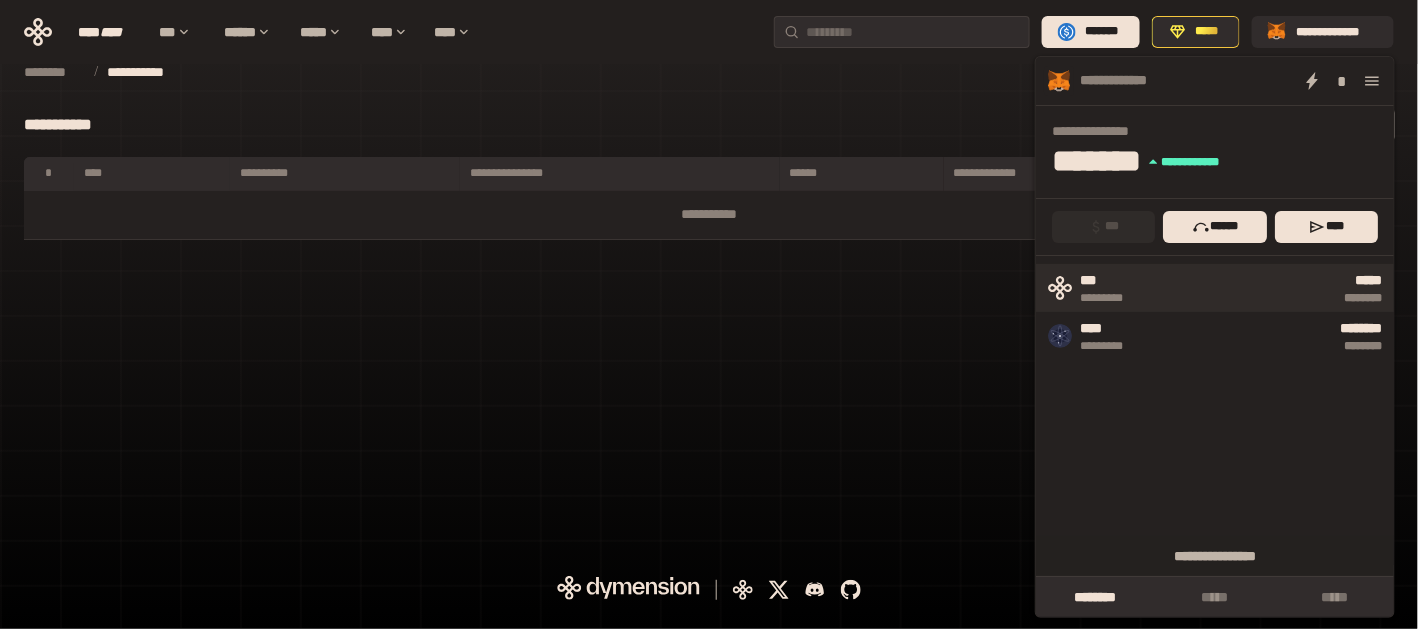 click on "***" at bounding box center [1112, 280] 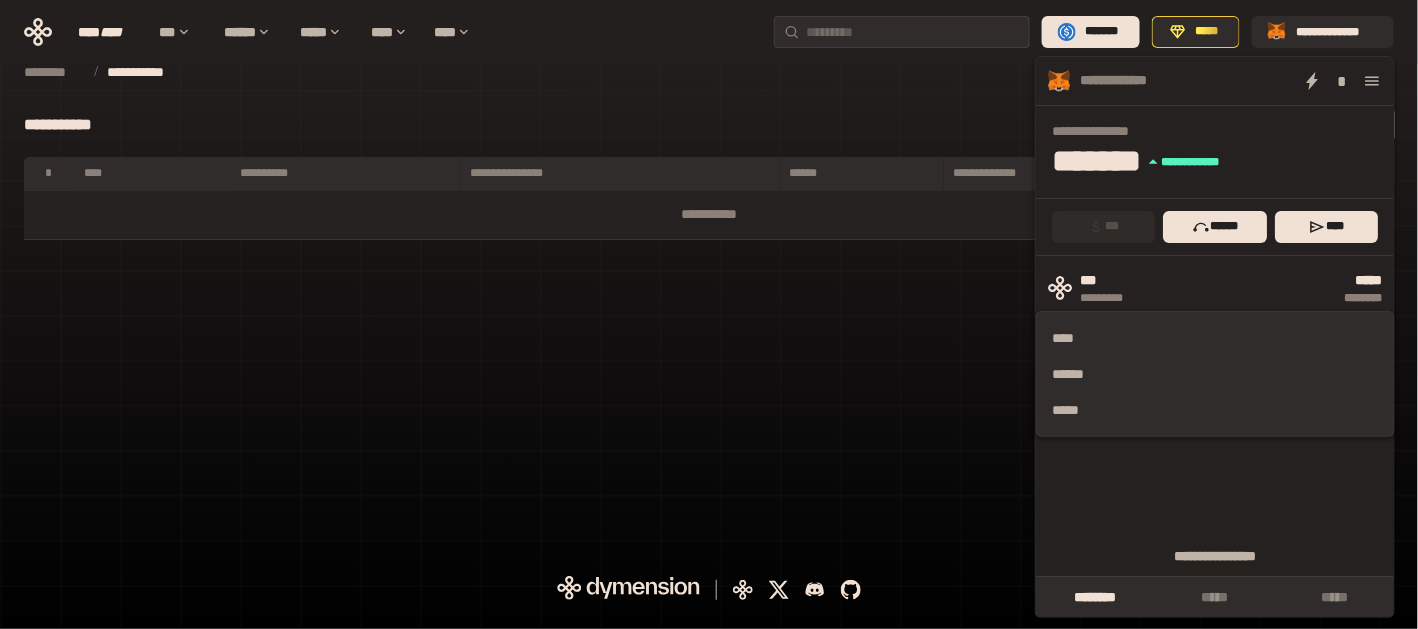 click on "**********" at bounding box center (709, 276) 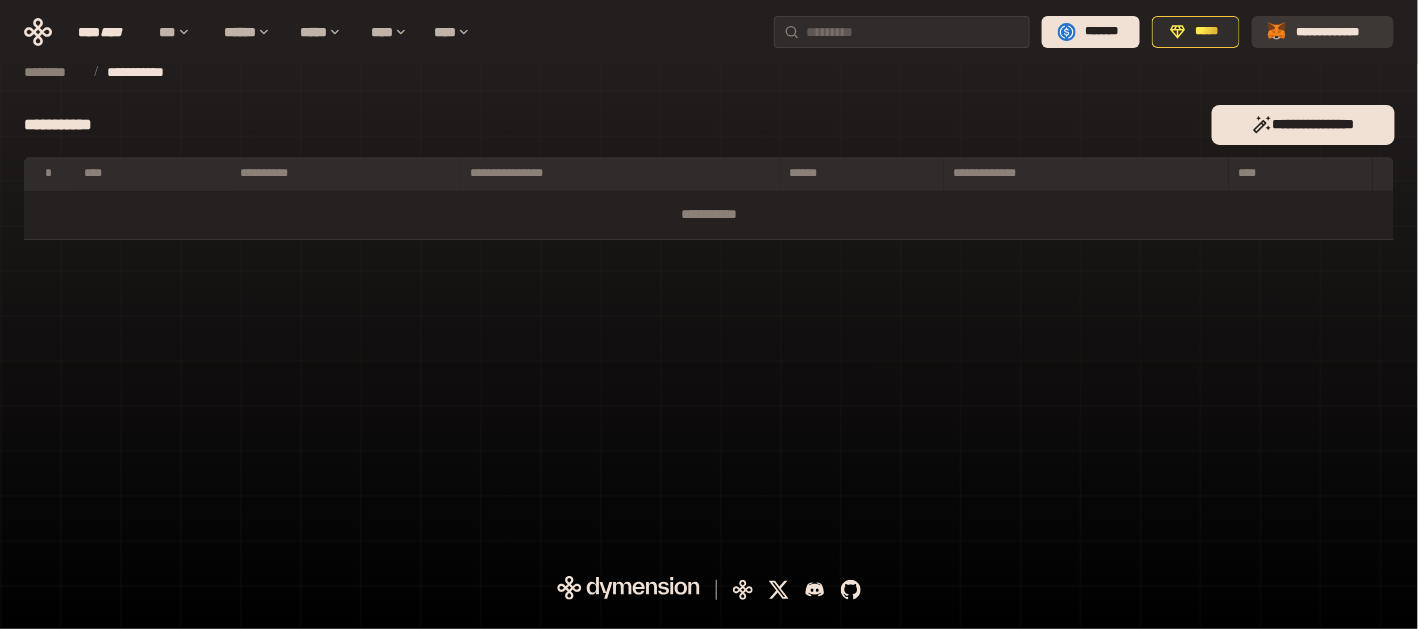 click on "**********" at bounding box center [1337, 32] 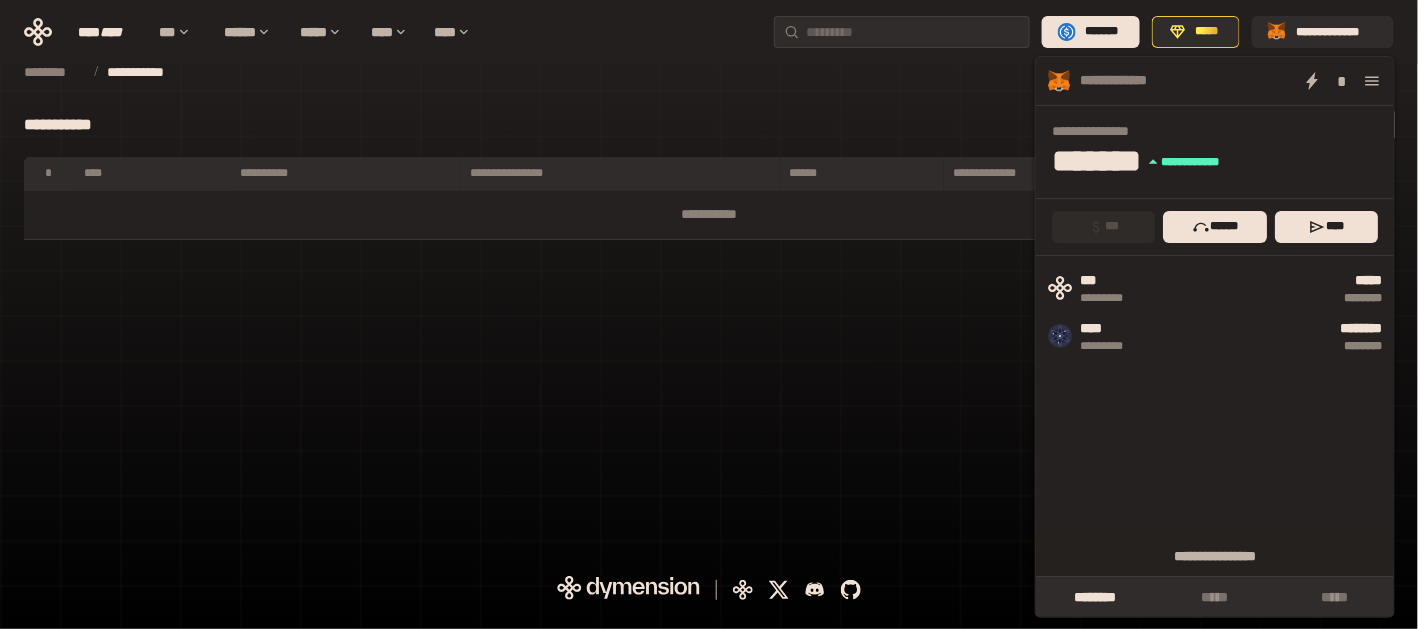 click 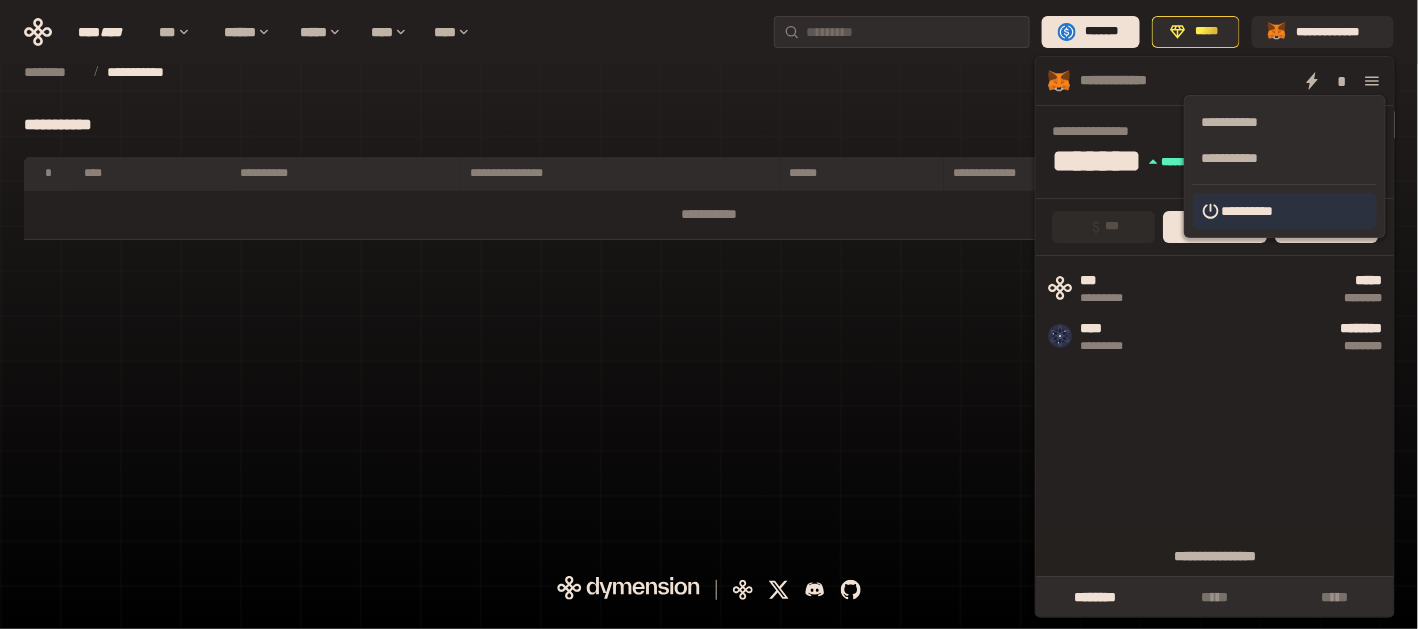 click on "**********" at bounding box center [1285, 211] 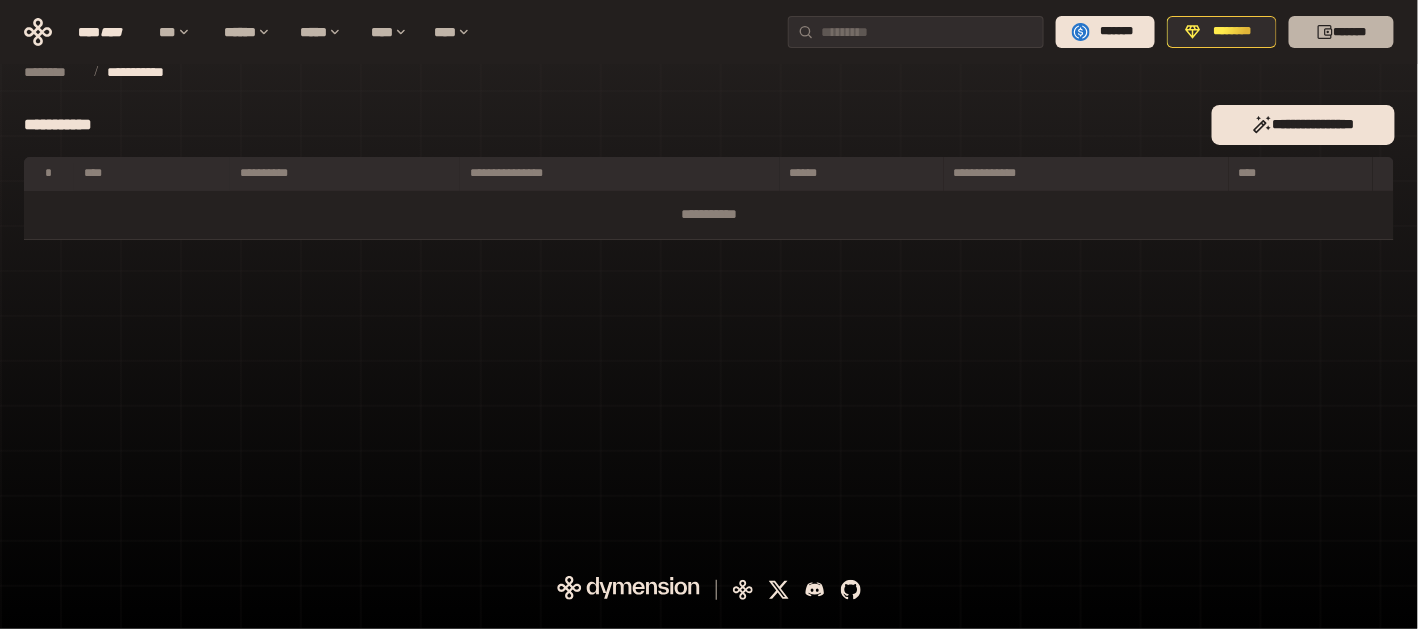 click on "*******" at bounding box center [1341, 32] 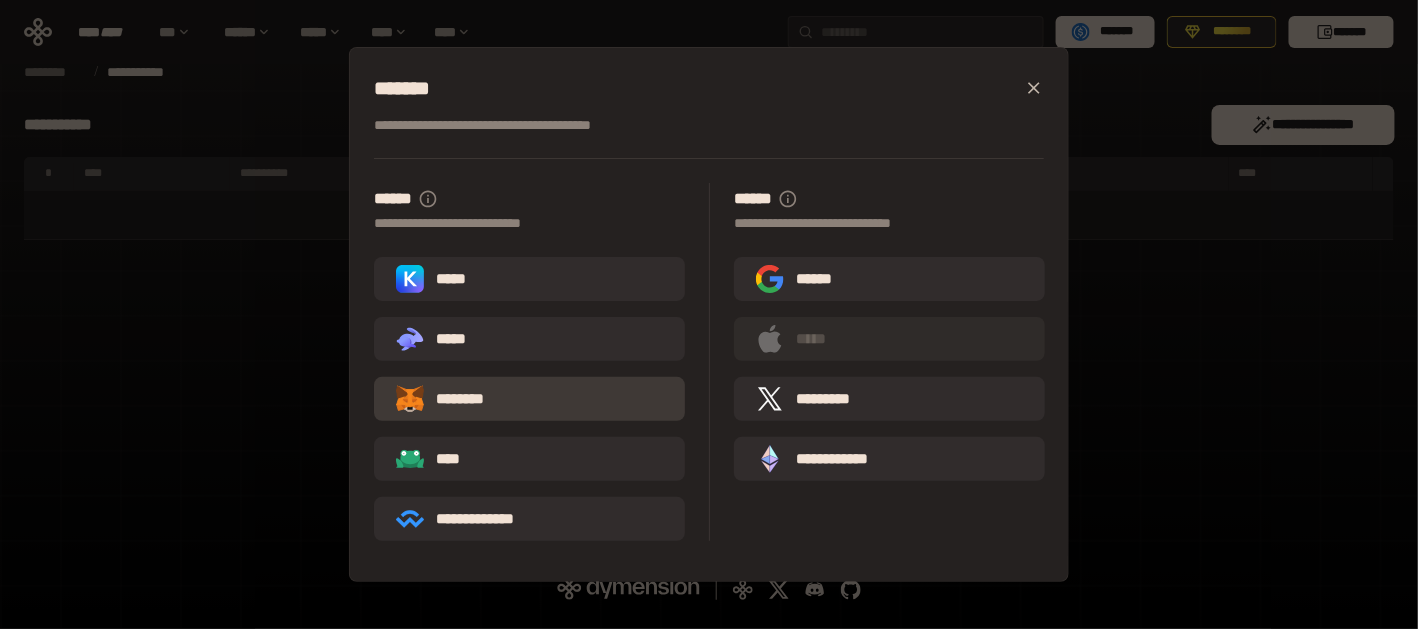 click on "********" at bounding box center [529, 399] 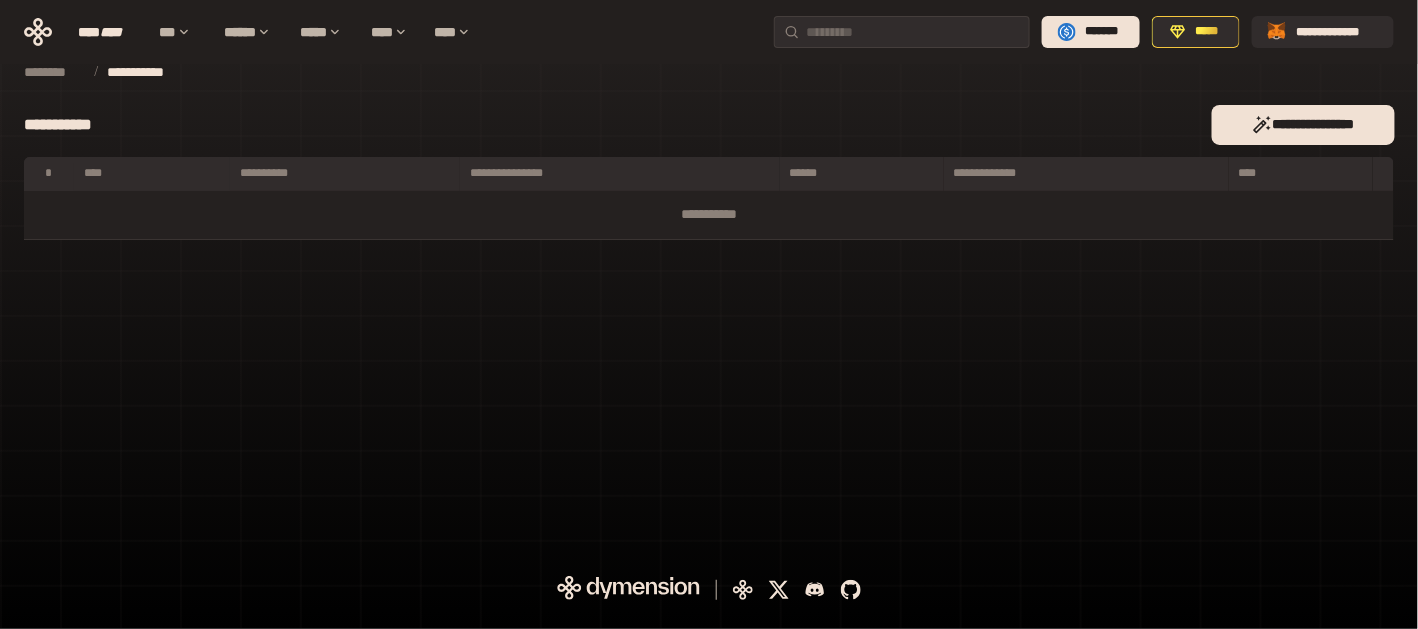 click on "**********" at bounding box center [709, 276] 